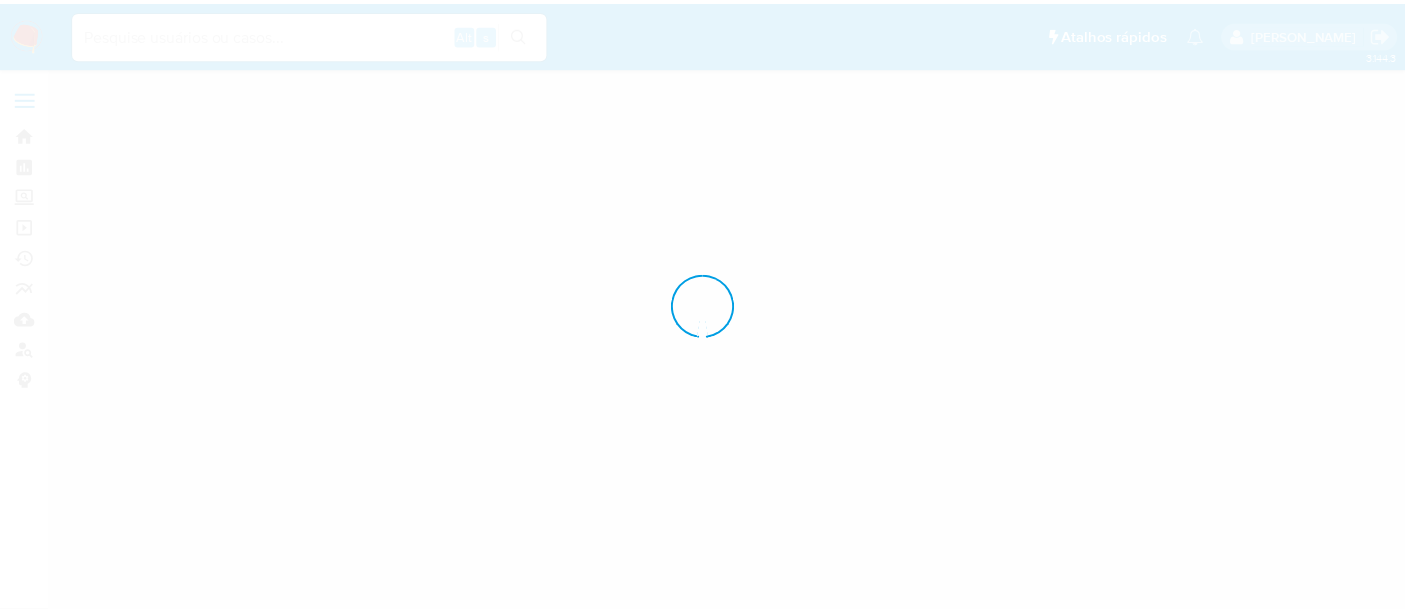 scroll, scrollTop: 0, scrollLeft: 0, axis: both 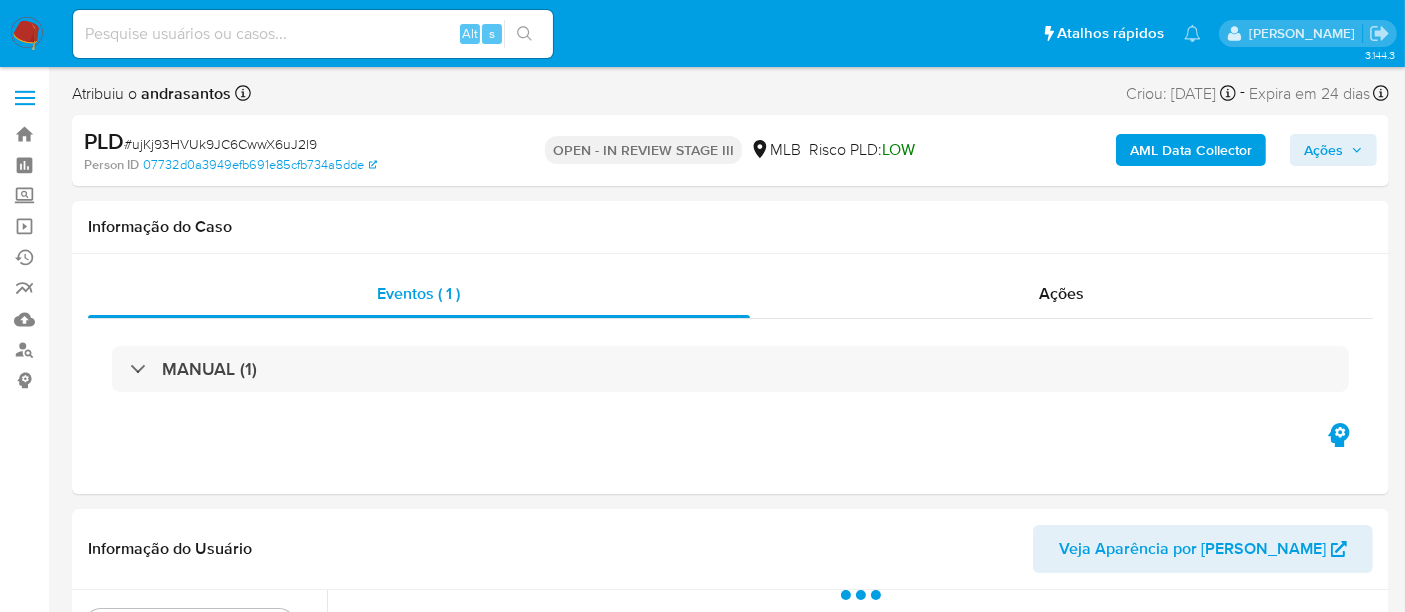 click at bounding box center (27, 34) 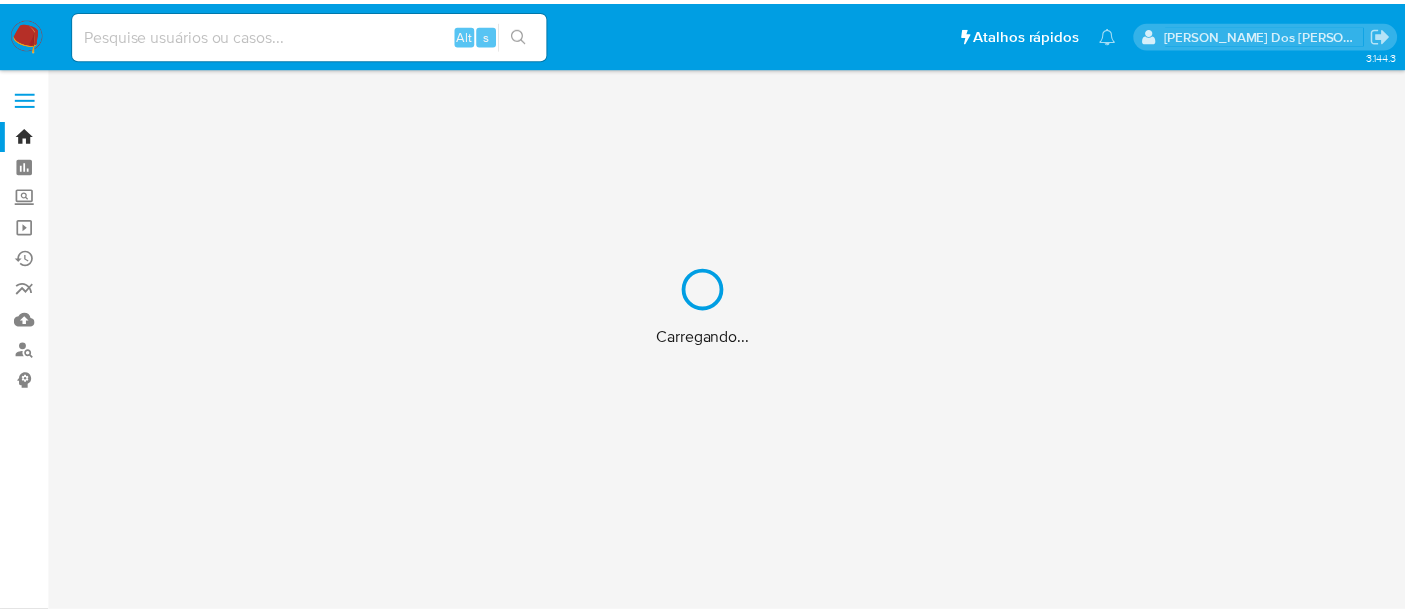 scroll, scrollTop: 0, scrollLeft: 0, axis: both 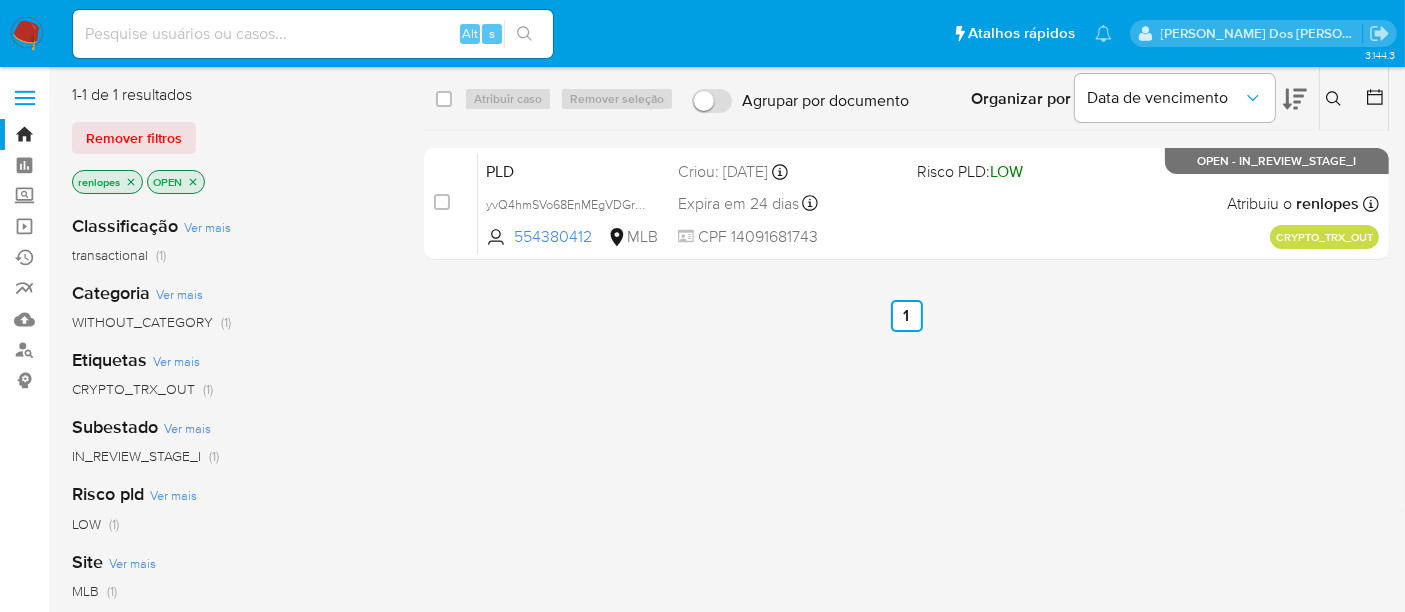 click at bounding box center [313, 34] 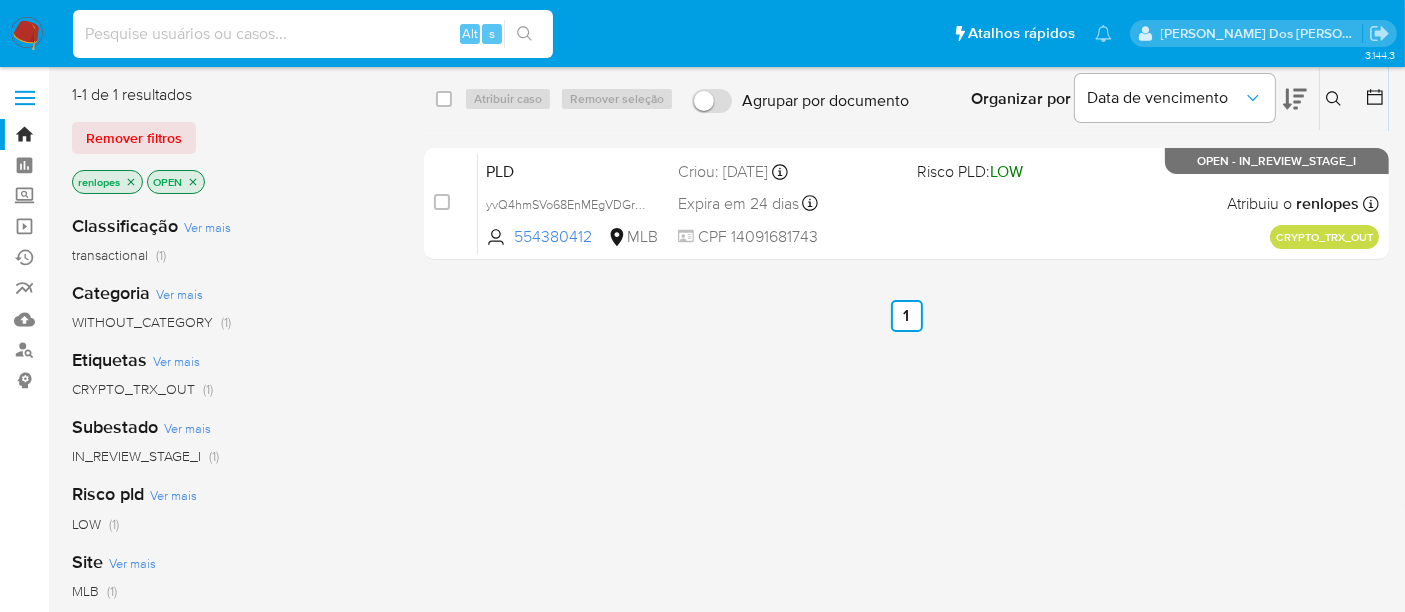 paste on "fx5rhC8DDtzBjjHYlIzGyPk7" 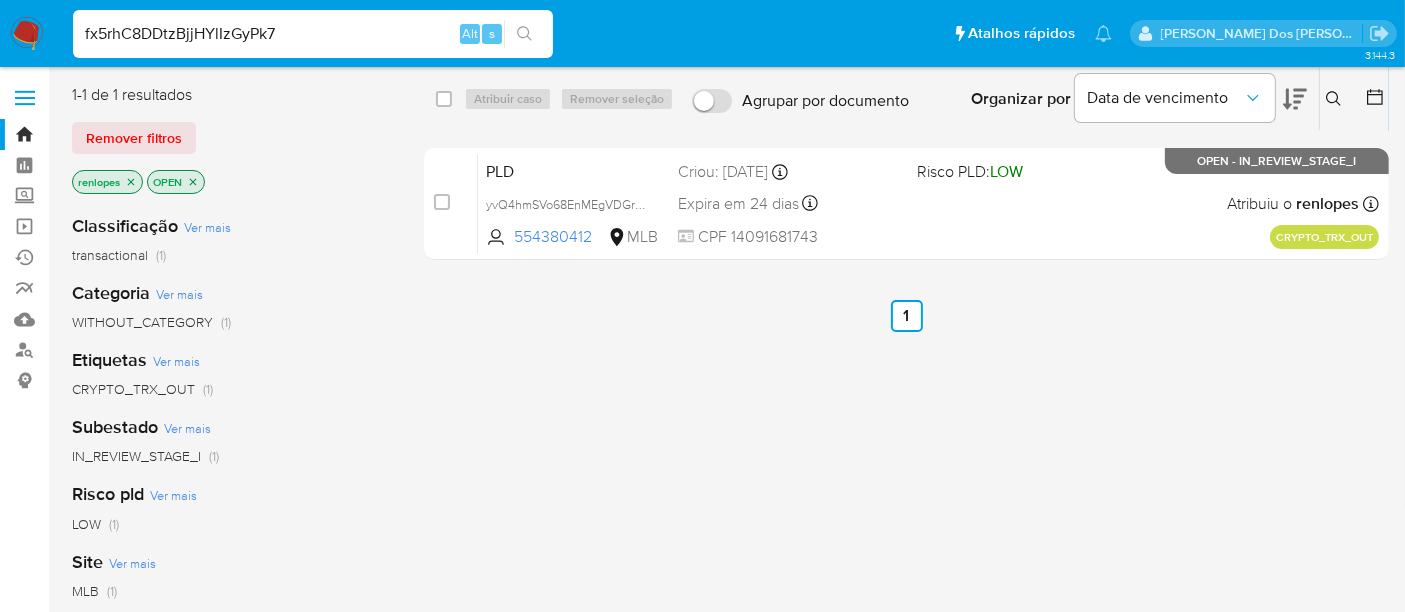 type on "fx5rhC8DDtzBjjHYlIzGyPk7" 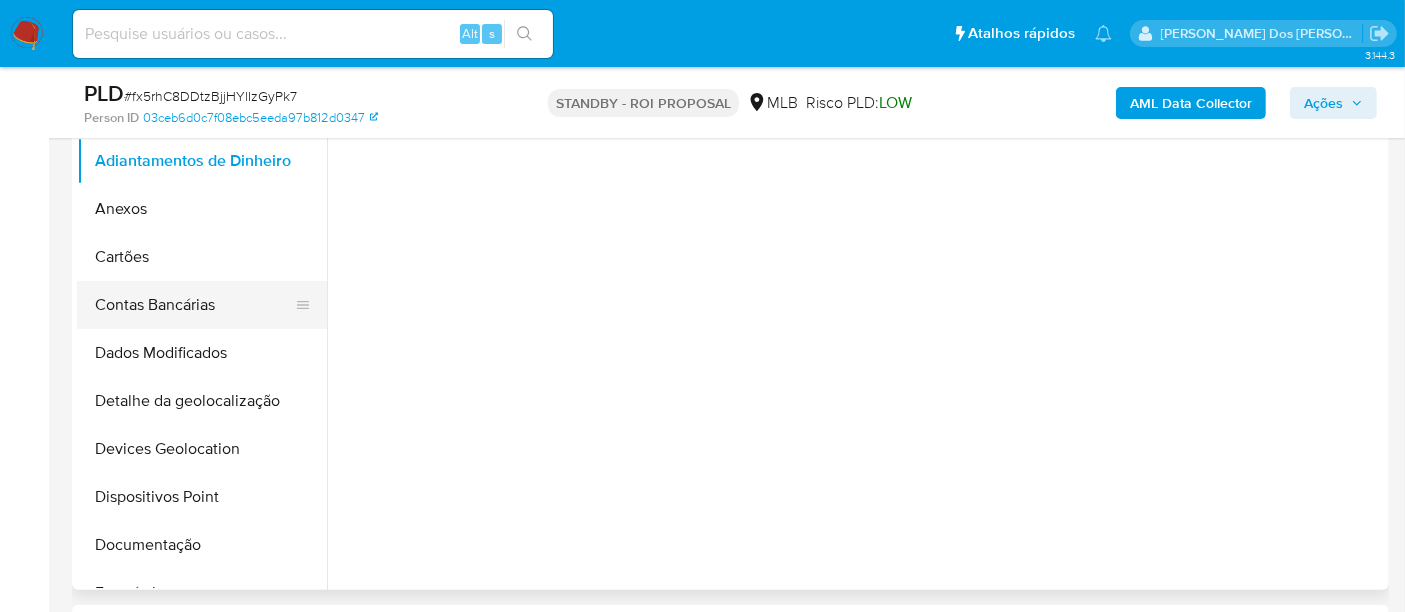 scroll, scrollTop: 444, scrollLeft: 0, axis: vertical 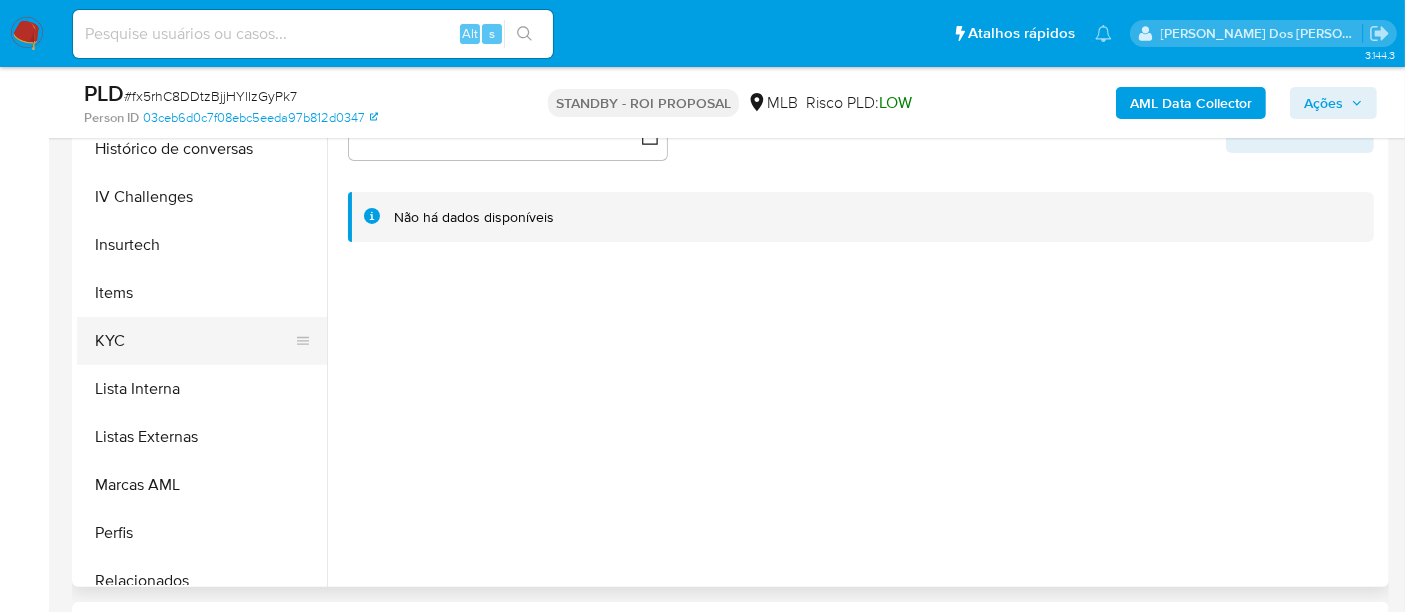 click on "KYC" at bounding box center (194, 341) 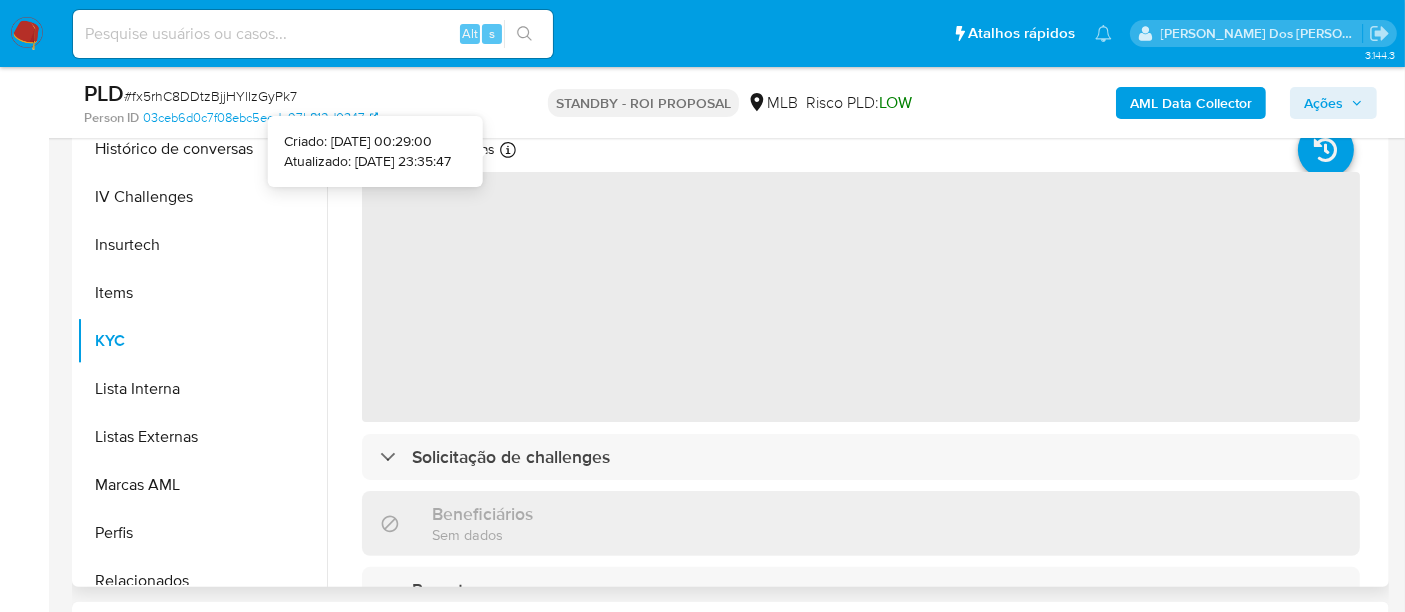 type 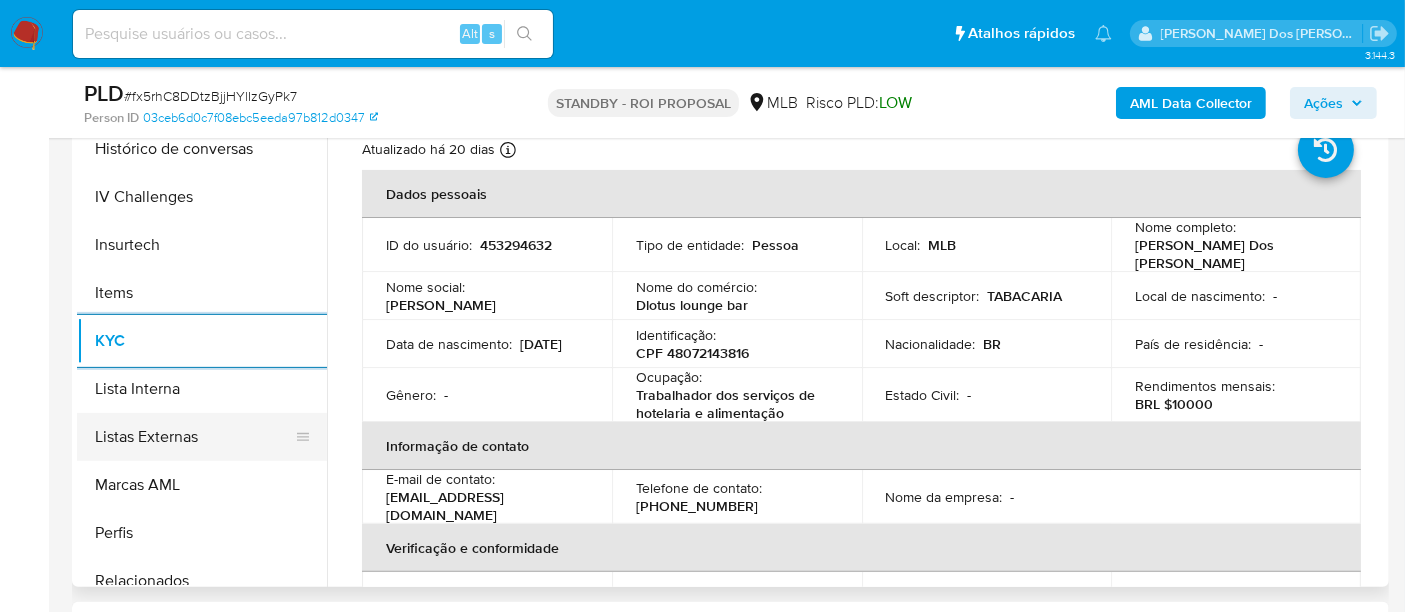 scroll, scrollTop: 666, scrollLeft: 0, axis: vertical 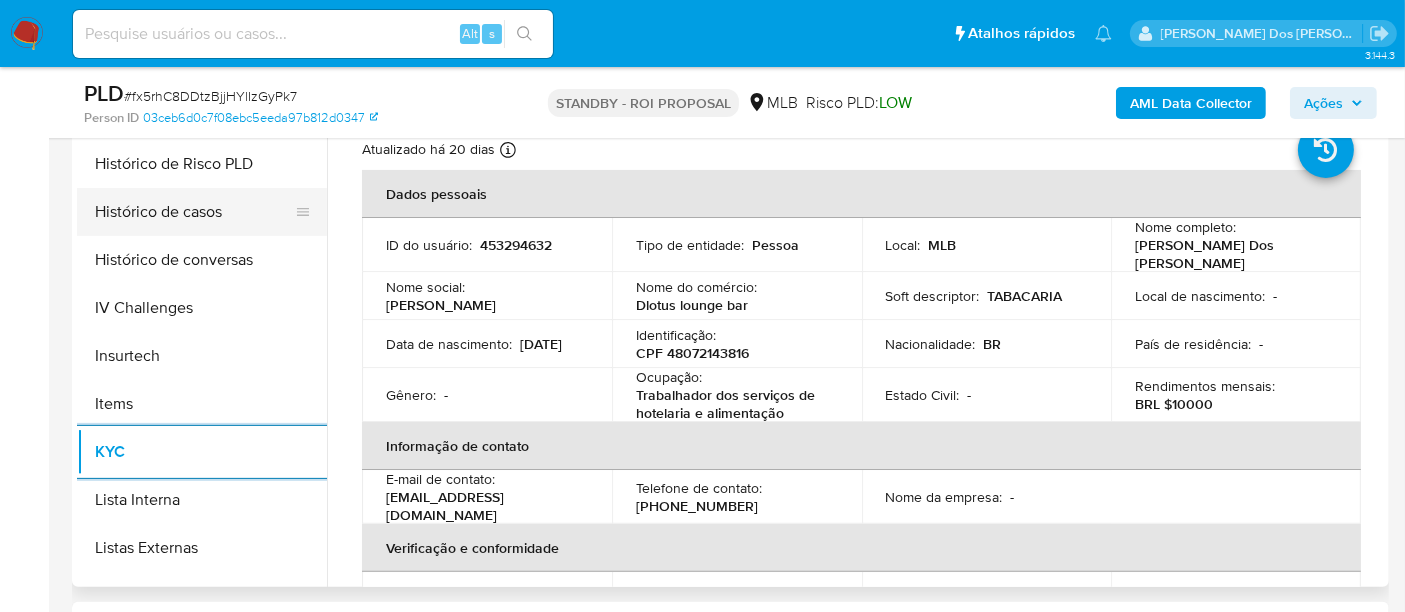click on "Histórico de casos" at bounding box center [194, 212] 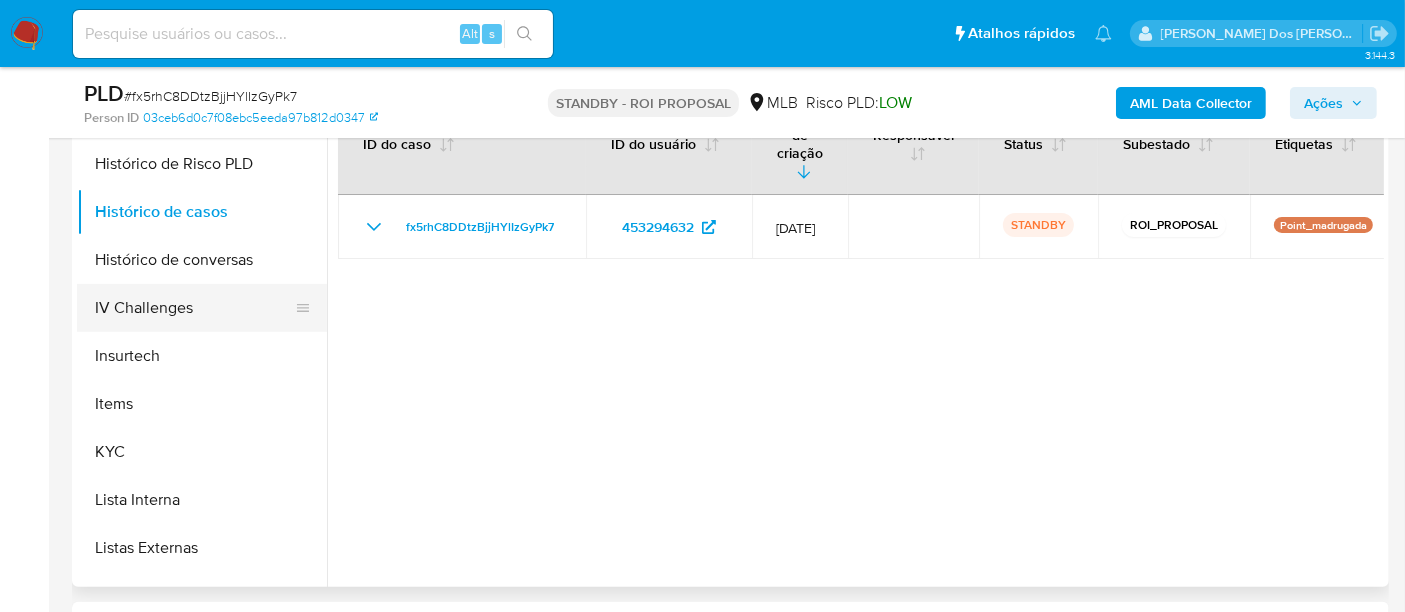 scroll, scrollTop: 333, scrollLeft: 0, axis: vertical 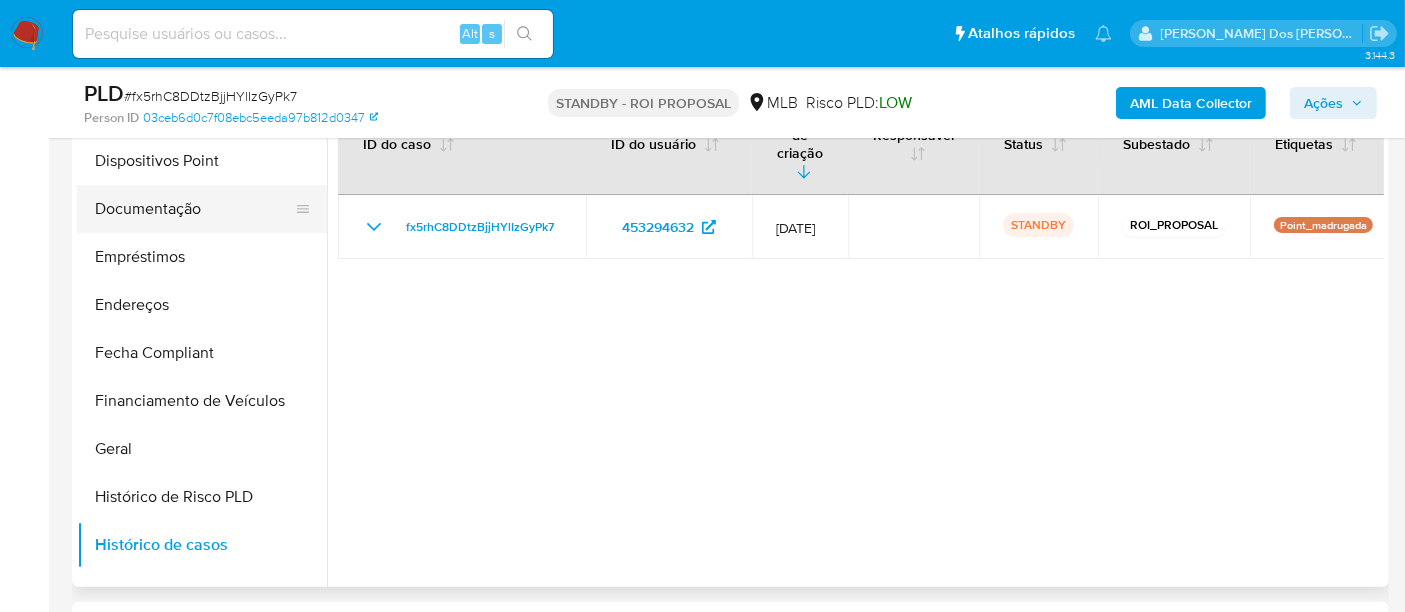 click on "Documentação" at bounding box center [194, 209] 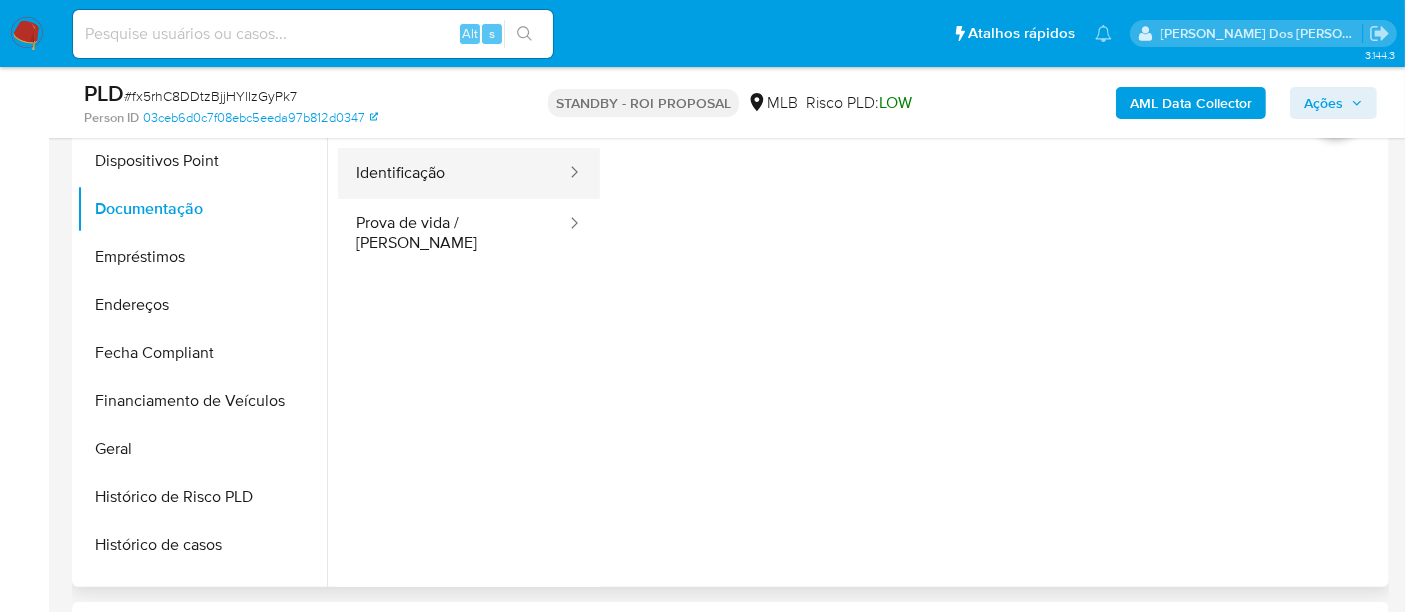 click on "Identificação" at bounding box center (453, 173) 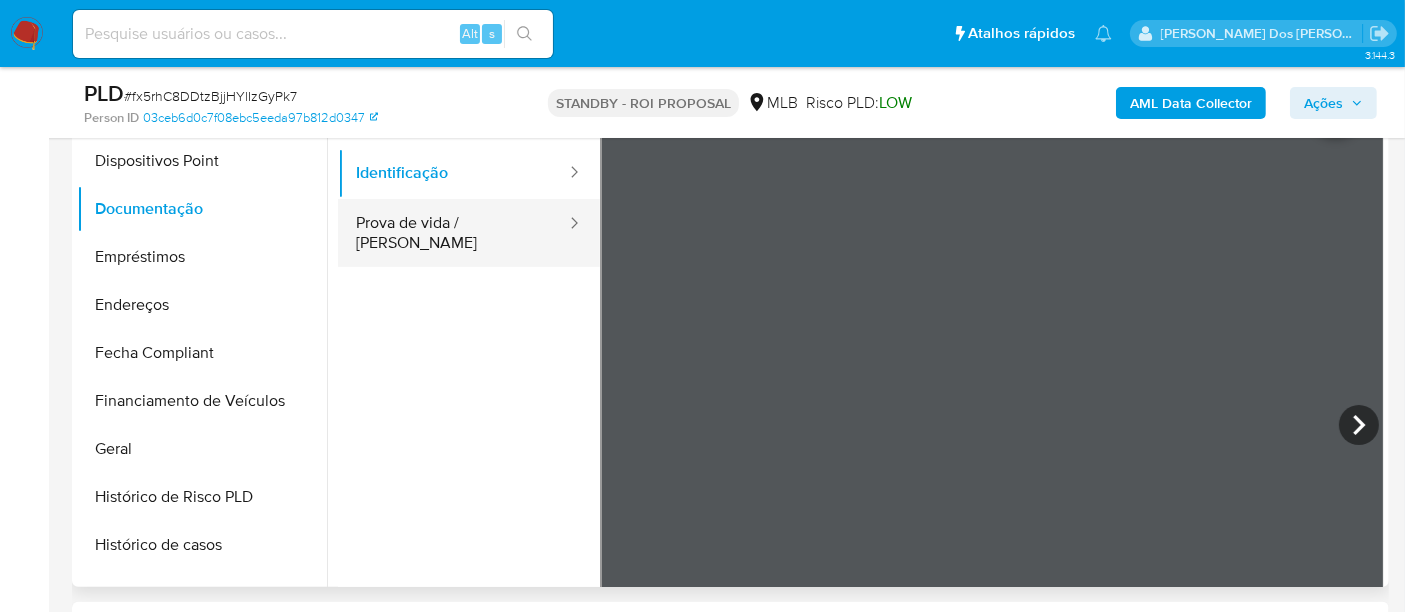 click on "Prova de vida / Selfie" at bounding box center (453, 233) 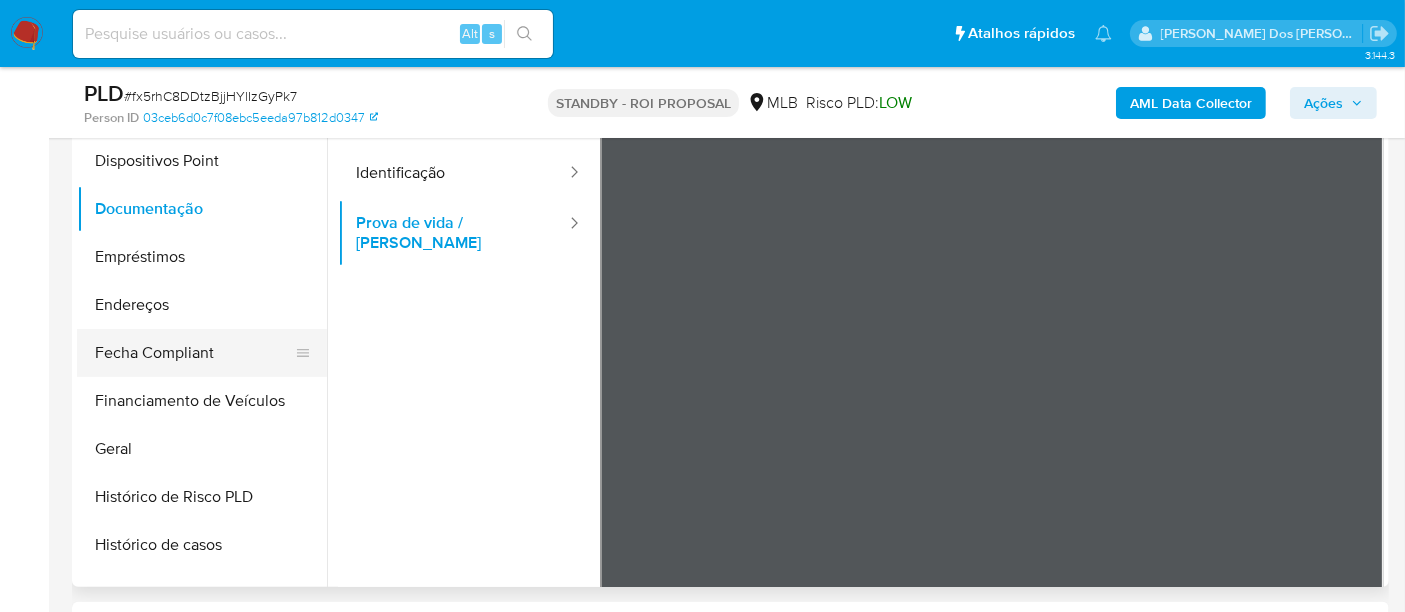 scroll, scrollTop: 844, scrollLeft: 0, axis: vertical 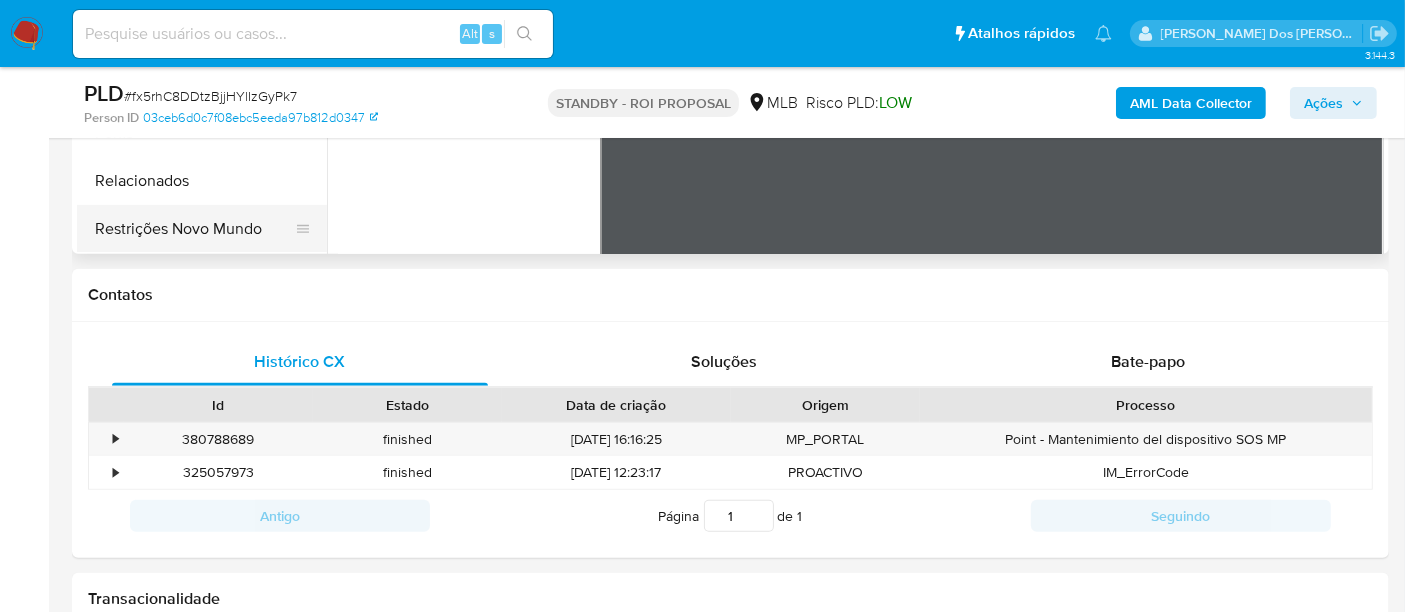 click on "Restrições Novo Mundo" at bounding box center (194, 229) 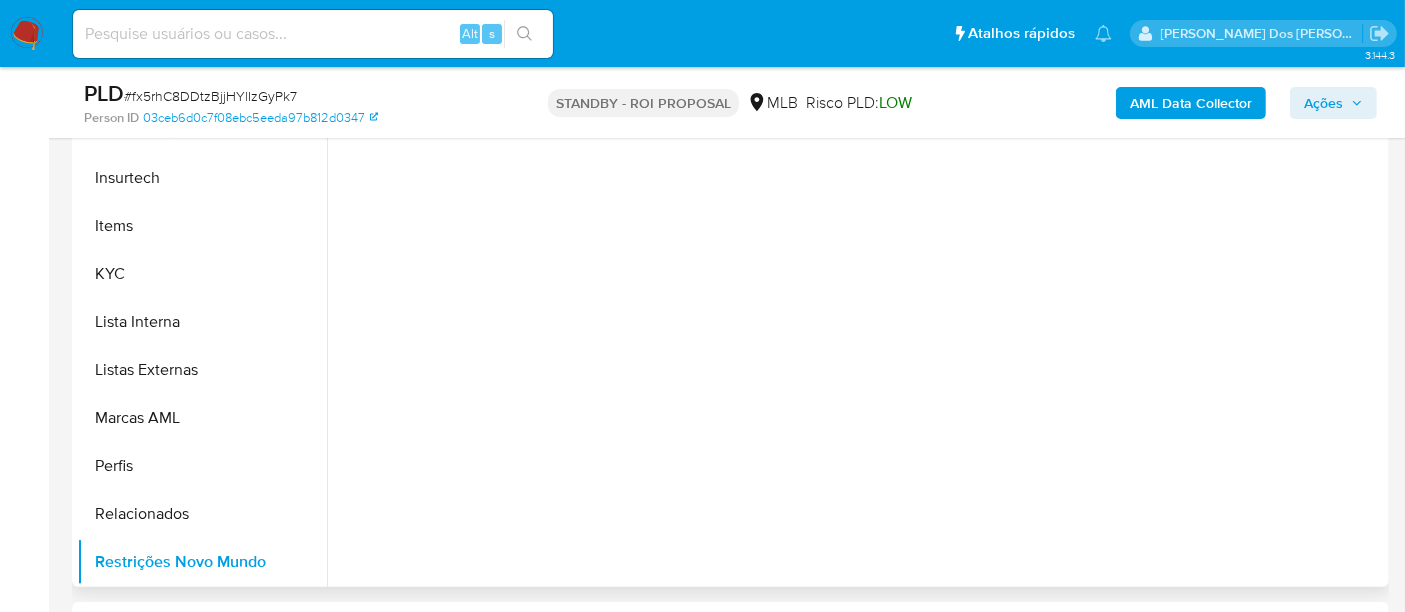 scroll, scrollTop: 333, scrollLeft: 0, axis: vertical 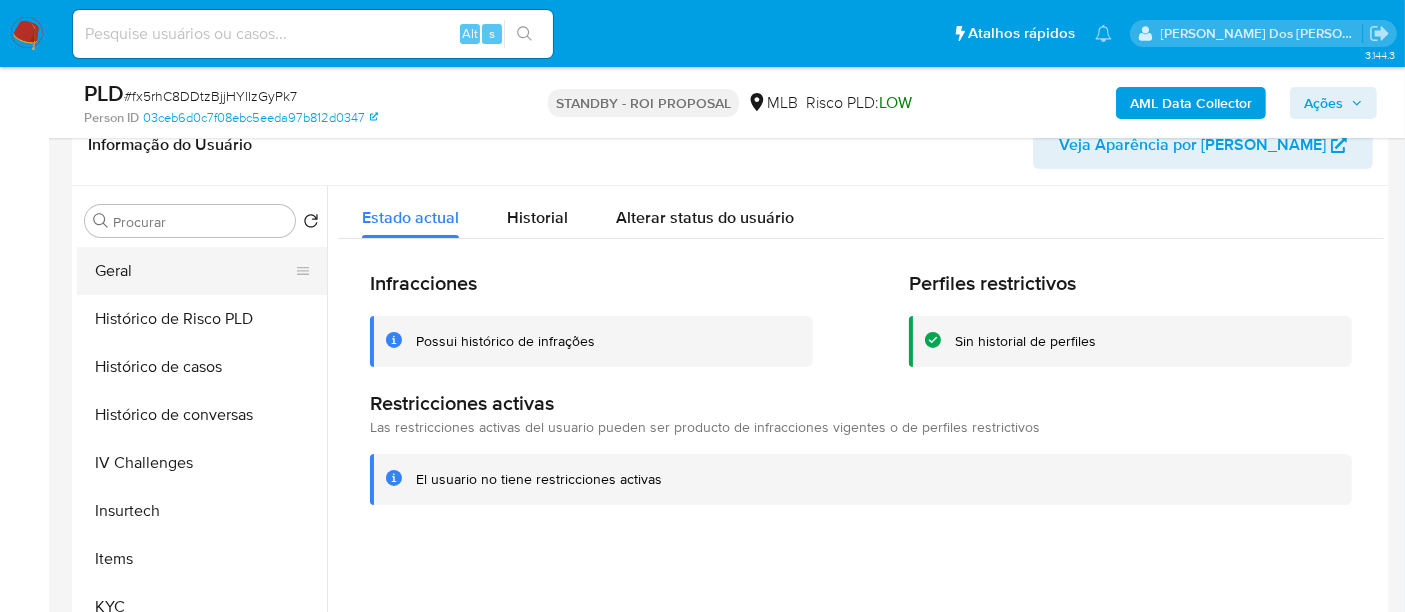 click on "Geral" at bounding box center (194, 271) 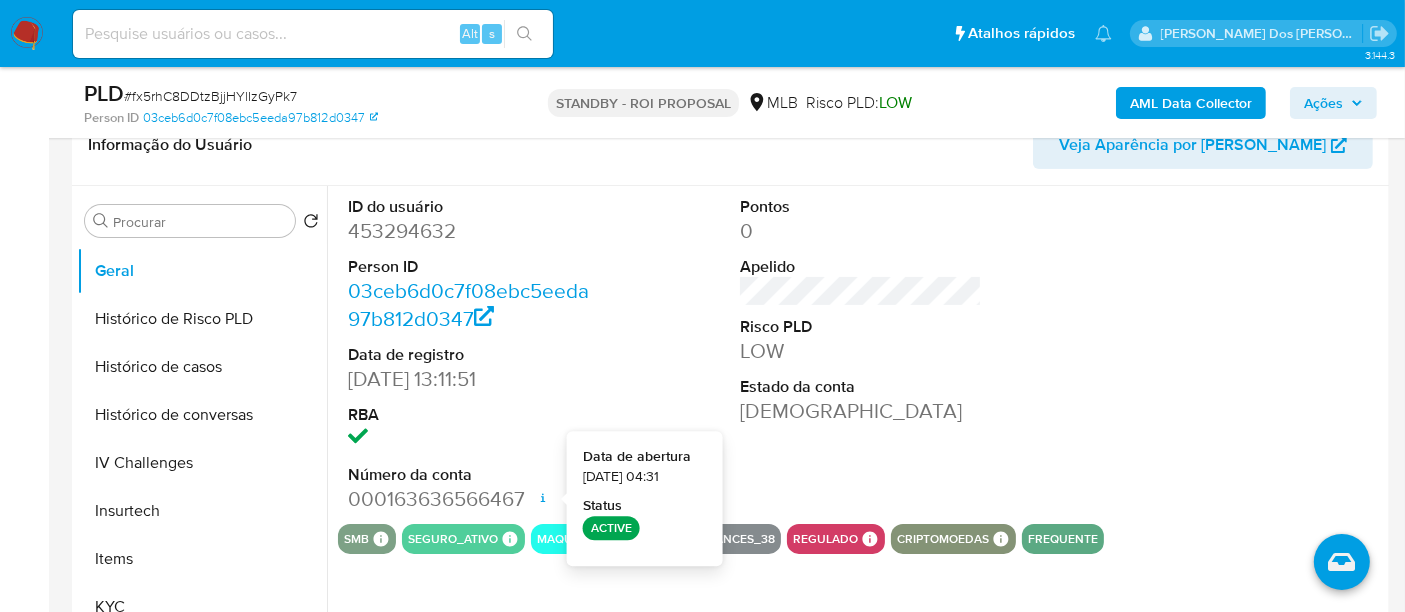 type 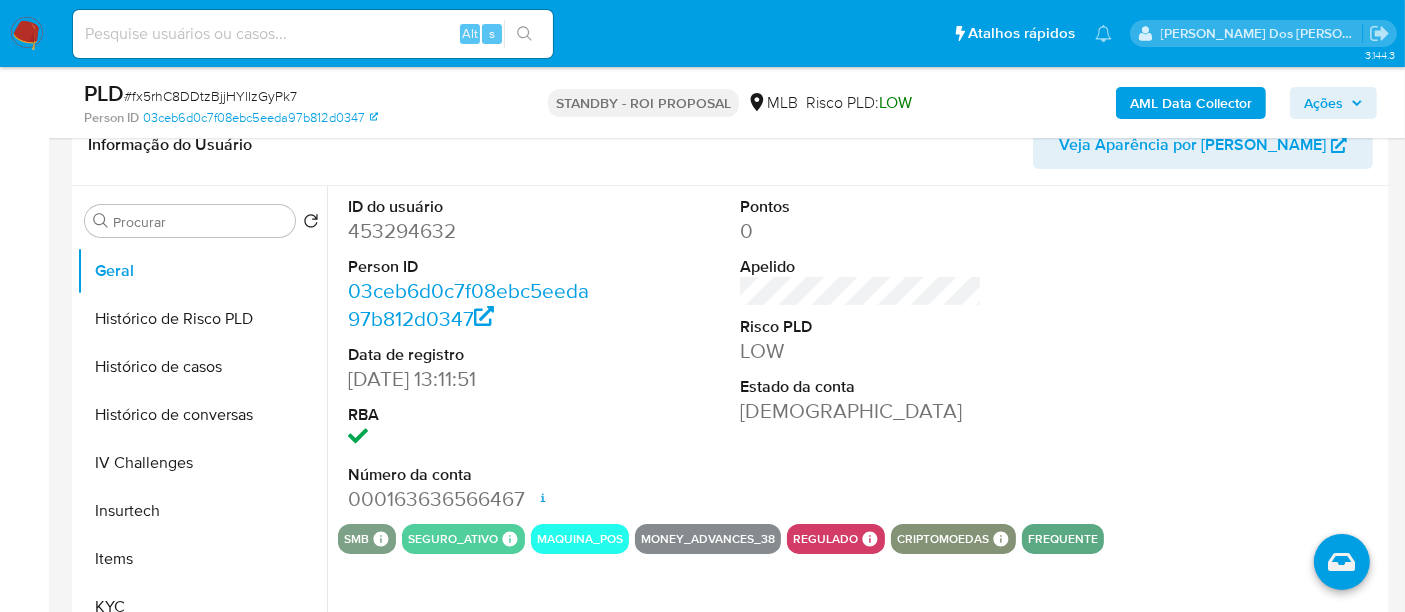 click at bounding box center [313, 34] 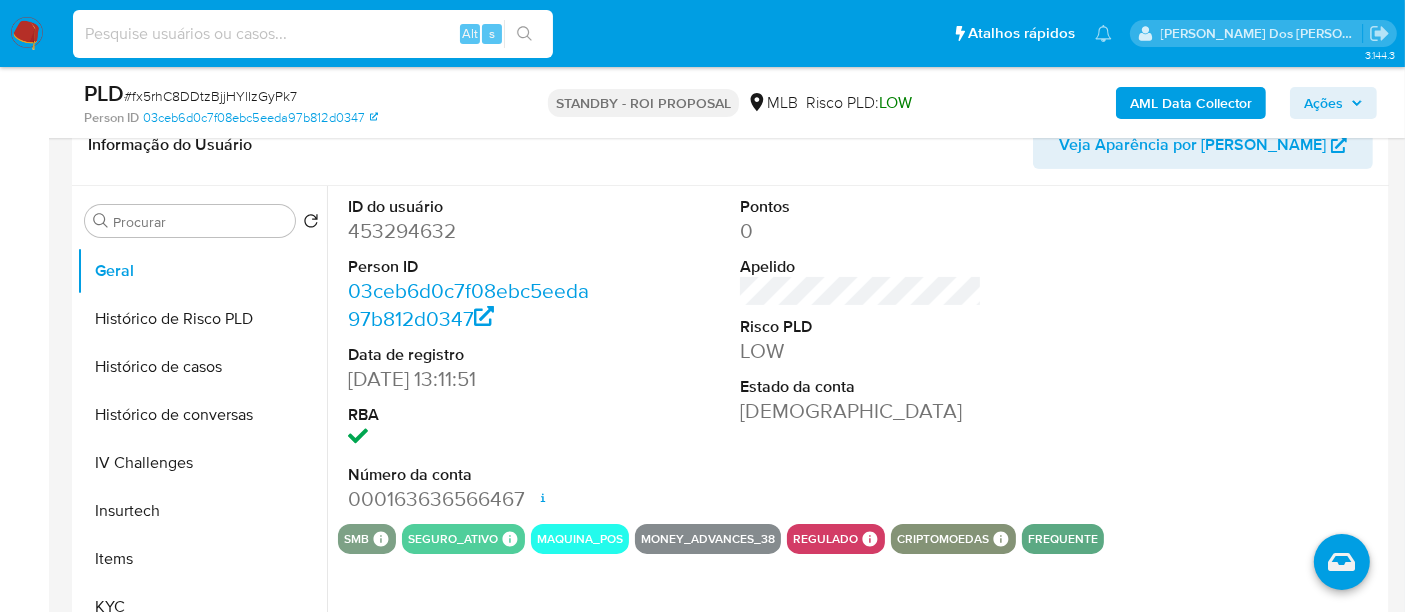 paste on "oeu1MwjdBxiYet2ZLka53Ky8" 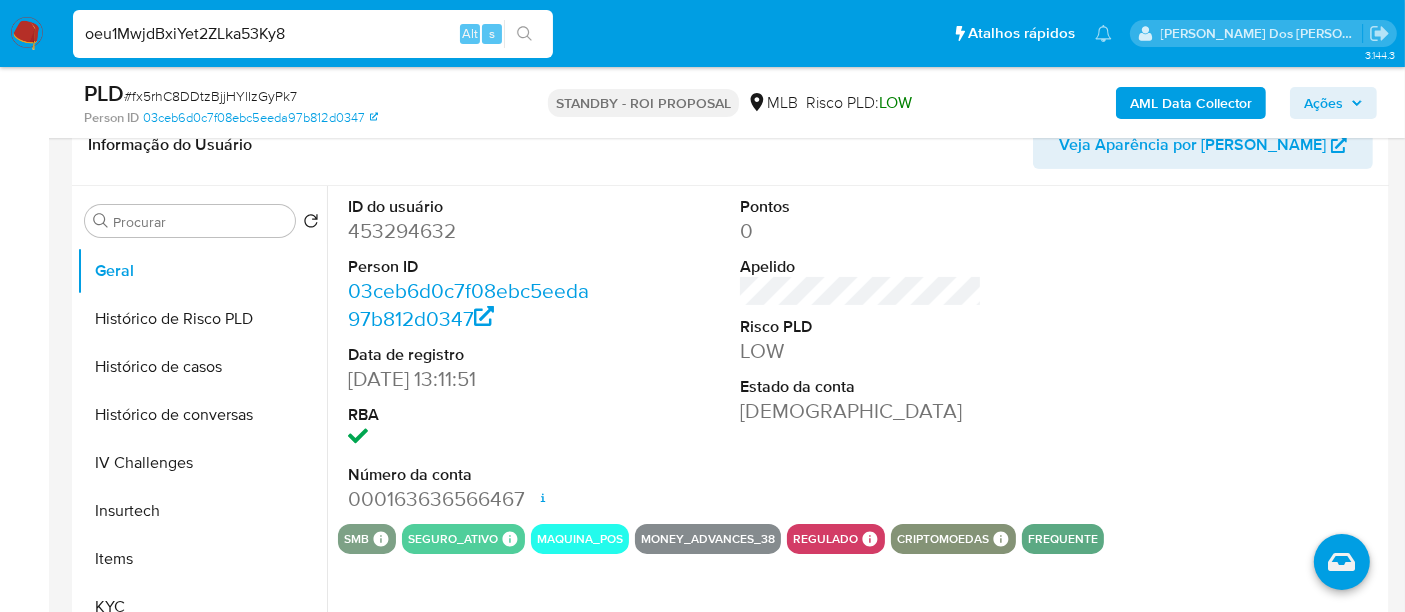 type on "oeu1MwjdBxiYet2ZLka53Ky8" 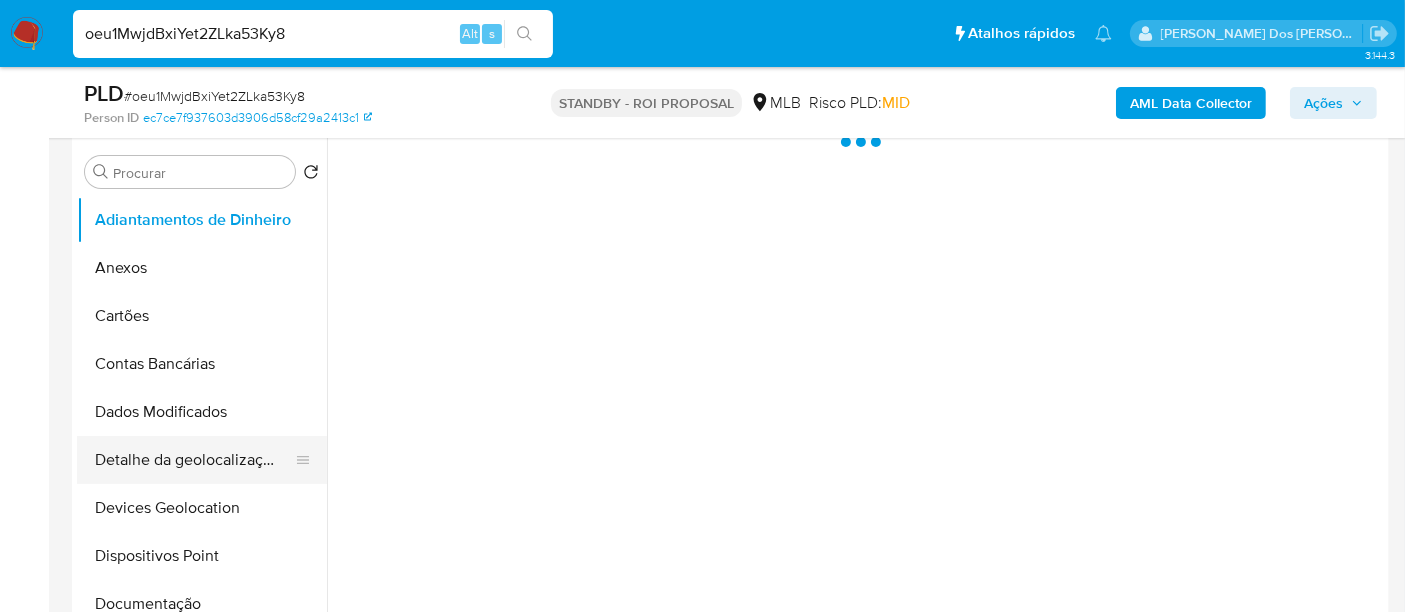 scroll, scrollTop: 444, scrollLeft: 0, axis: vertical 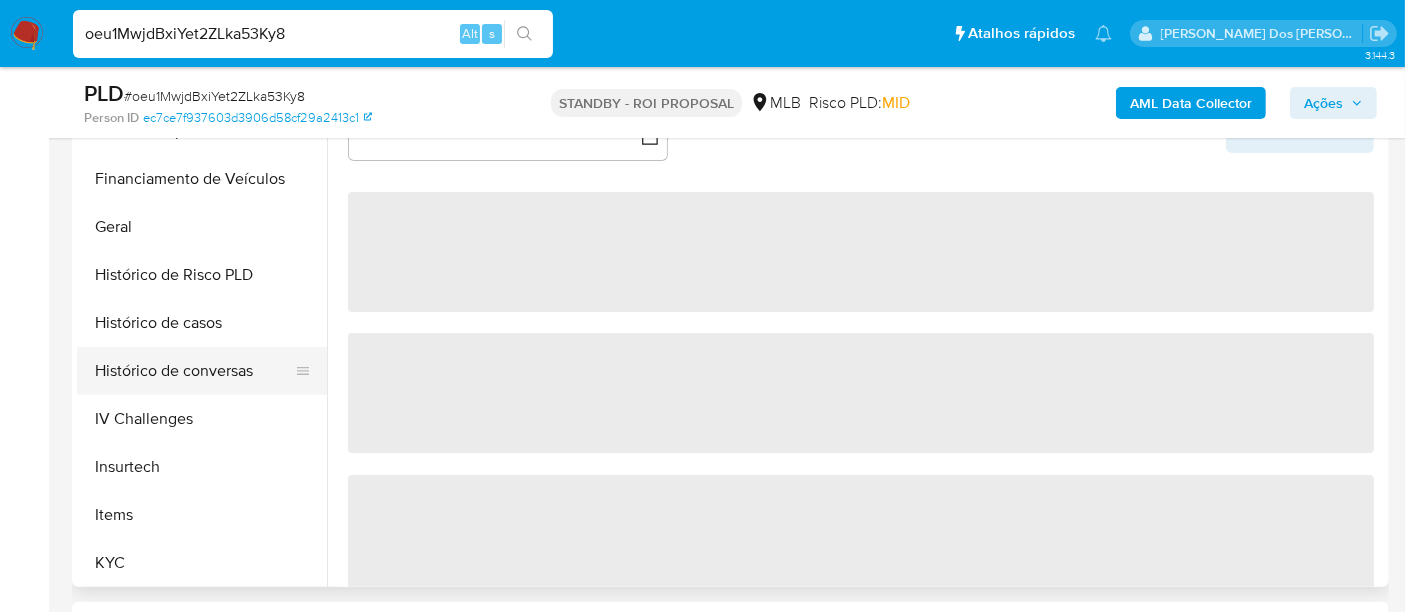 select on "10" 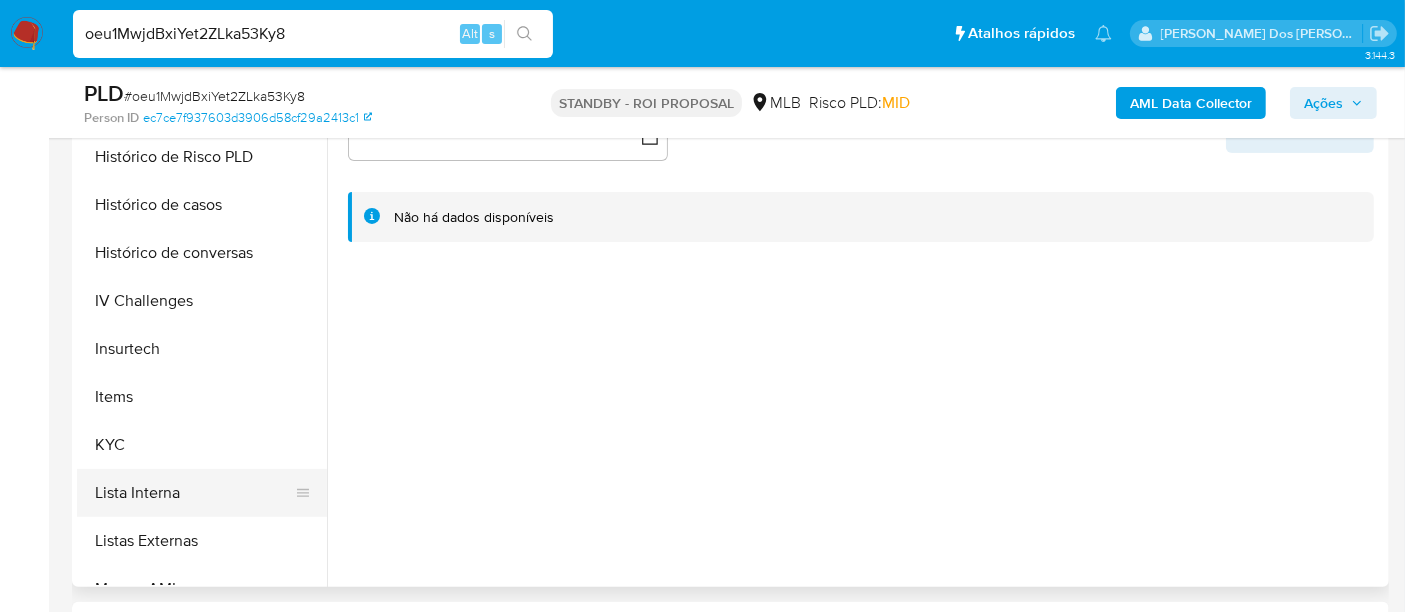 scroll, scrollTop: 777, scrollLeft: 0, axis: vertical 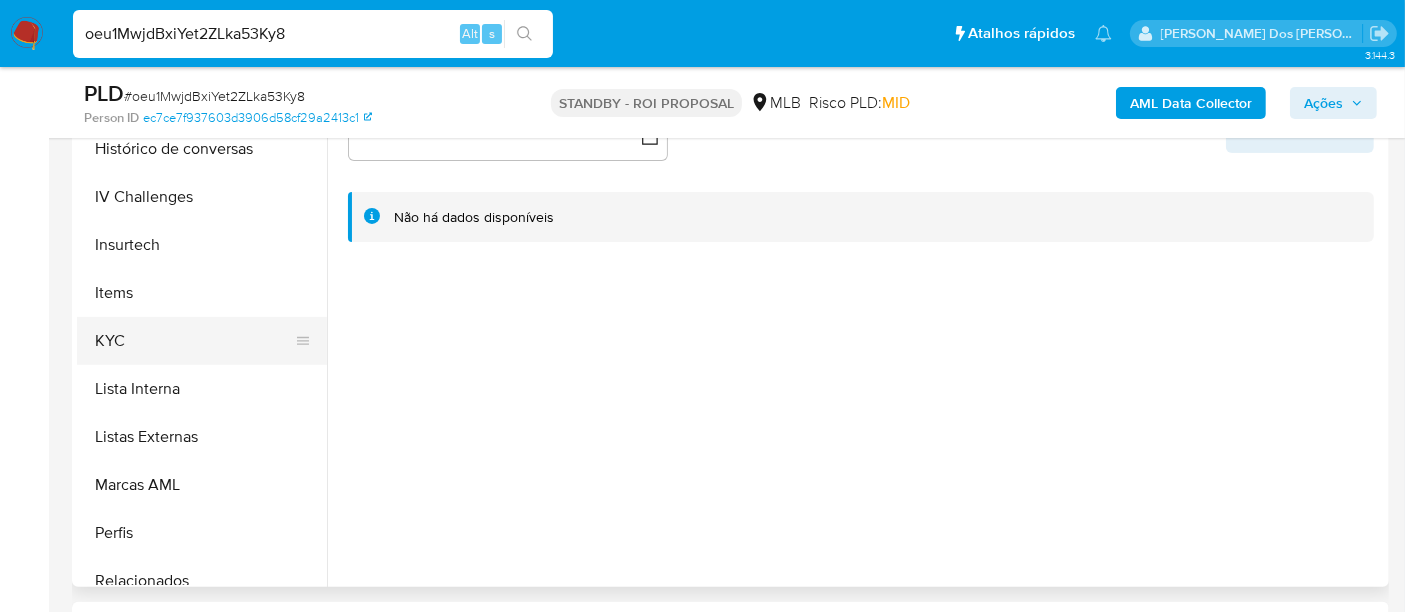 click on "KYC" at bounding box center (194, 341) 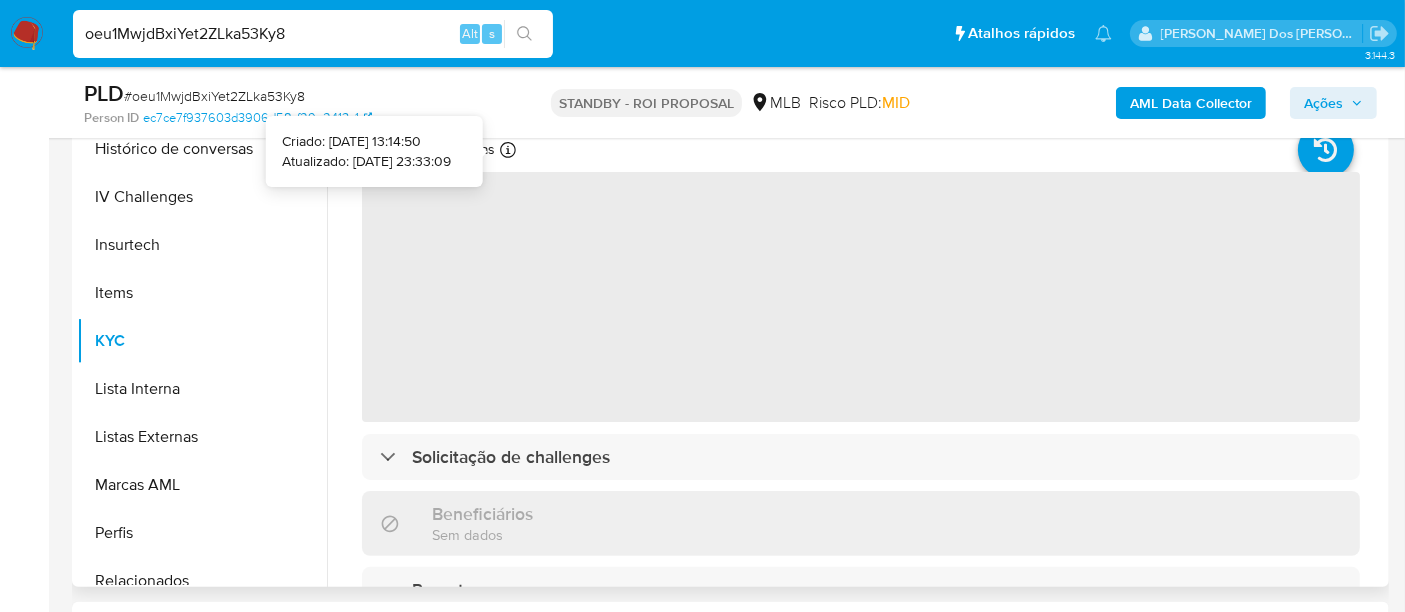 type 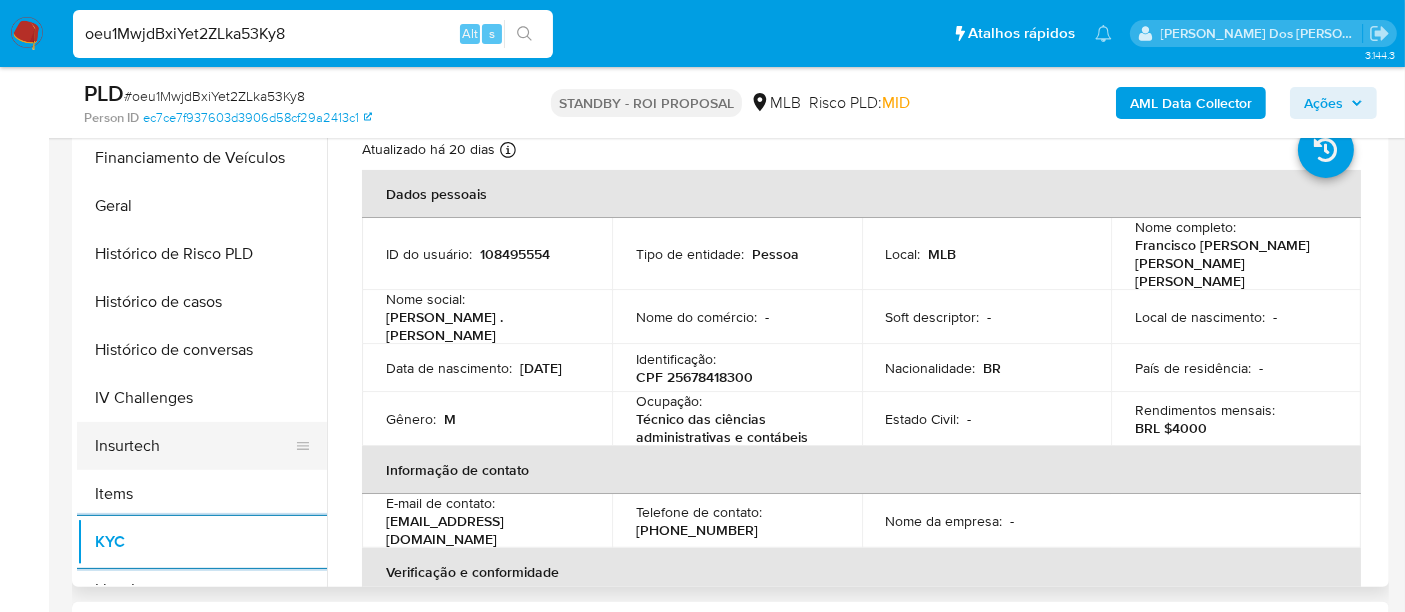 scroll, scrollTop: 555, scrollLeft: 0, axis: vertical 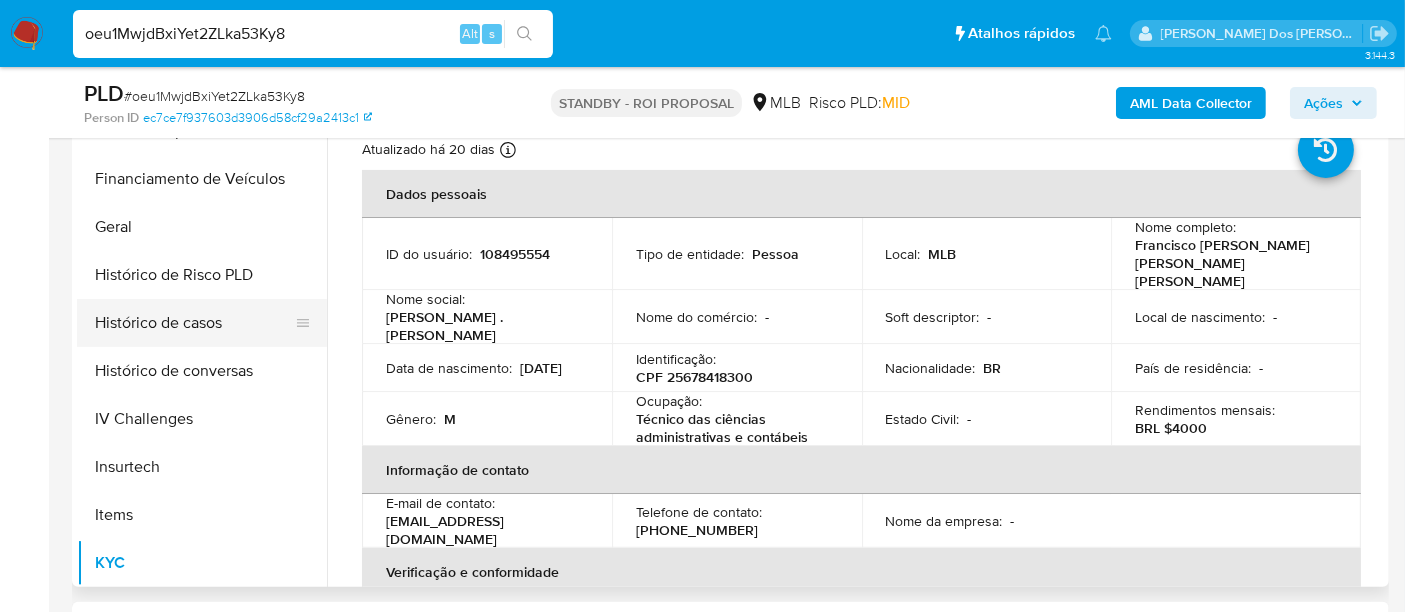 click on "Histórico de casos" at bounding box center [194, 323] 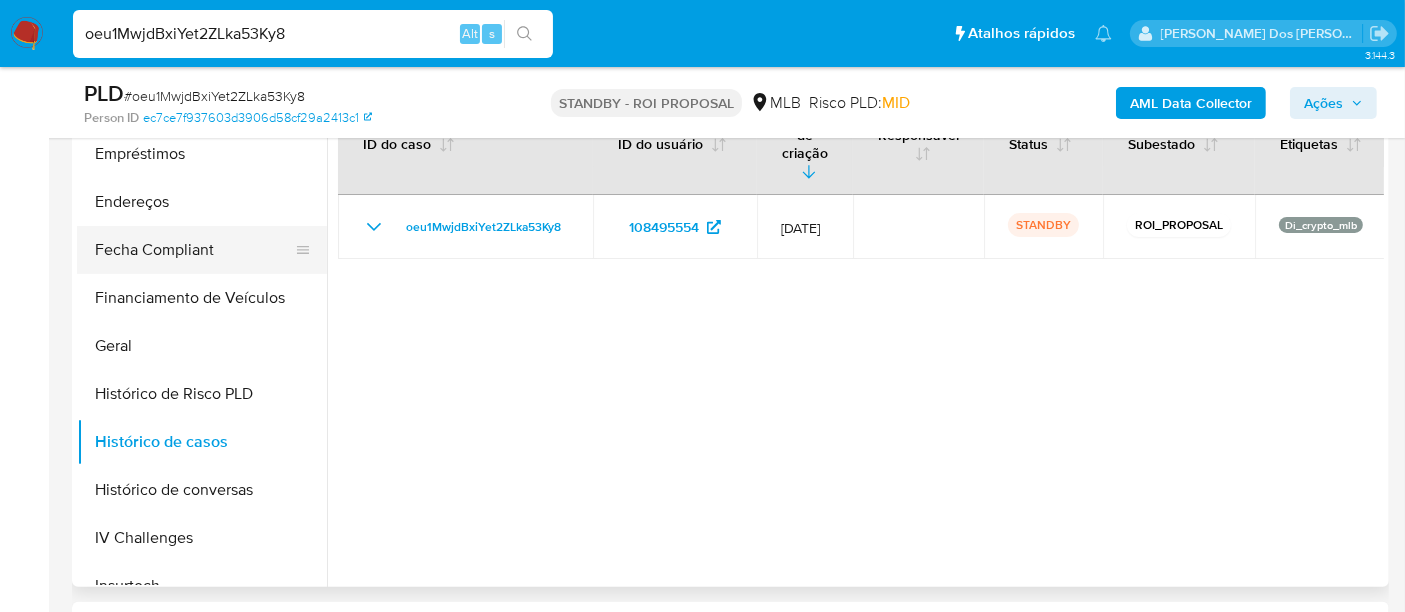 scroll, scrollTop: 333, scrollLeft: 0, axis: vertical 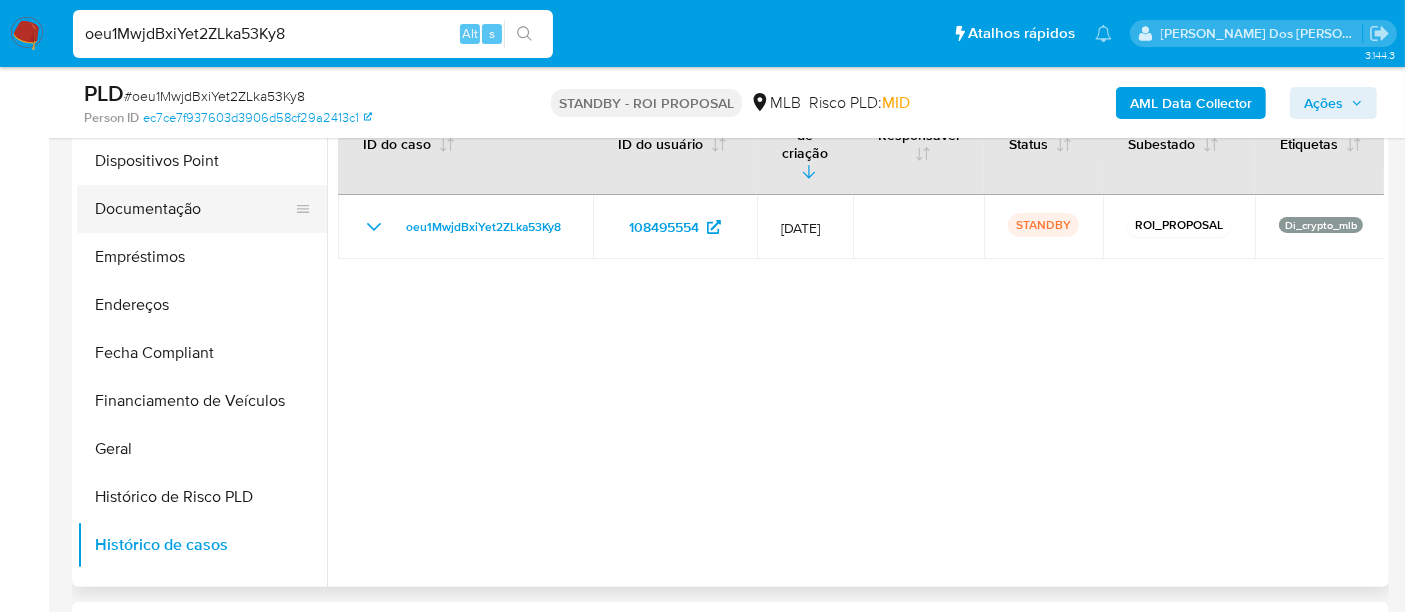 click on "Documentação" at bounding box center [194, 209] 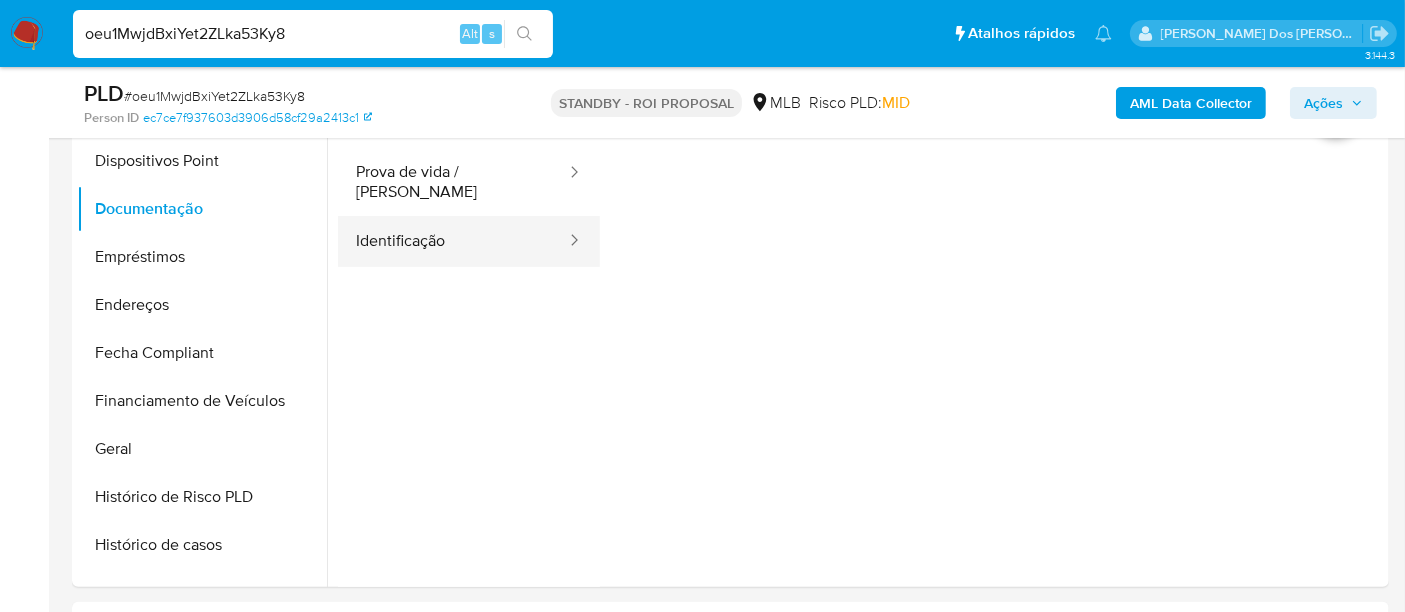 click on "Identificação" at bounding box center [453, 241] 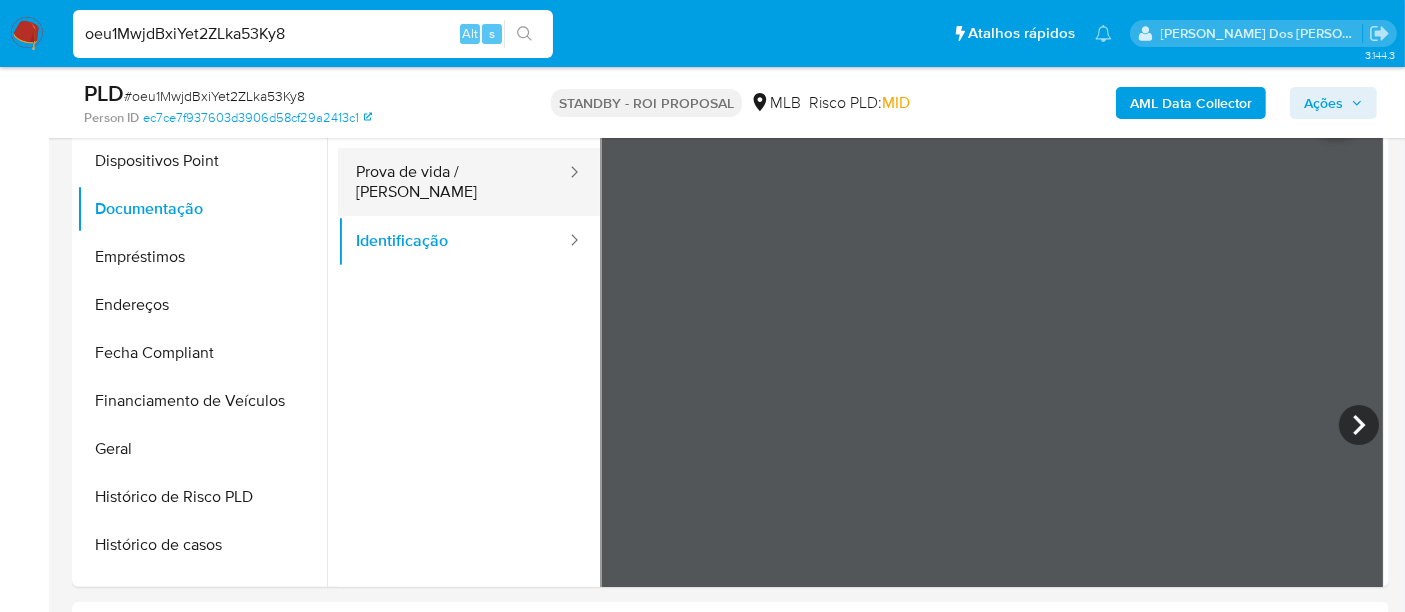 click on "Prova de vida / Selfie" at bounding box center (453, 182) 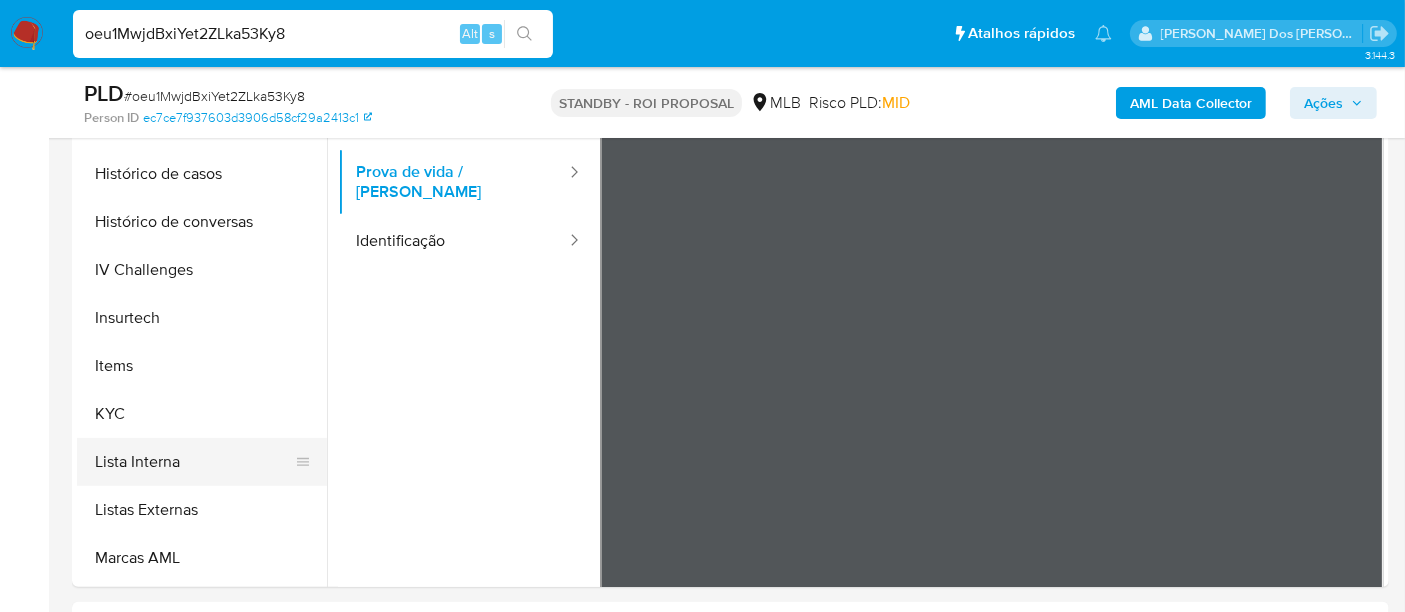 scroll, scrollTop: 844, scrollLeft: 0, axis: vertical 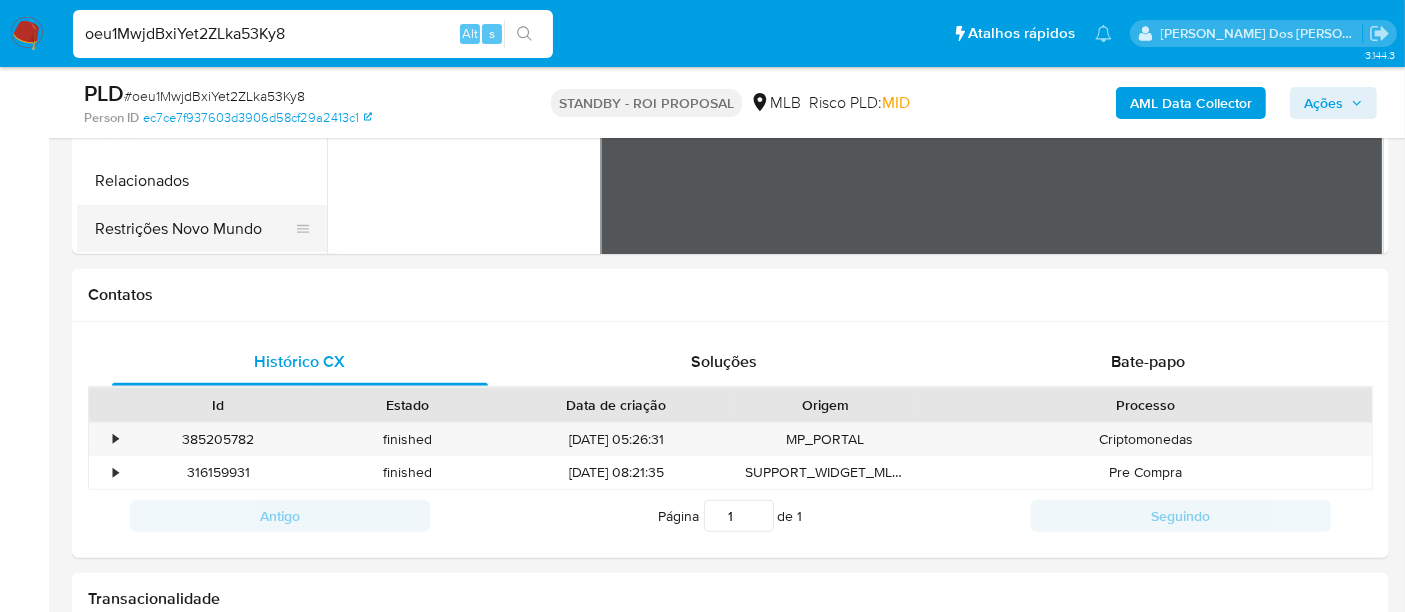 click on "Restrições Novo Mundo" at bounding box center (194, 229) 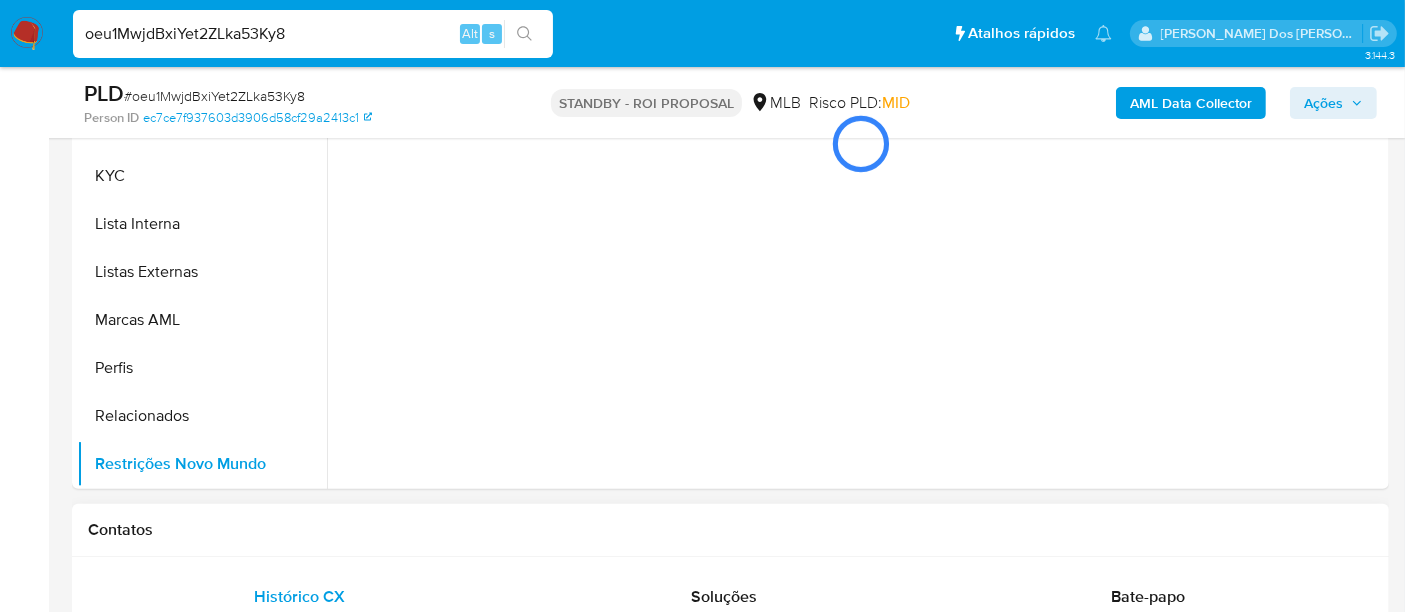 scroll, scrollTop: 444, scrollLeft: 0, axis: vertical 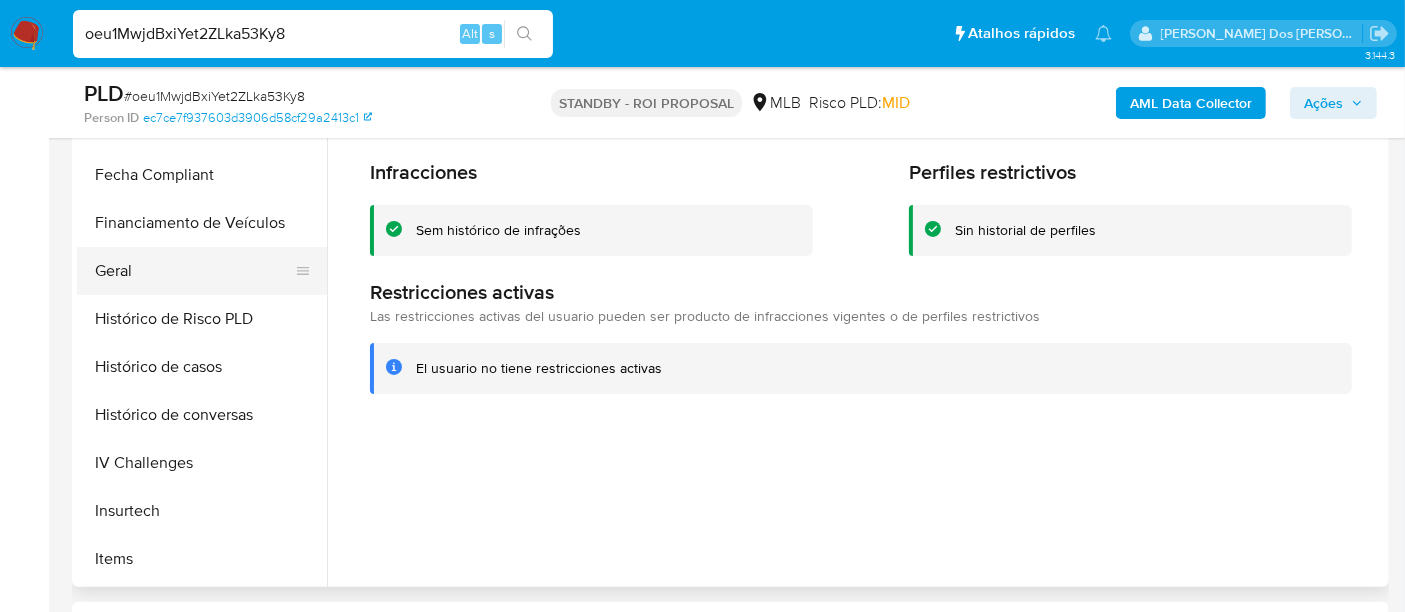click on "Geral" at bounding box center [194, 271] 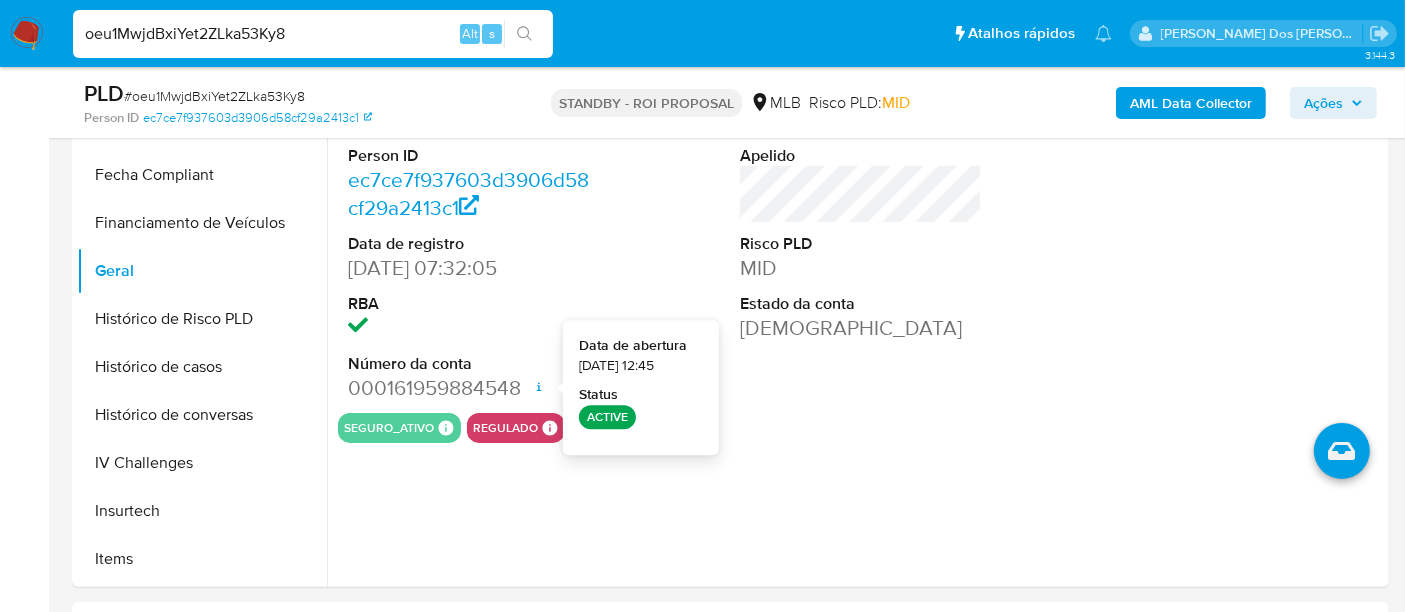 type 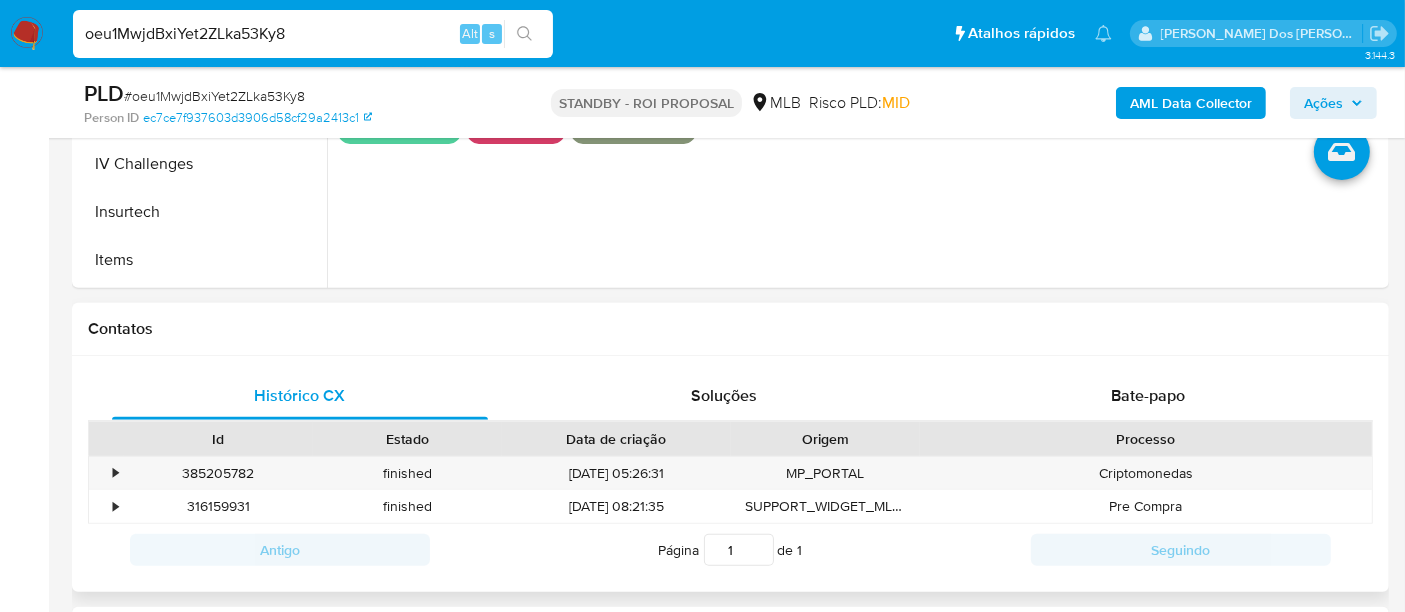 scroll, scrollTop: 777, scrollLeft: 0, axis: vertical 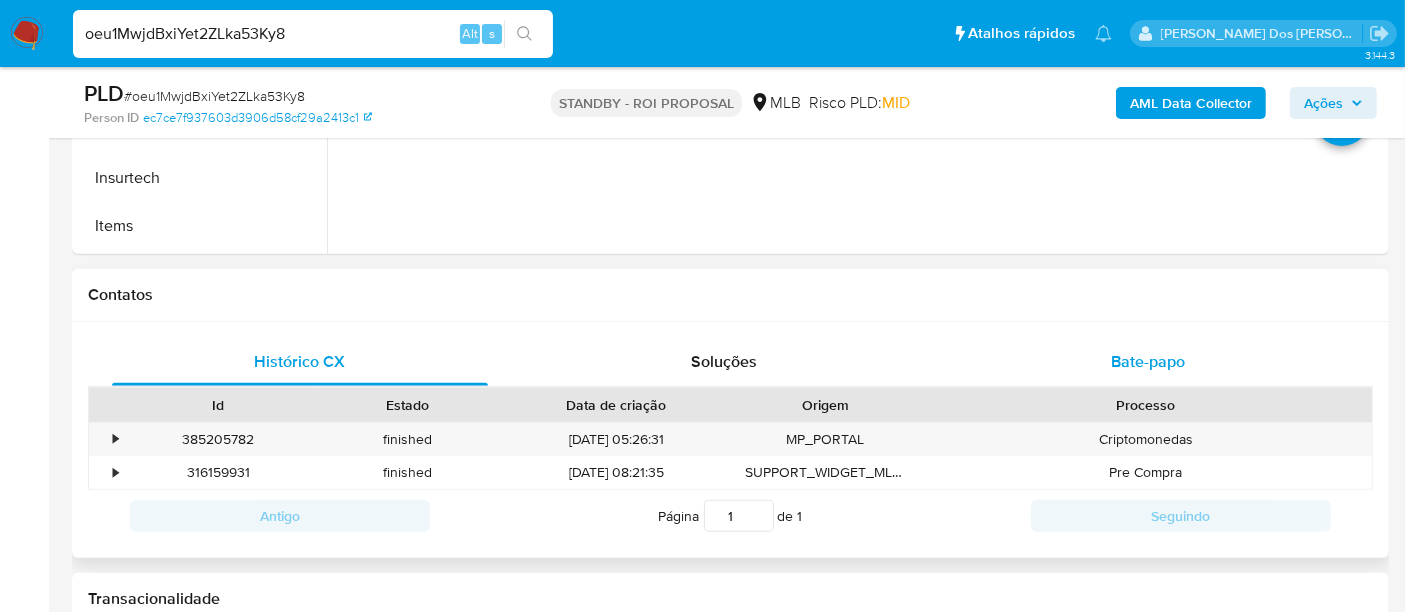 click on "Bate-papo" at bounding box center (1148, 361) 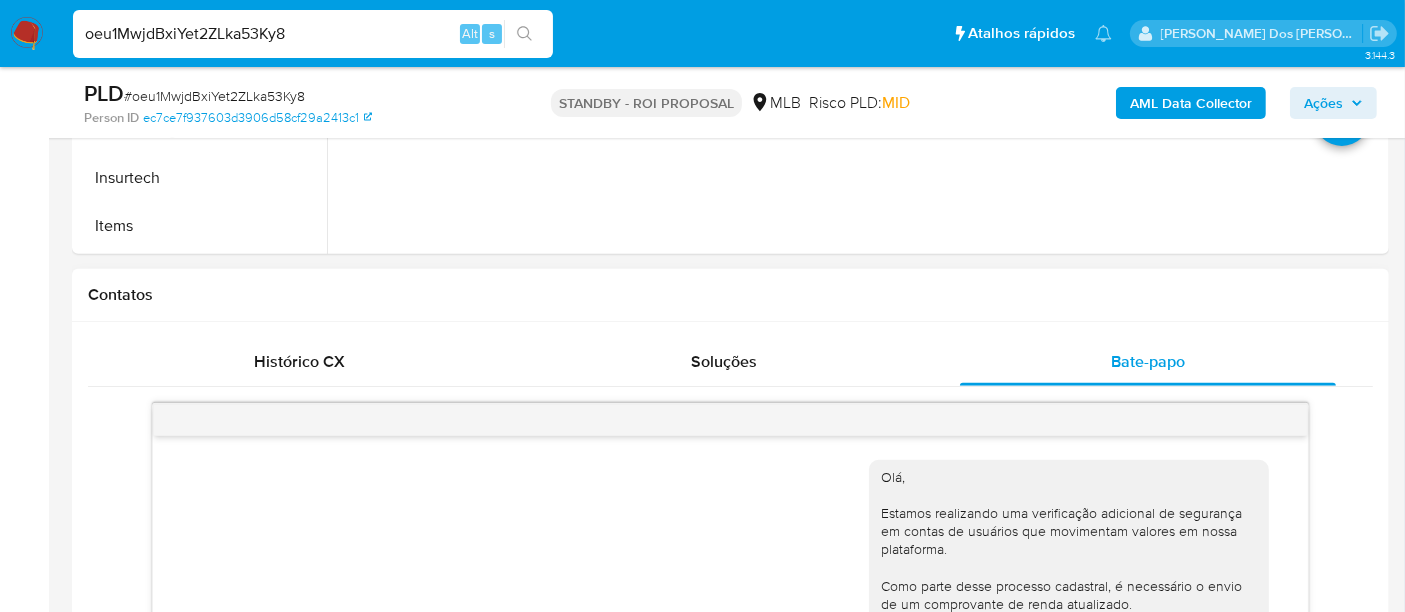 scroll, scrollTop: 339, scrollLeft: 0, axis: vertical 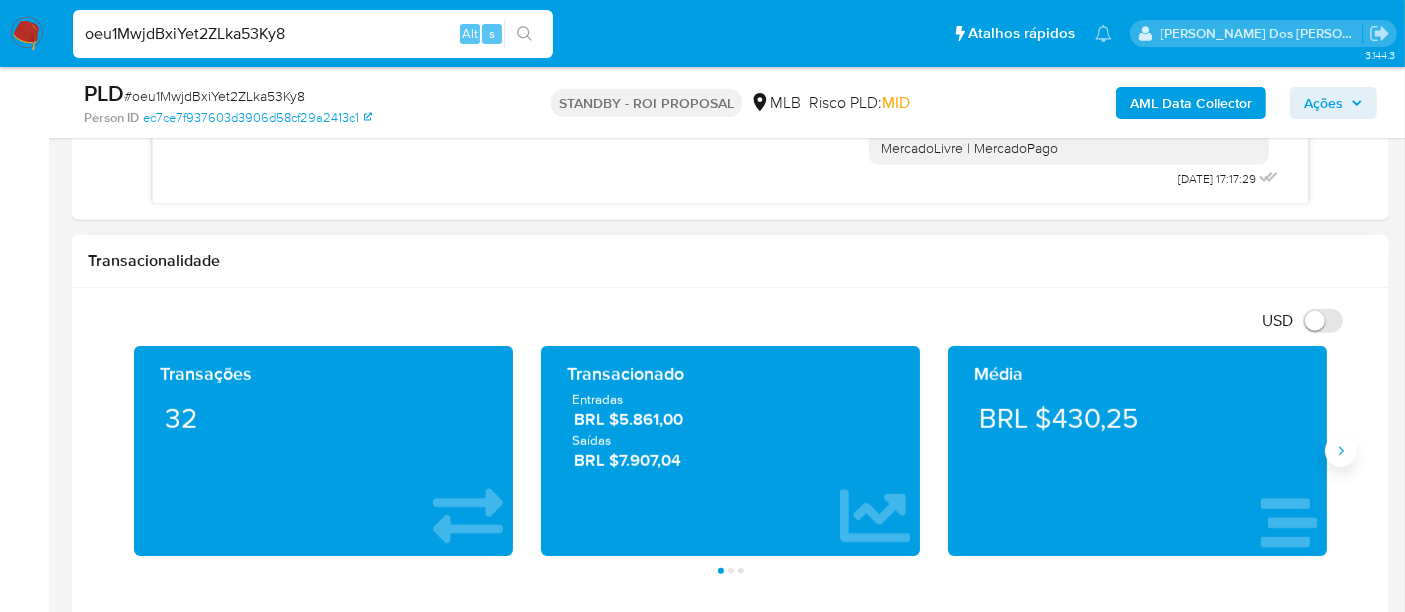 click at bounding box center [1341, 451] 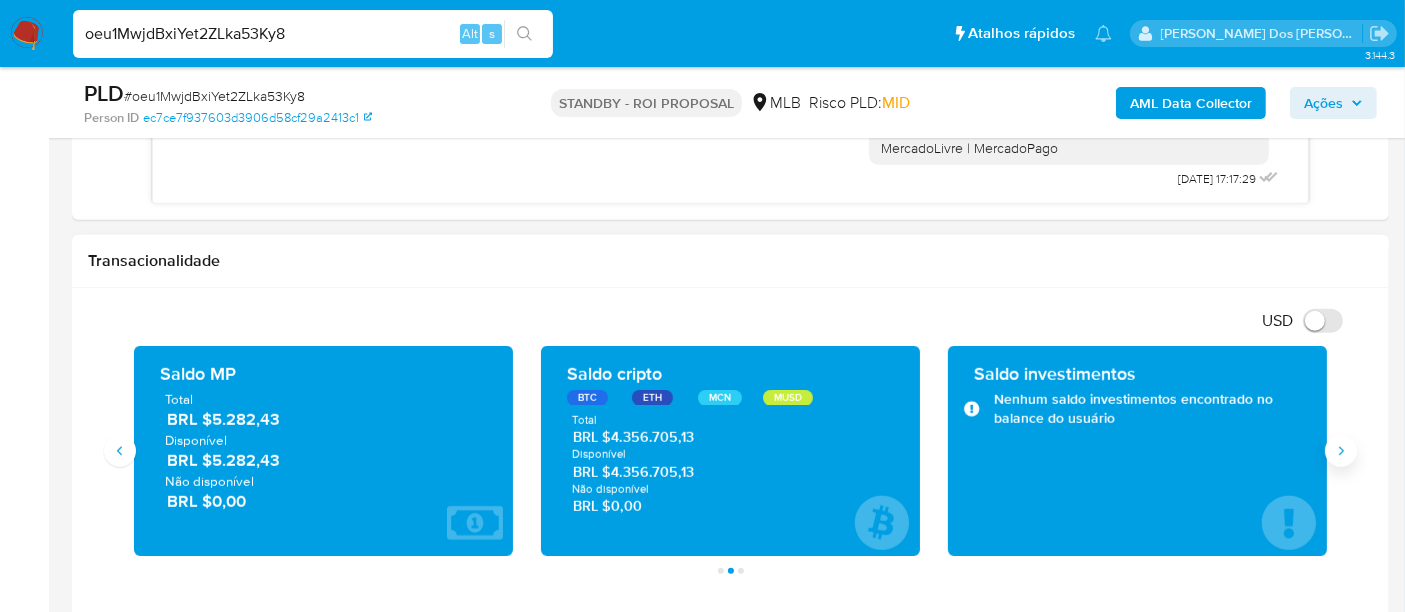 click at bounding box center (1341, 451) 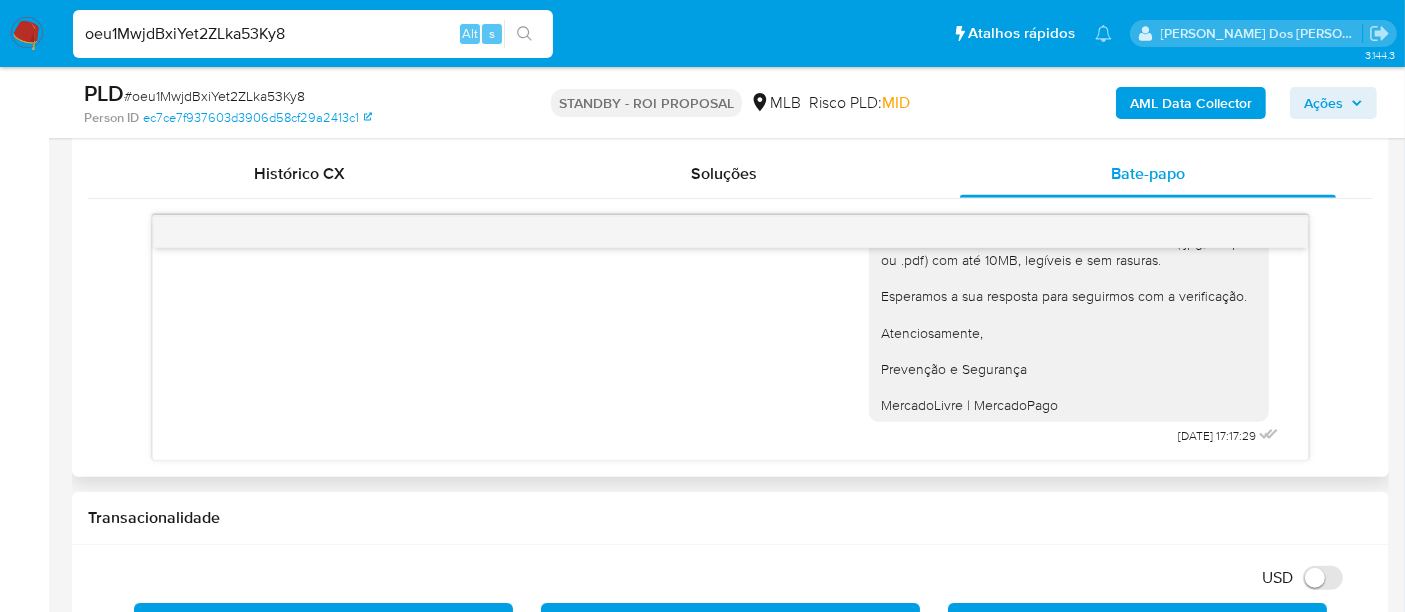 scroll, scrollTop: 888, scrollLeft: 0, axis: vertical 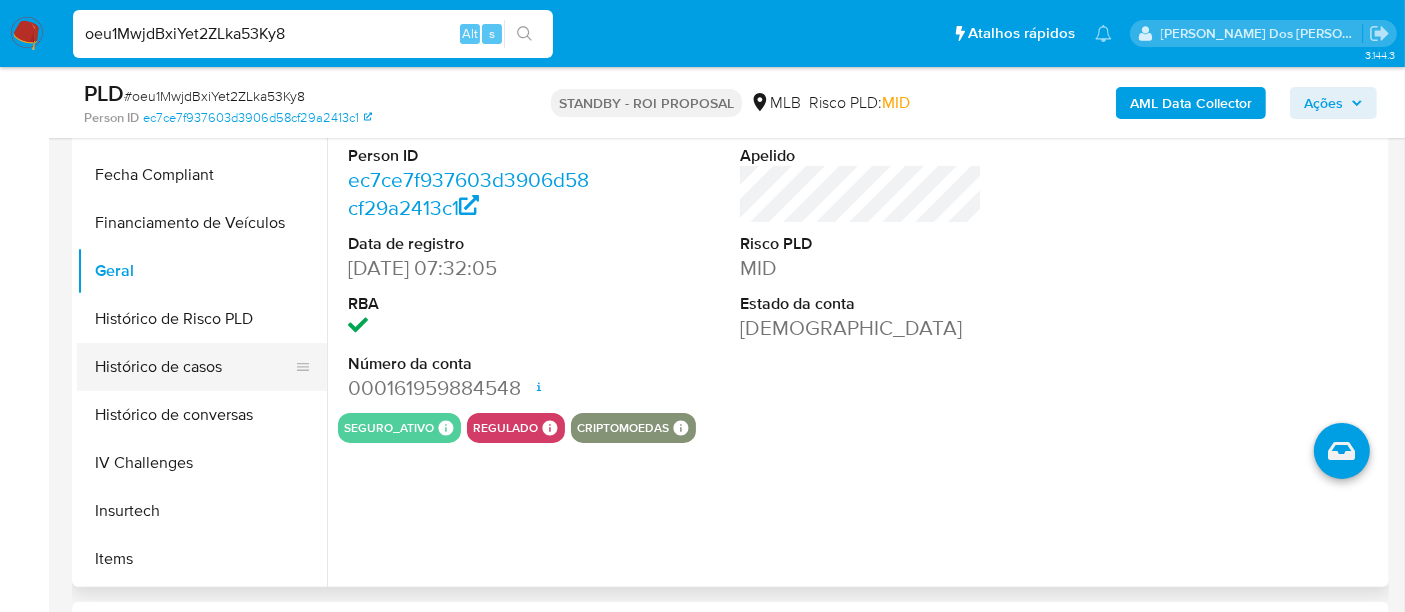 click on "Histórico de casos" at bounding box center (194, 367) 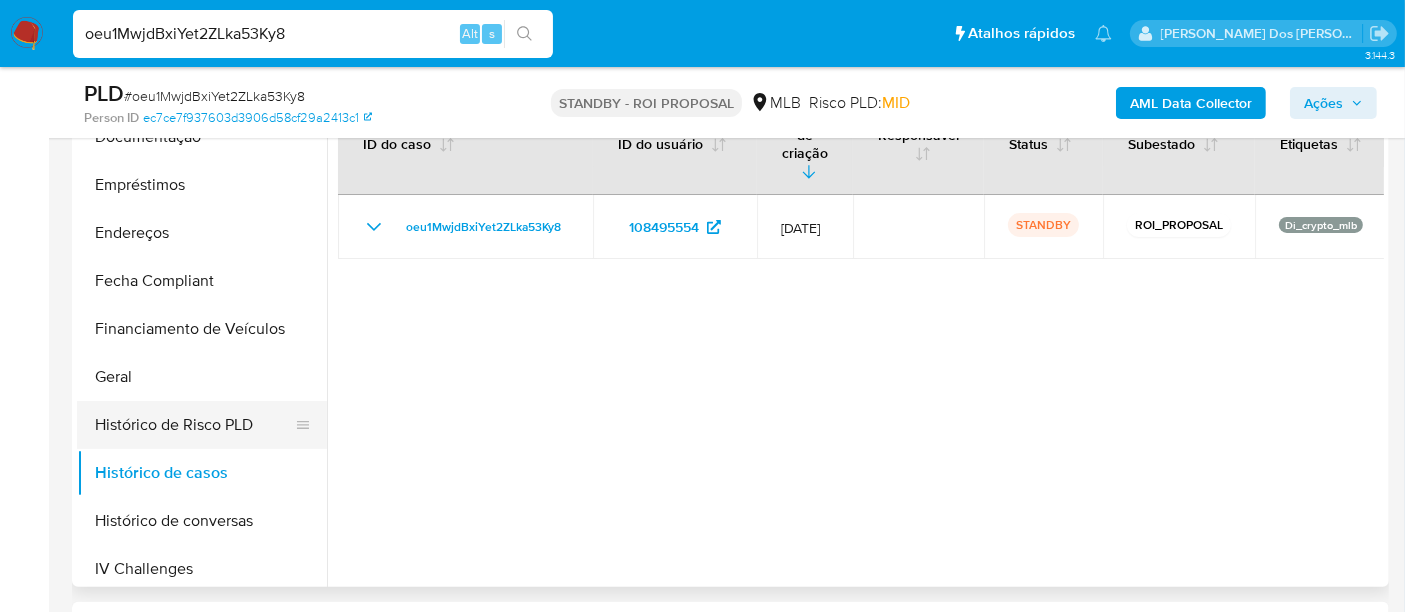 scroll, scrollTop: 177, scrollLeft: 0, axis: vertical 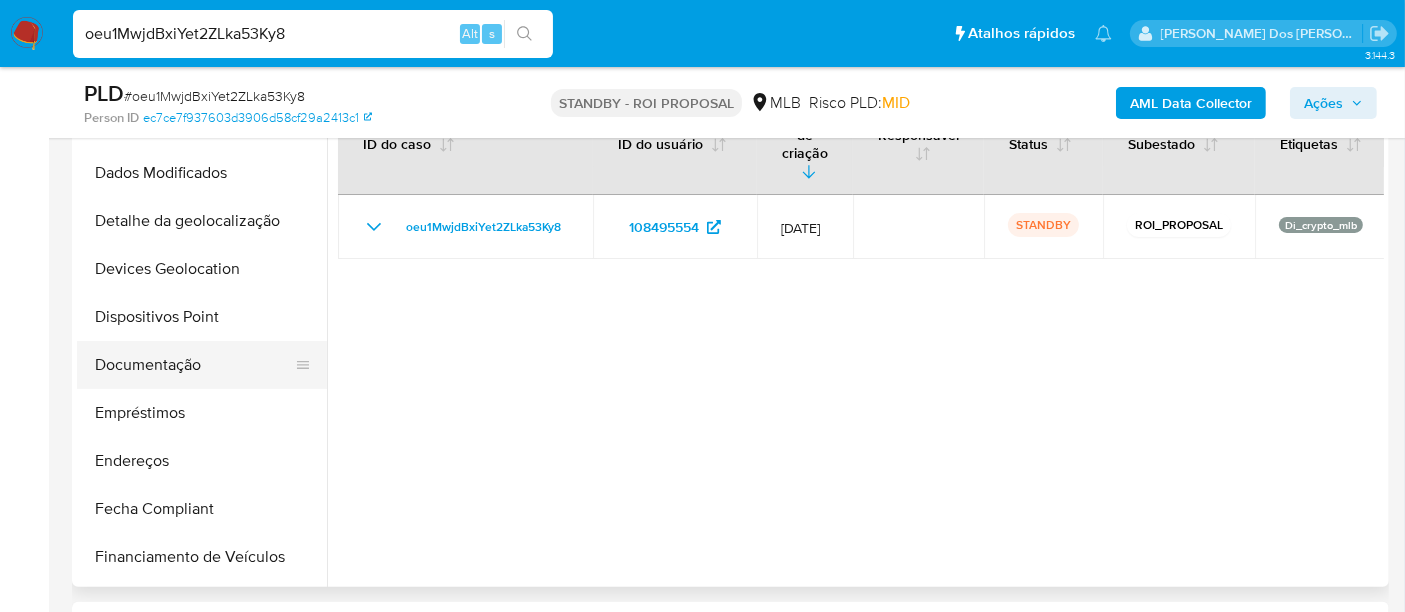 click on "Documentação" at bounding box center (194, 365) 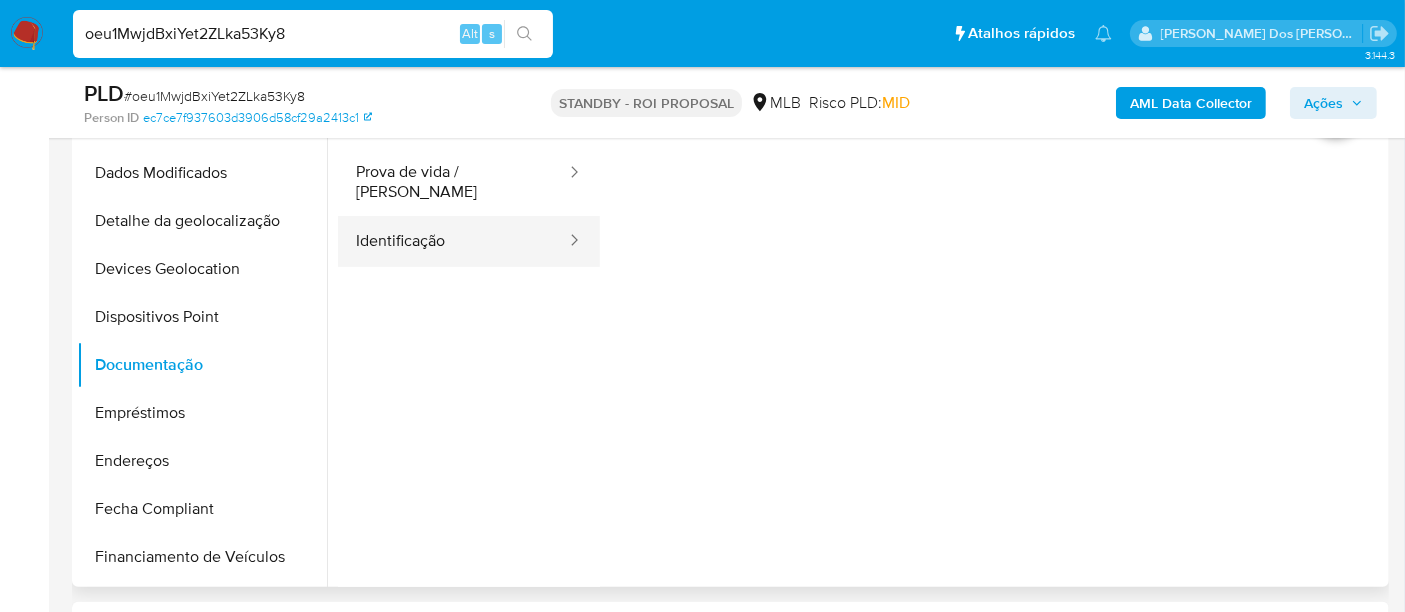 click on "Identificação" at bounding box center (453, 241) 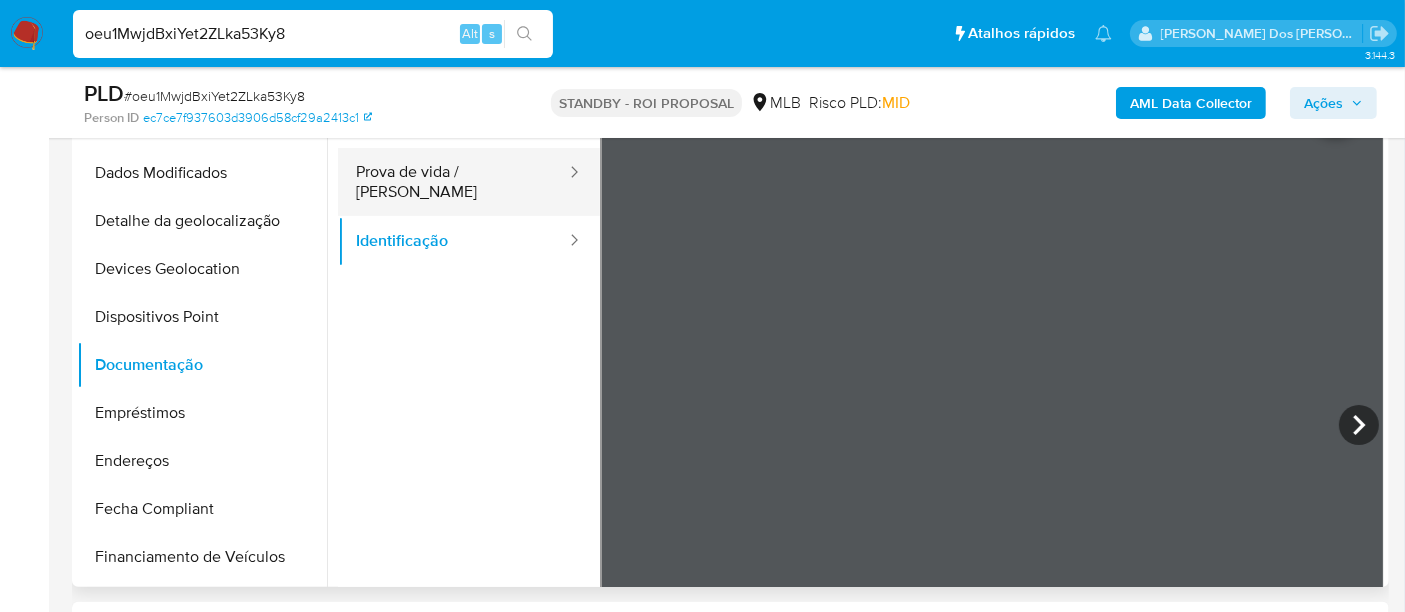 click on "Prova de vida / Selfie" at bounding box center [453, 182] 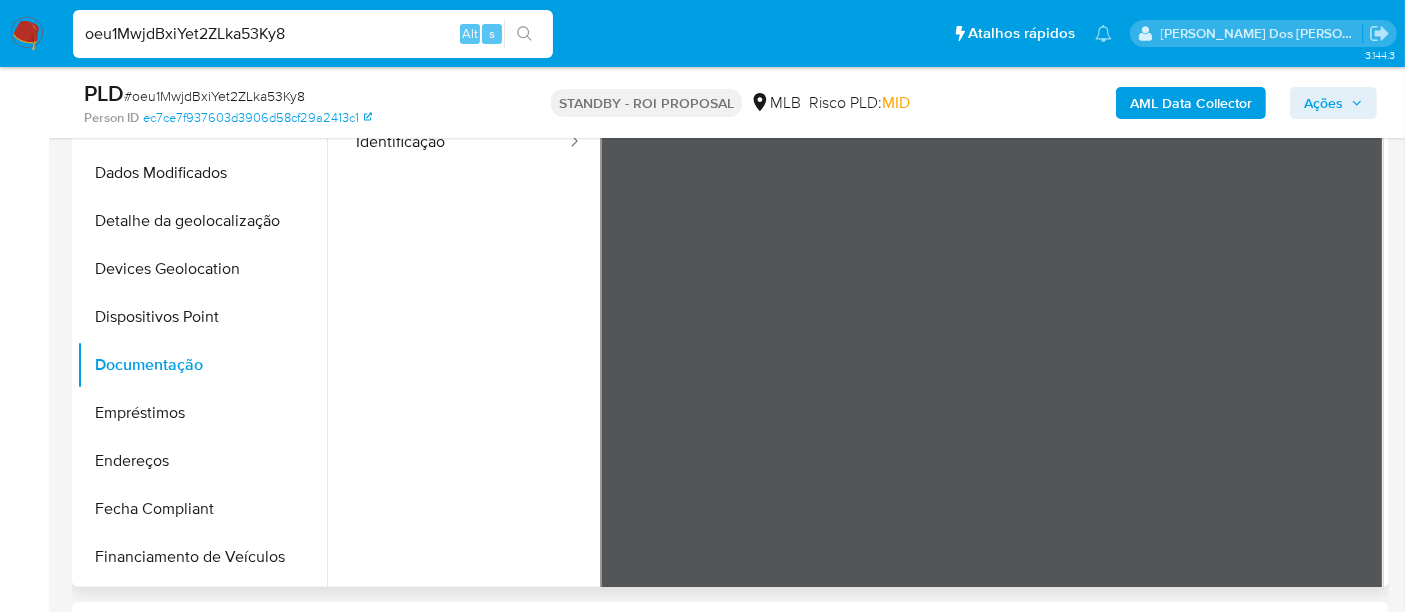 scroll, scrollTop: 168, scrollLeft: 0, axis: vertical 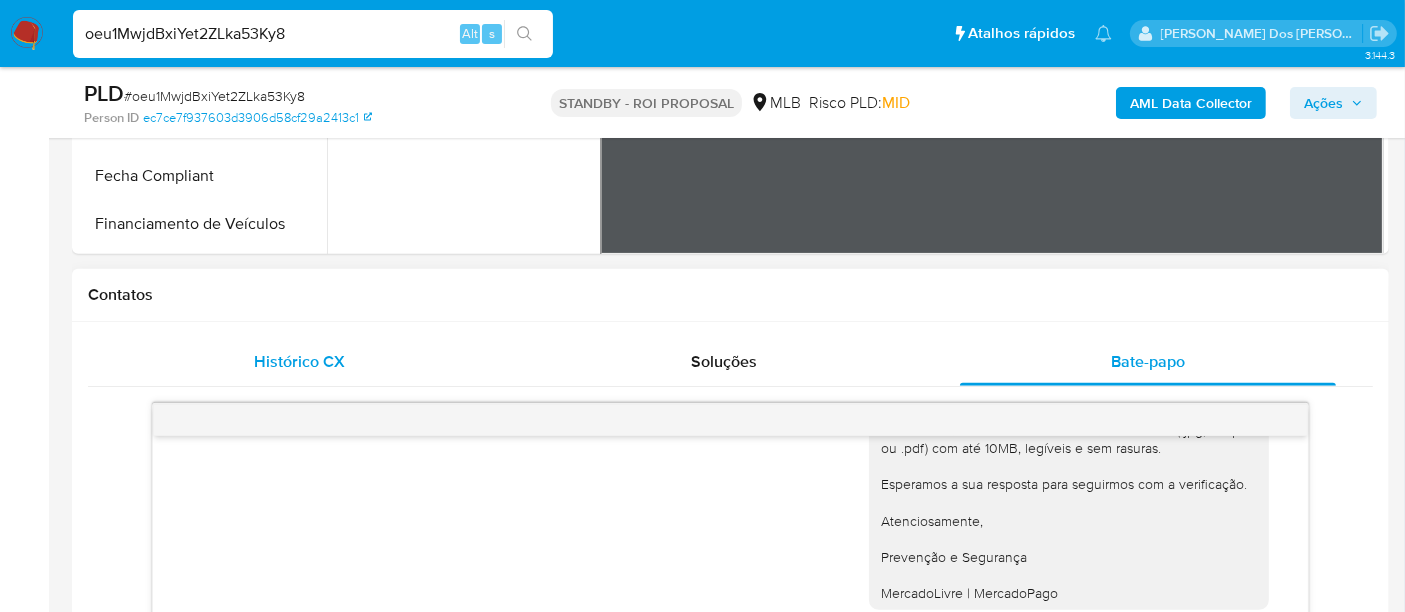 click on "Histórico CX" at bounding box center (300, 361) 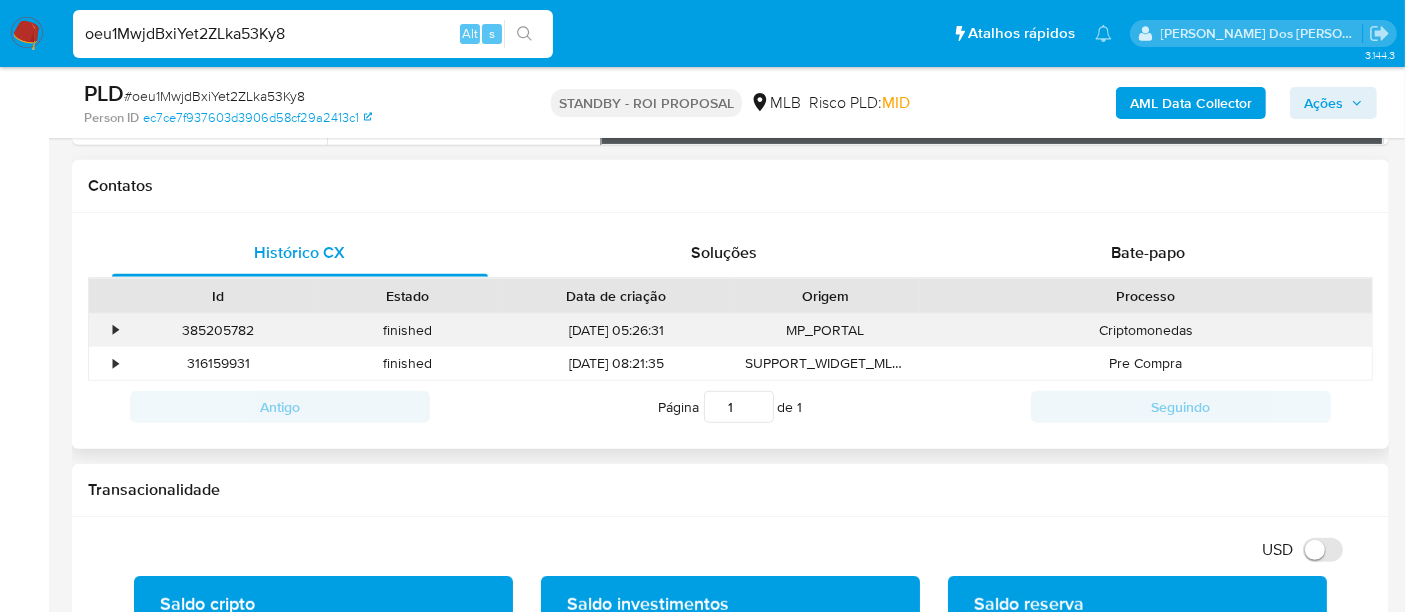 scroll, scrollTop: 888, scrollLeft: 0, axis: vertical 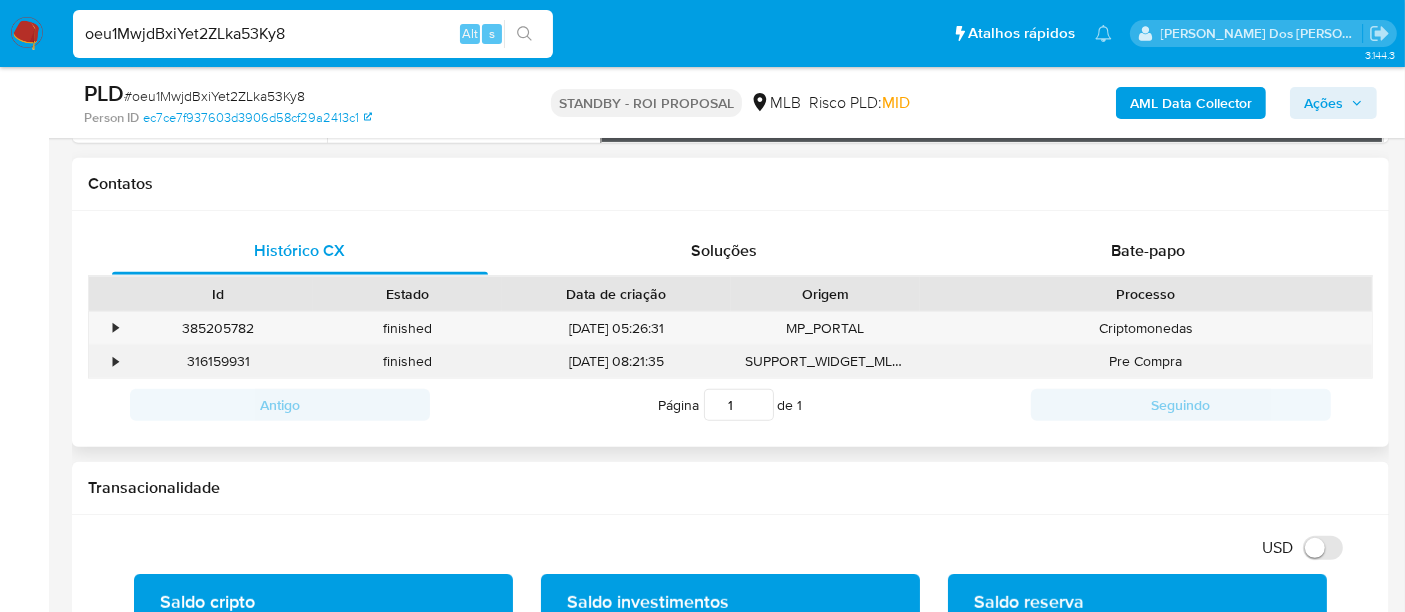 click on "•" at bounding box center [115, 361] 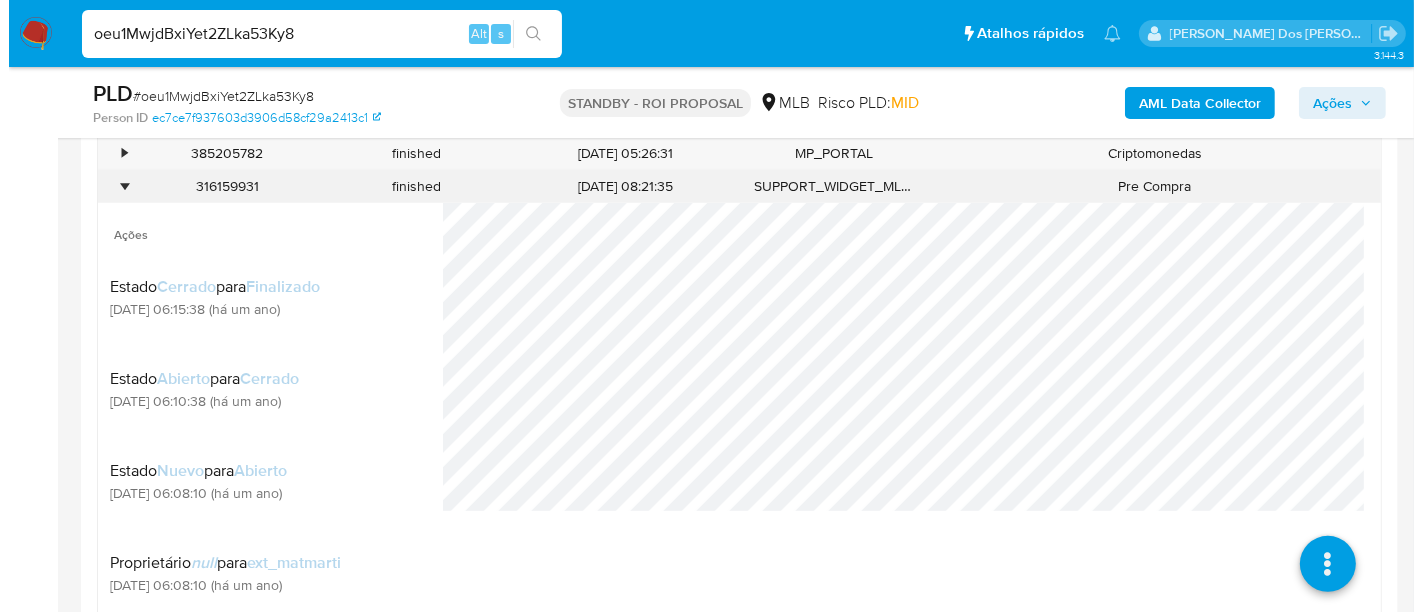 scroll, scrollTop: 1111, scrollLeft: 0, axis: vertical 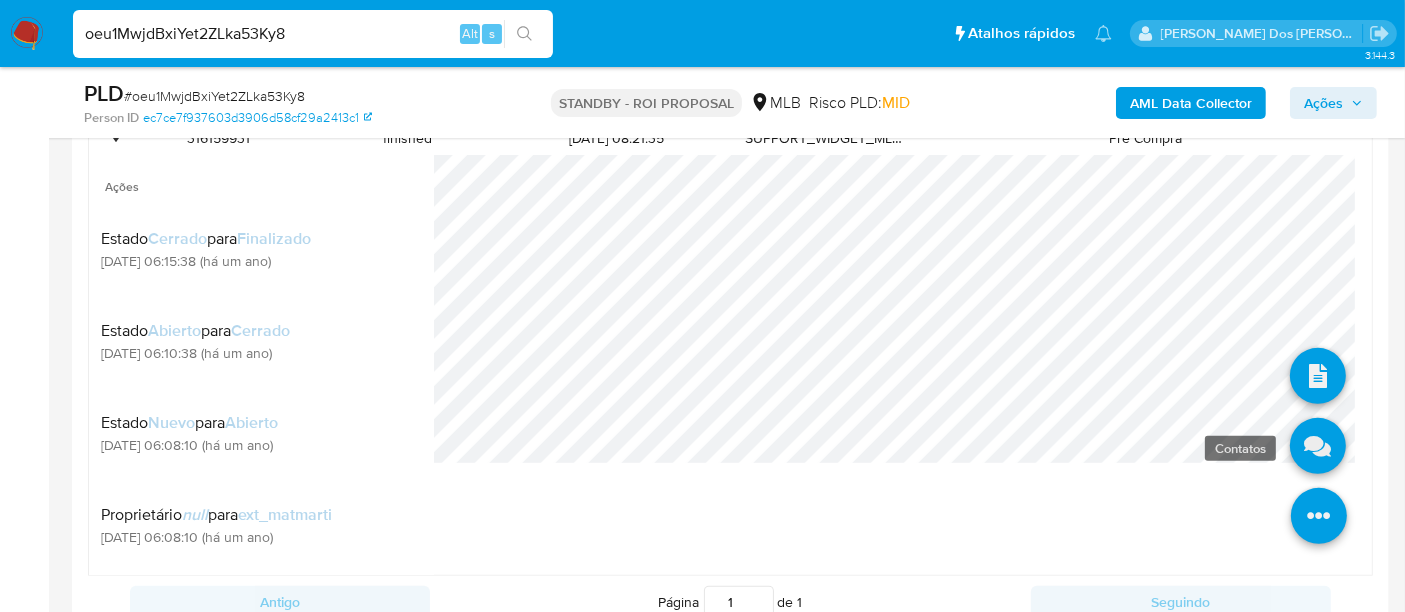 click at bounding box center [1318, 446] 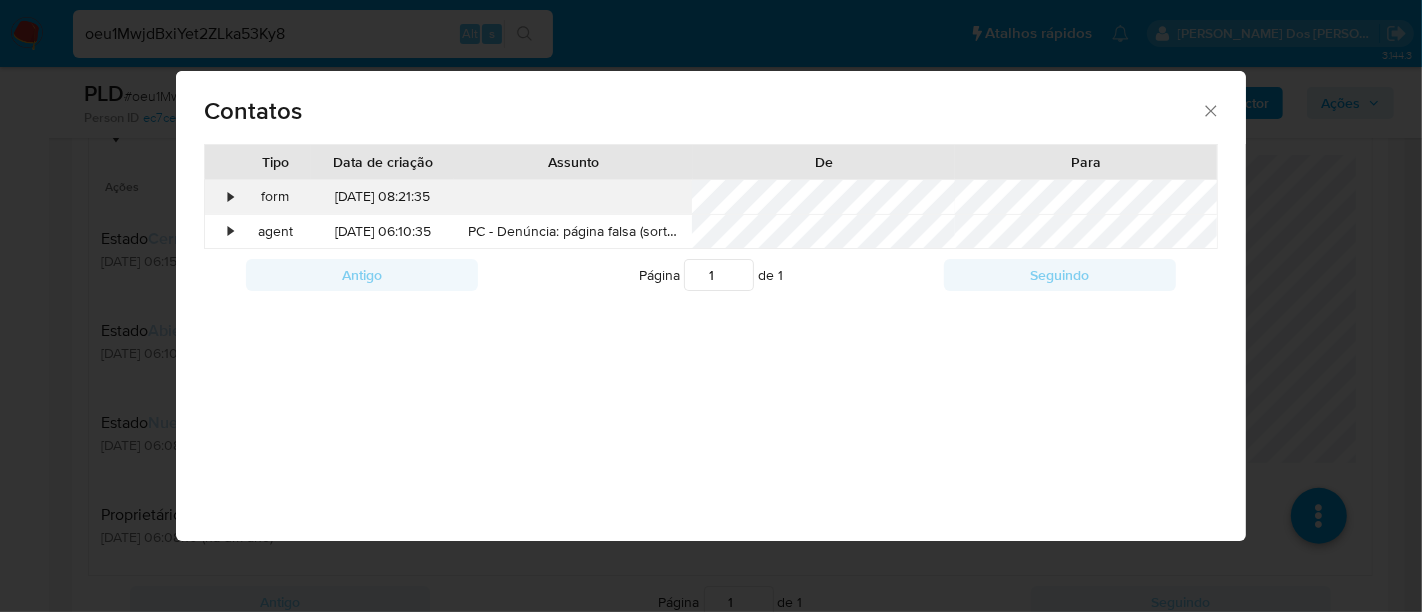 click on "• form 12/05/2024 08:21:35" at bounding box center [711, 197] 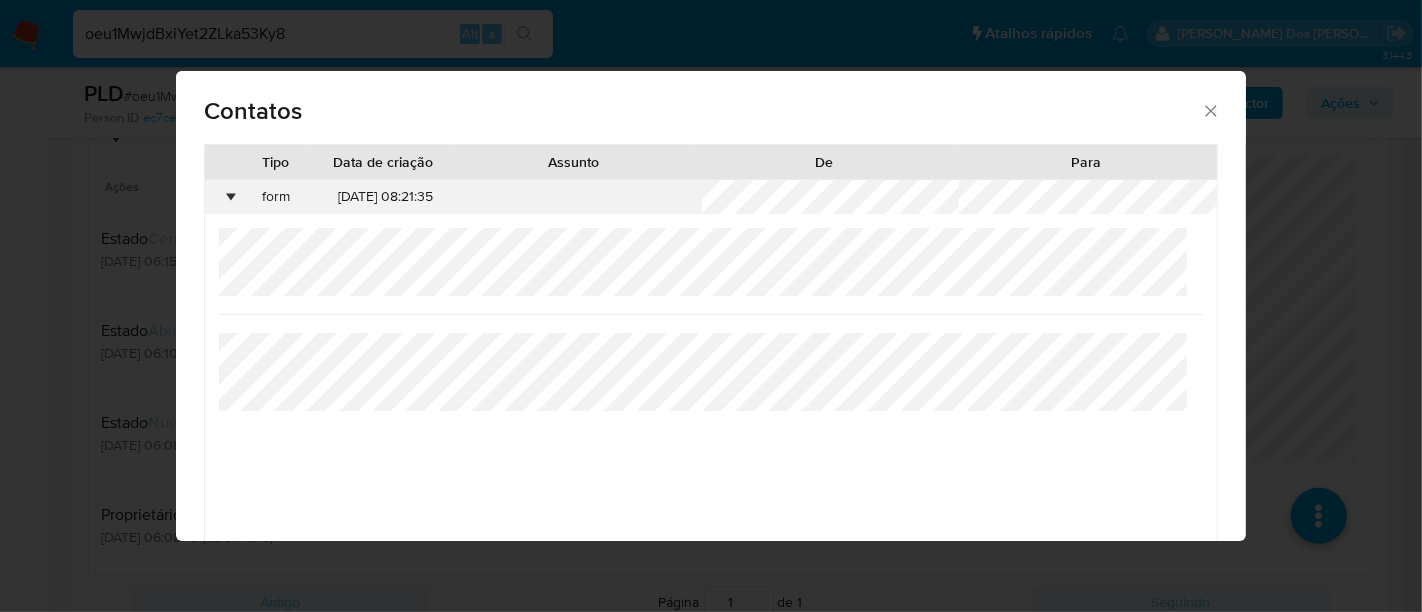 click on "•" at bounding box center [222, 197] 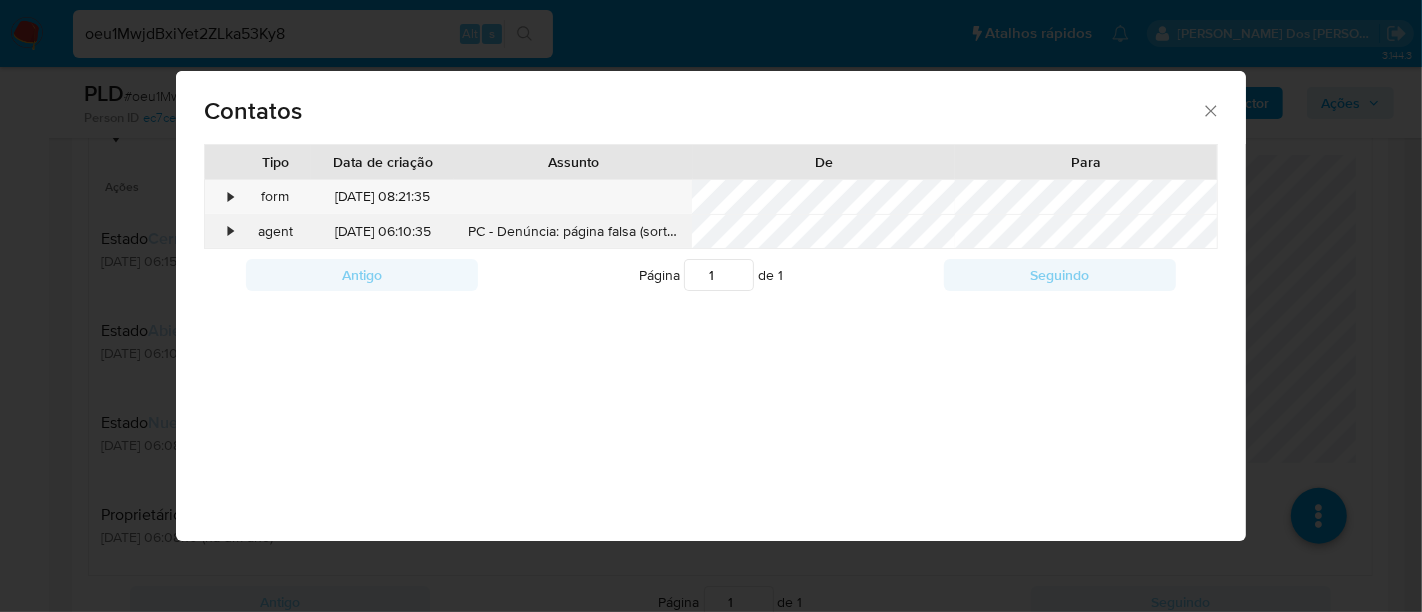 click on "•" at bounding box center [222, 232] 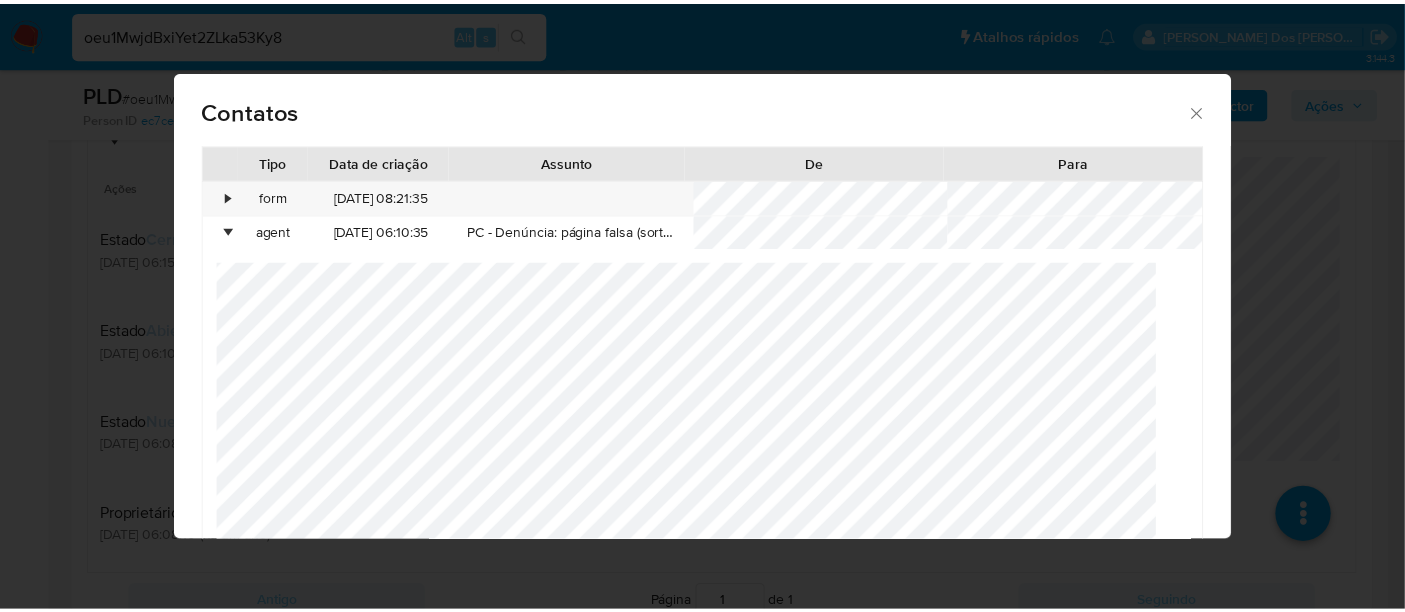 scroll, scrollTop: 111, scrollLeft: 0, axis: vertical 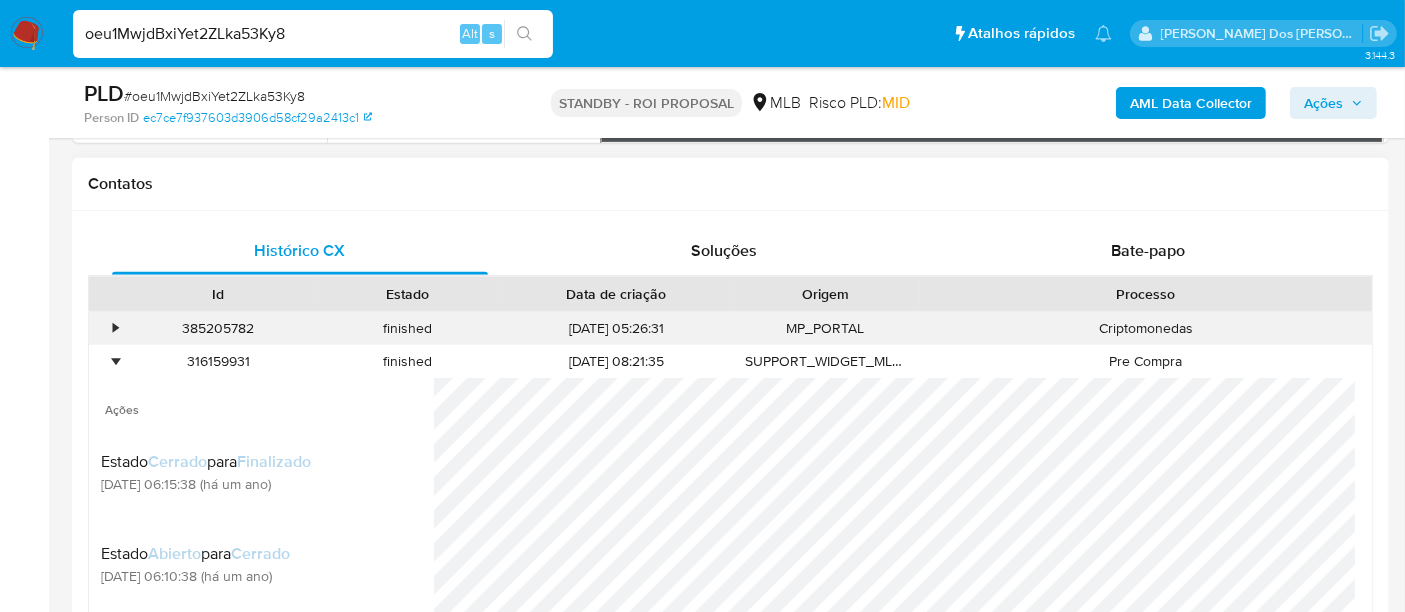 drag, startPoint x: 121, startPoint y: 355, endPoint x: 120, endPoint y: 335, distance: 20.024984 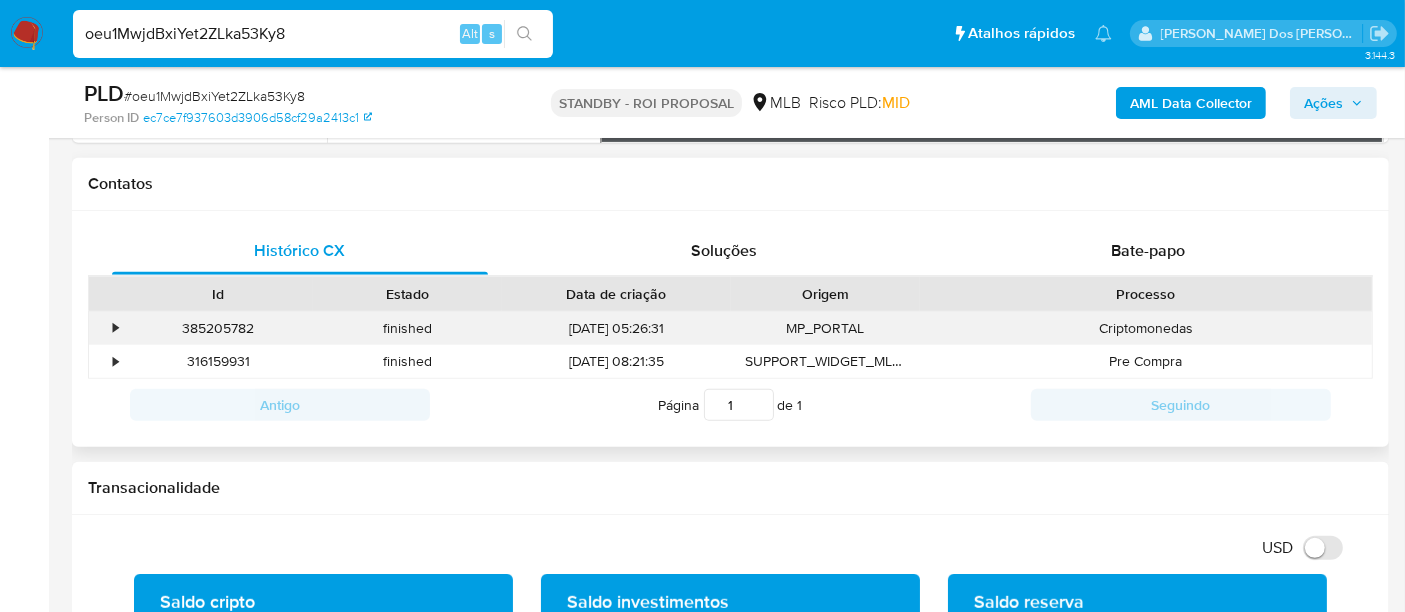 click on "•" at bounding box center (106, 328) 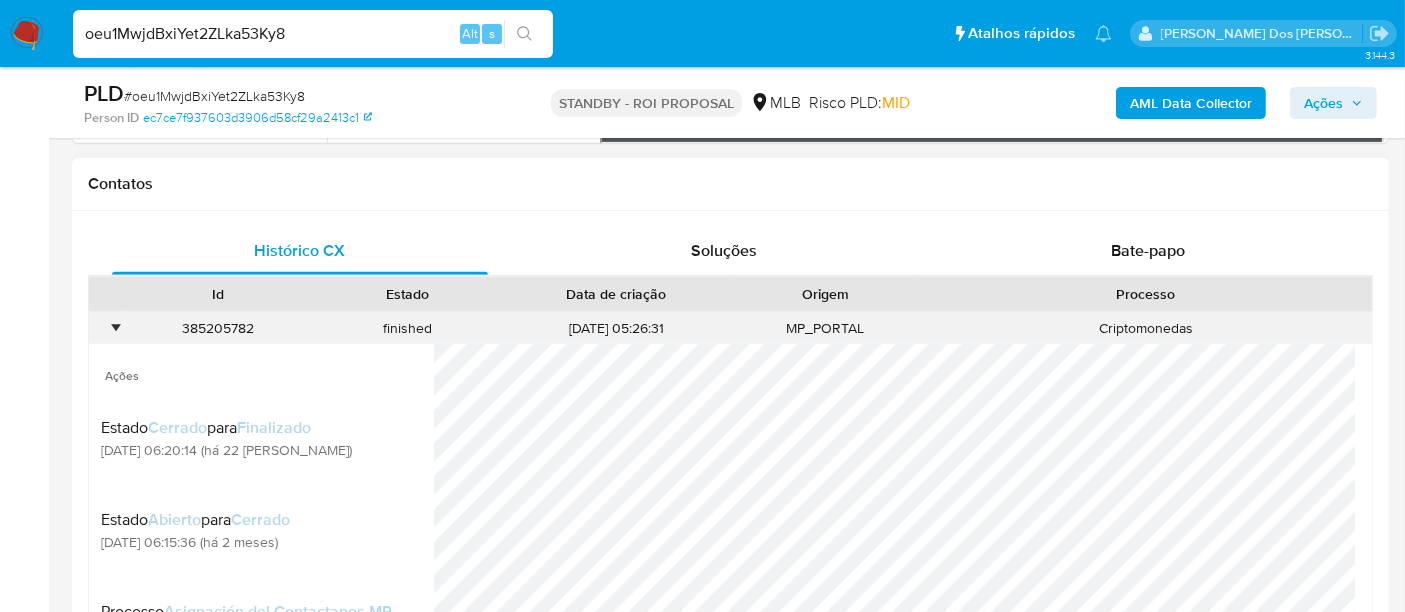 scroll, scrollTop: 1111, scrollLeft: 0, axis: vertical 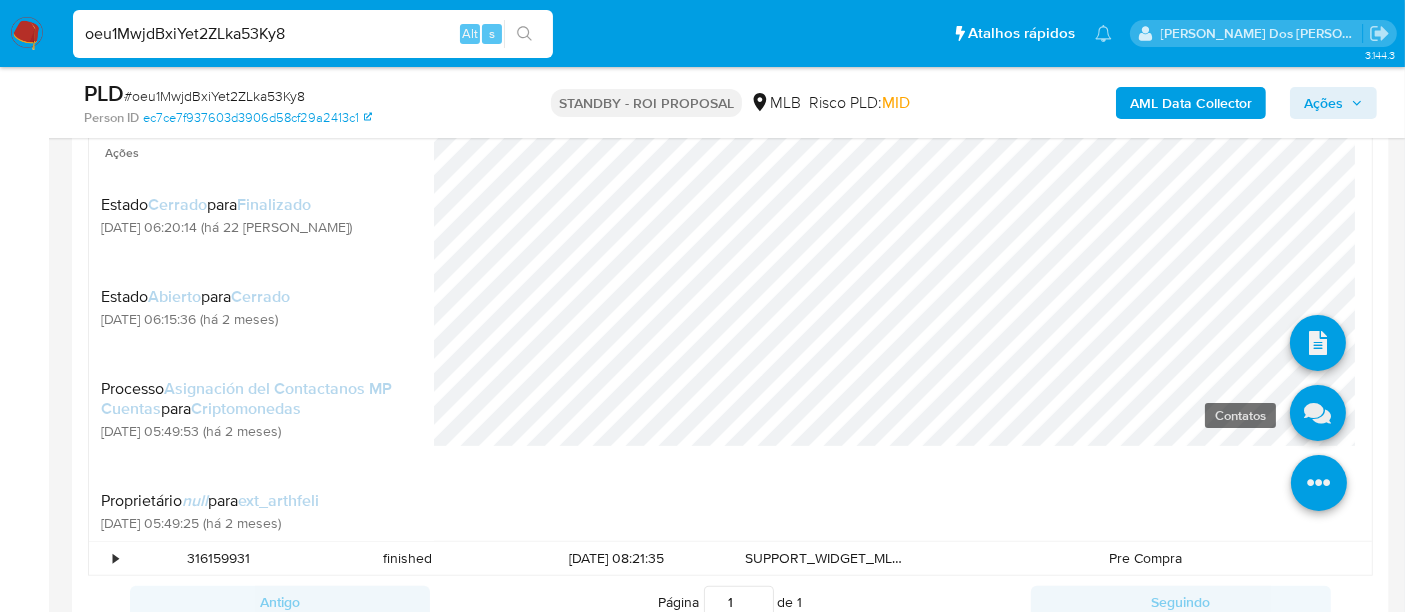 click at bounding box center [1318, 414] 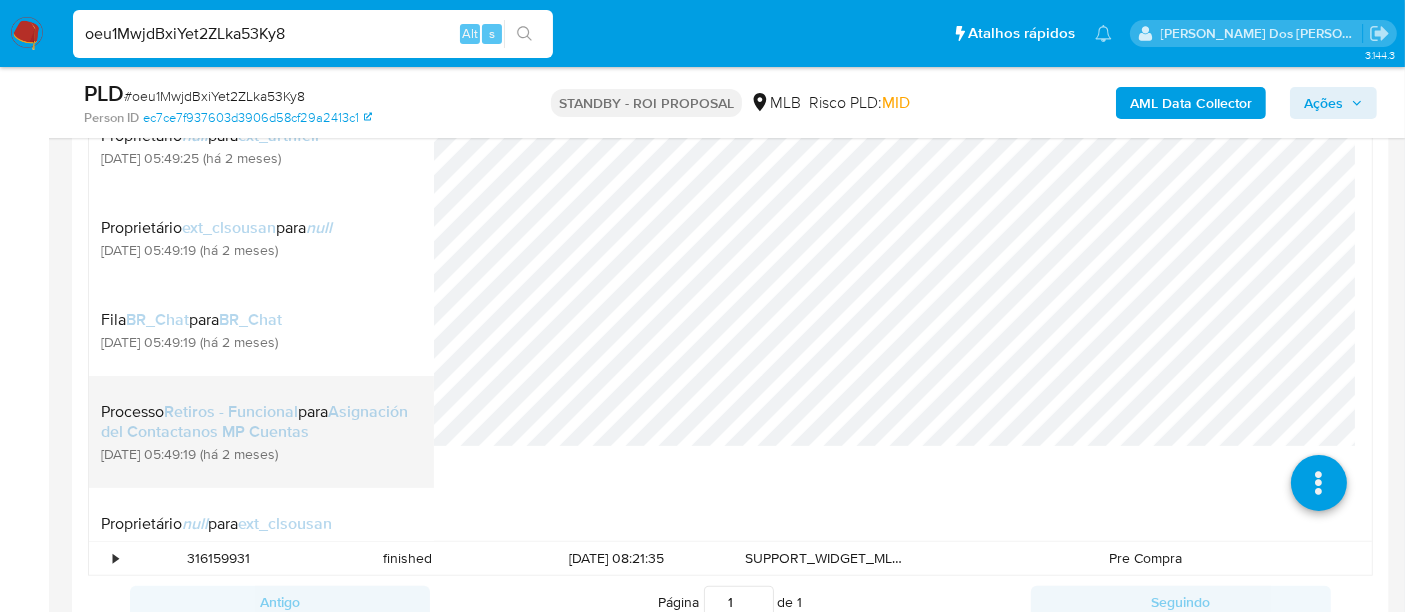 scroll, scrollTop: 495, scrollLeft: 0, axis: vertical 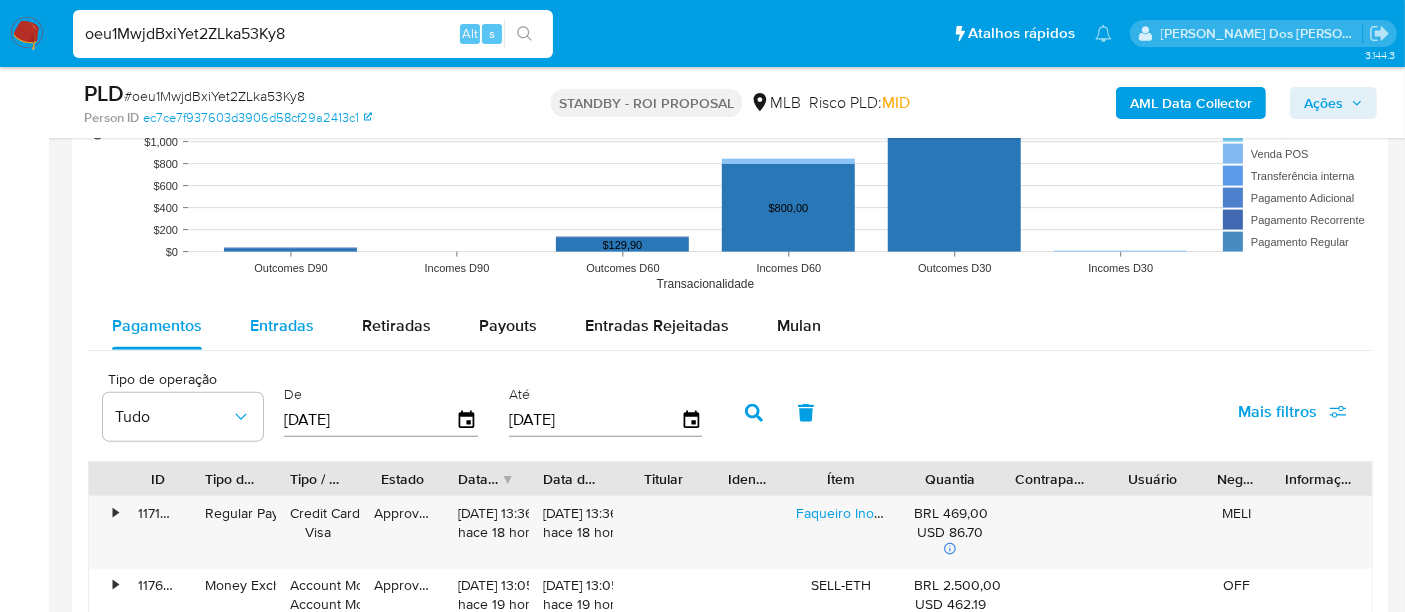 click on "Entradas" at bounding box center [282, 325] 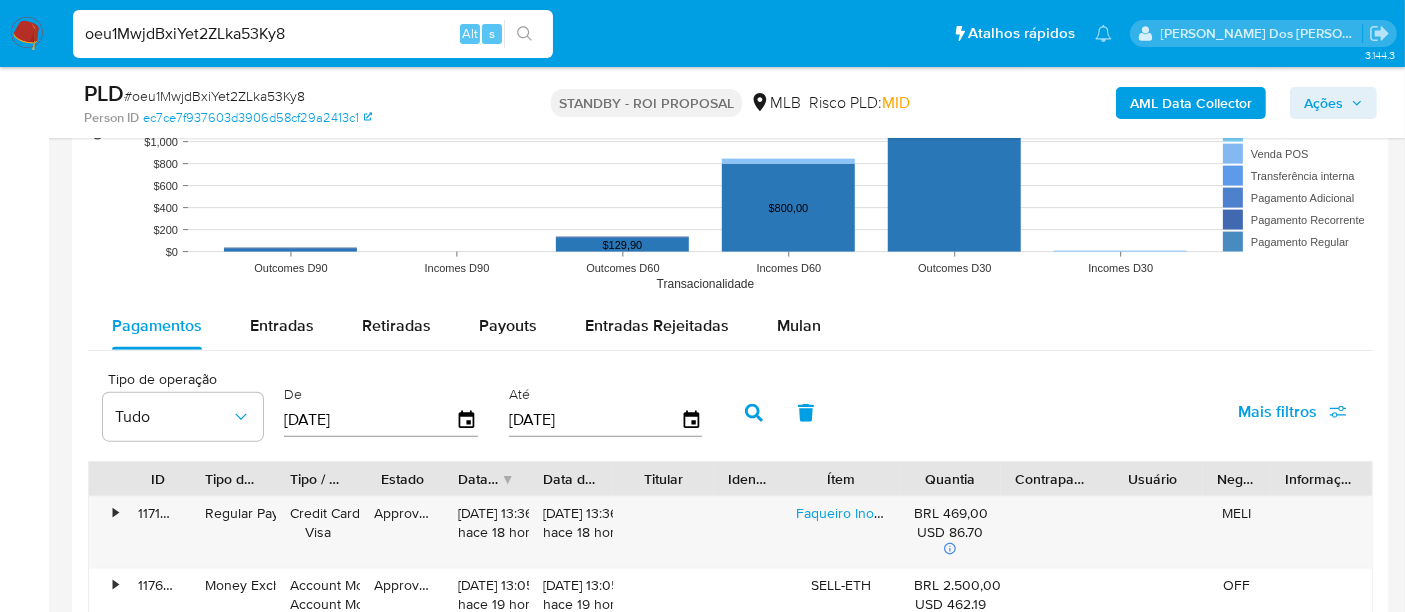 select on "10" 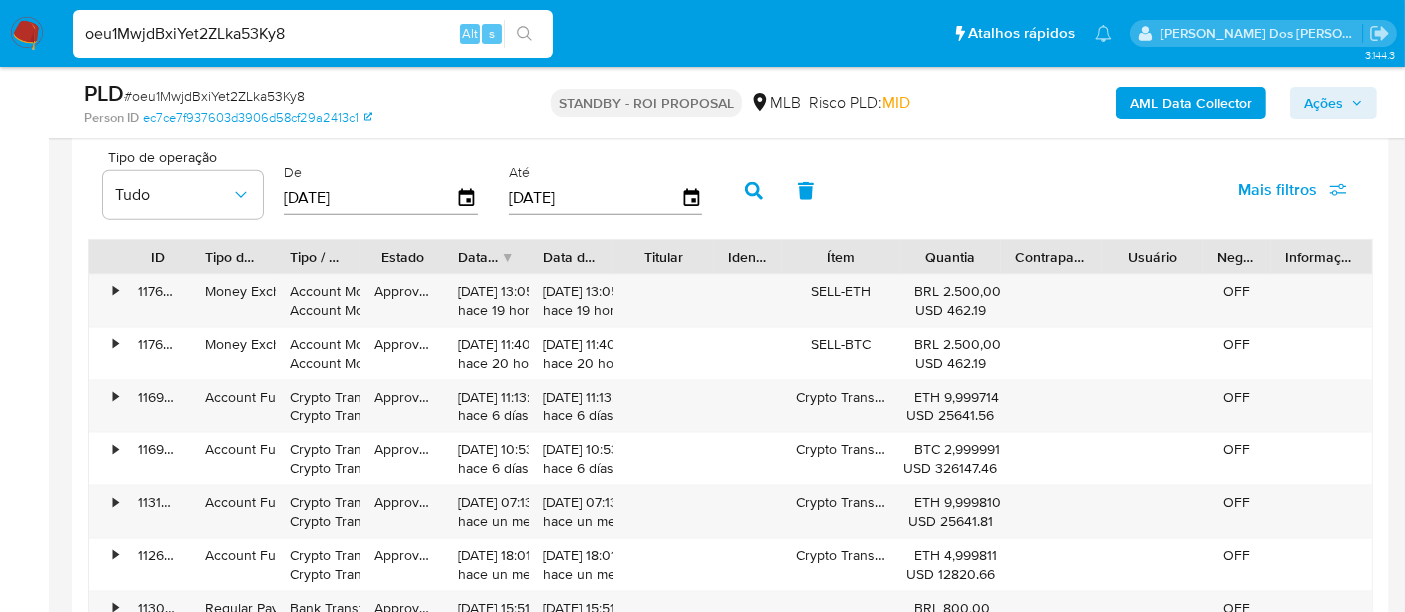 scroll, scrollTop: 2666, scrollLeft: 0, axis: vertical 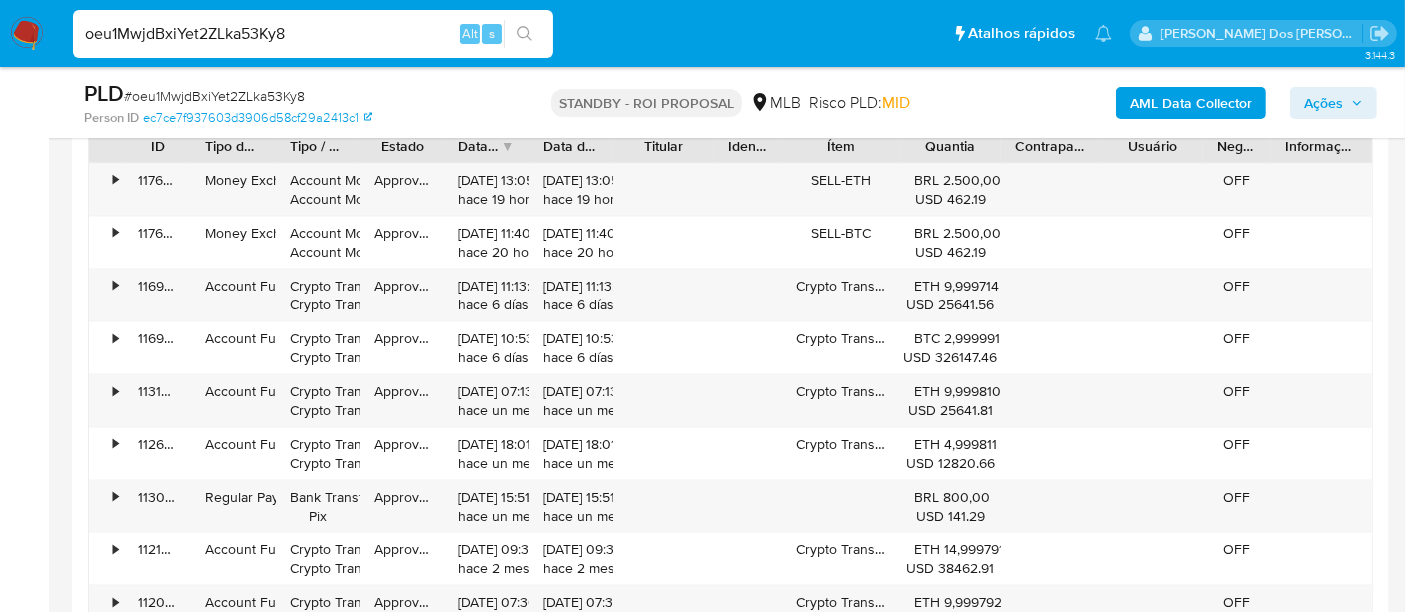 type 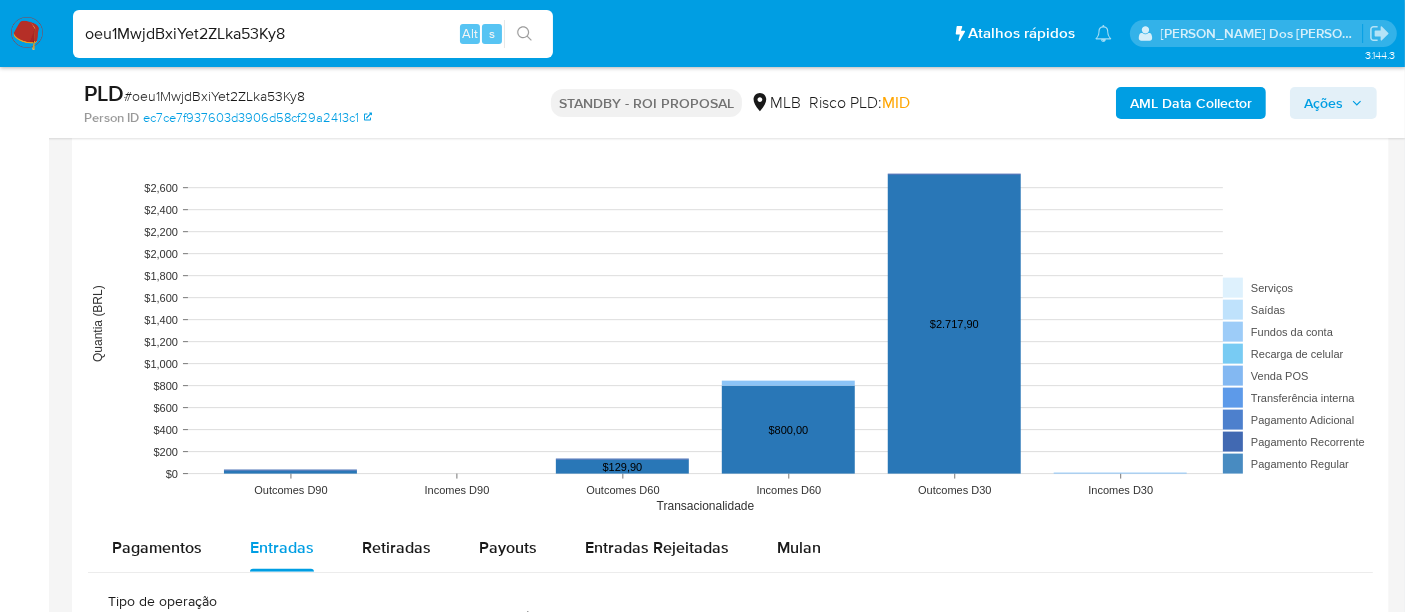 scroll, scrollTop: 1666, scrollLeft: 0, axis: vertical 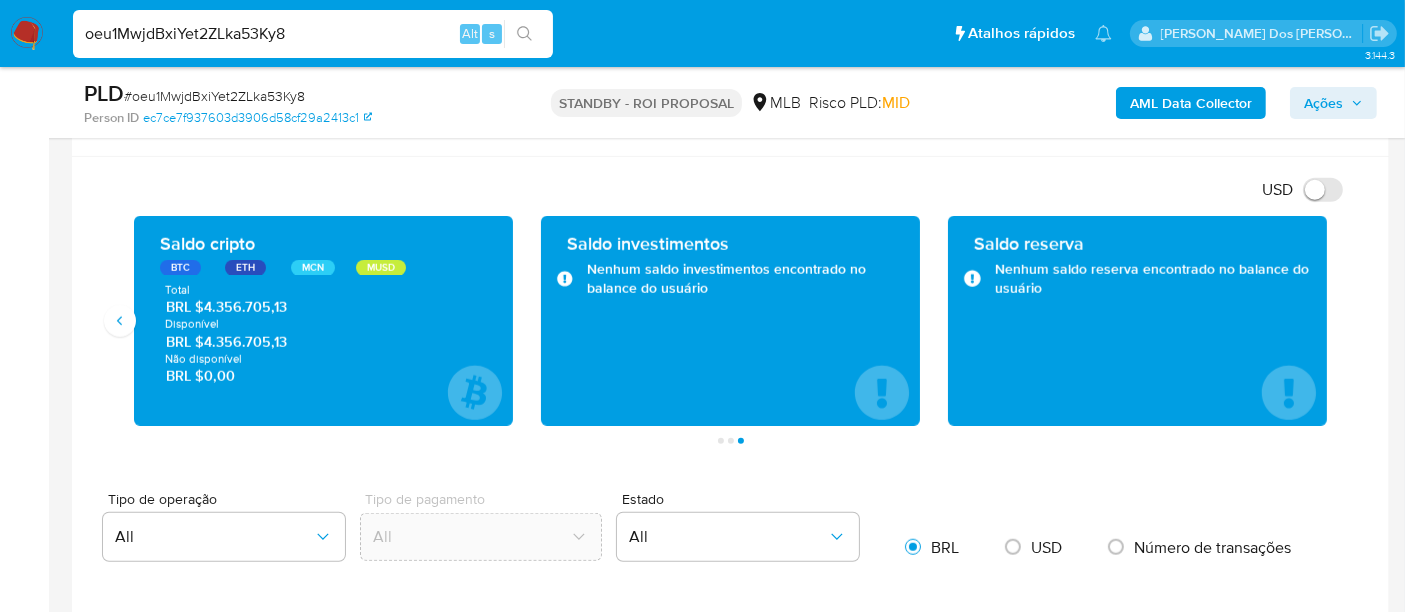 drag, startPoint x: 296, startPoint y: 348, endPoint x: 201, endPoint y: 349, distance: 95.005264 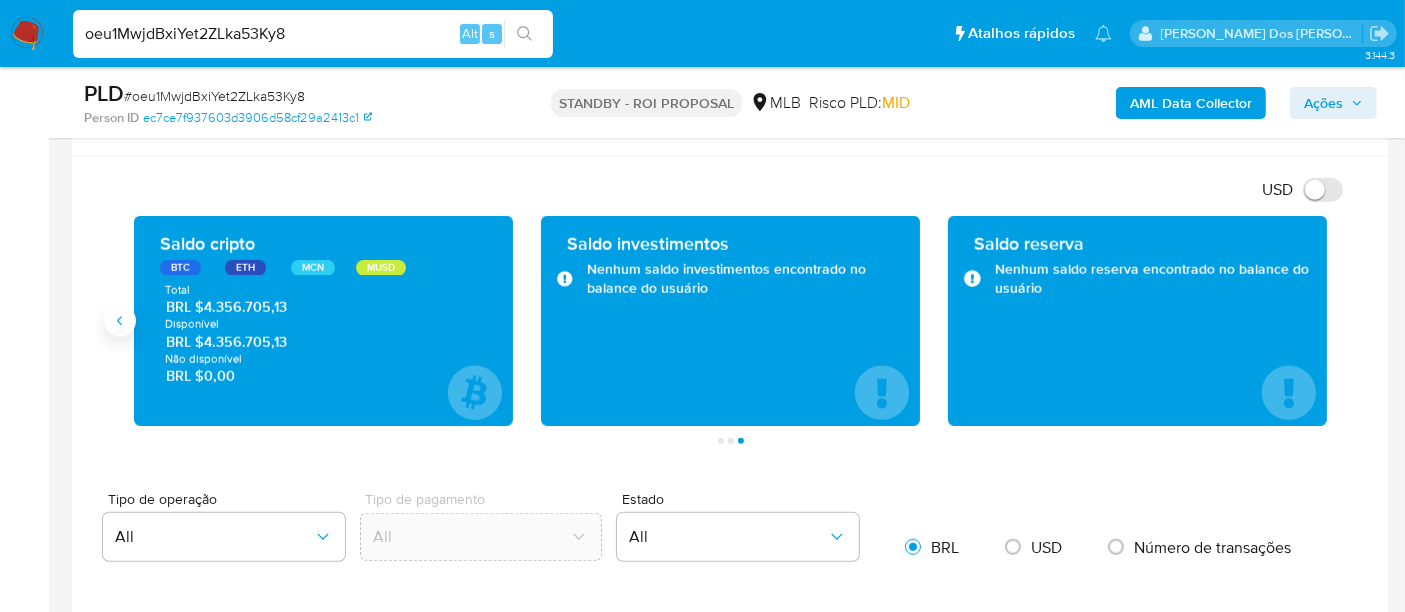 click 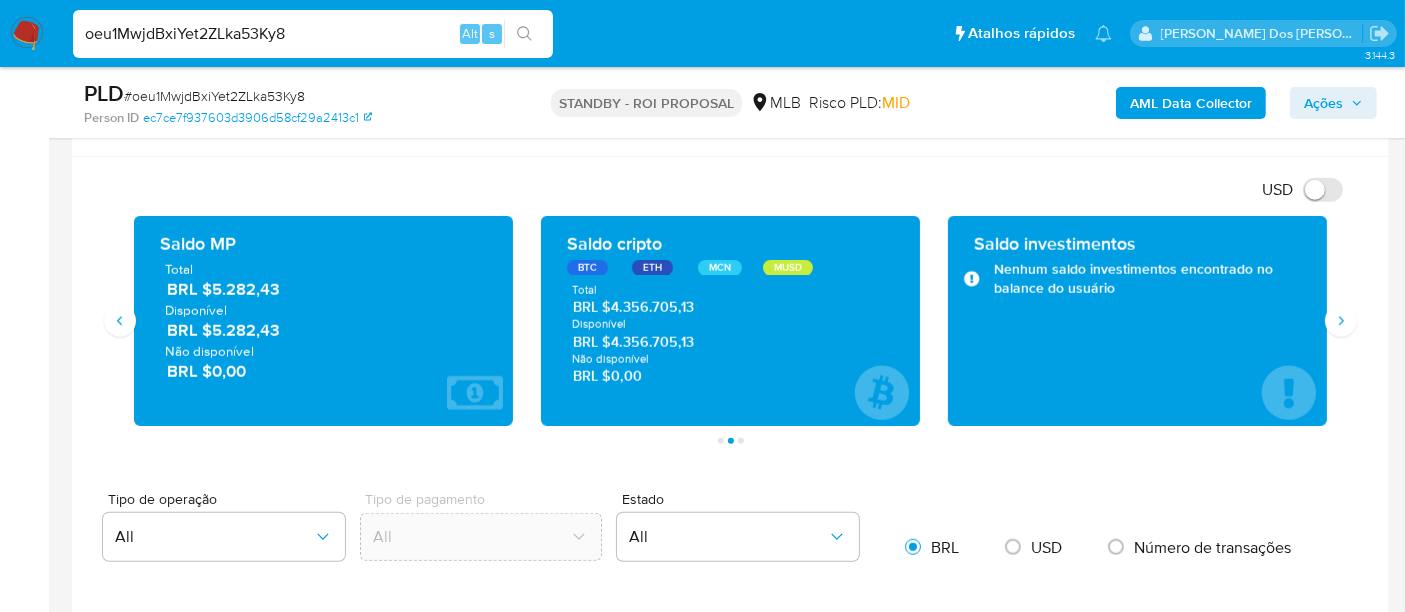 type 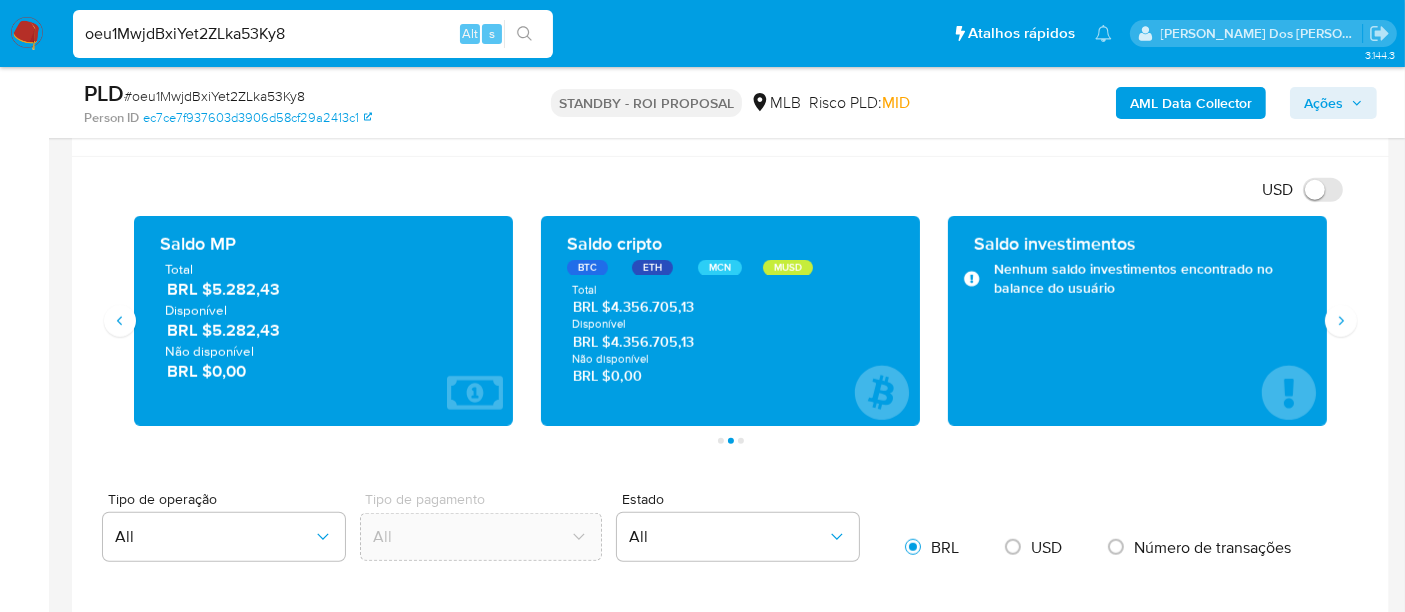 click on "ETH" at bounding box center (652, 268) 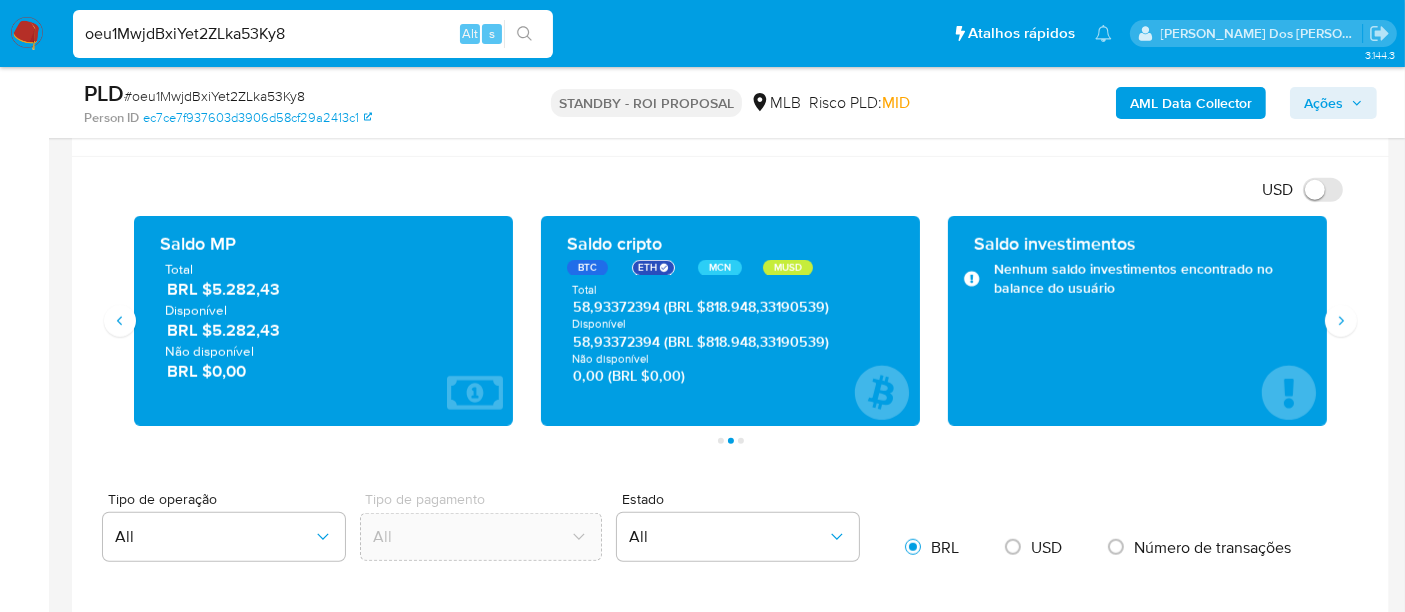 click on "BTC" at bounding box center (587, 268) 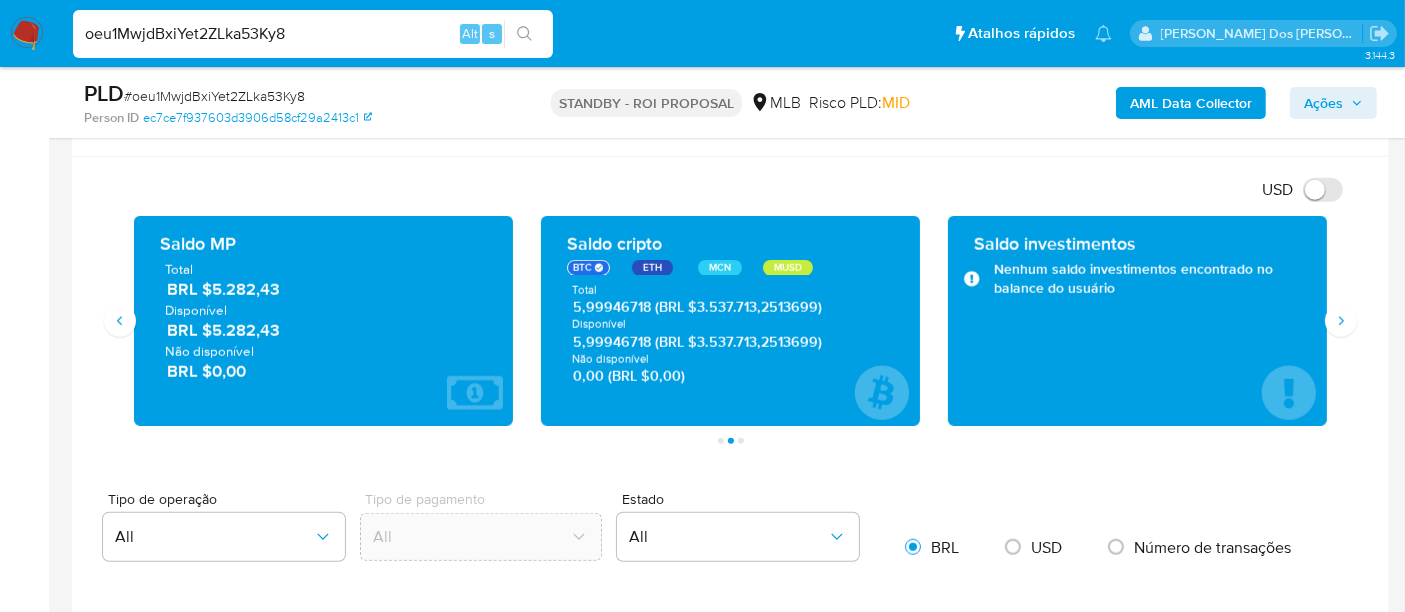click on "Saldo cripto" at bounding box center (730, 244) 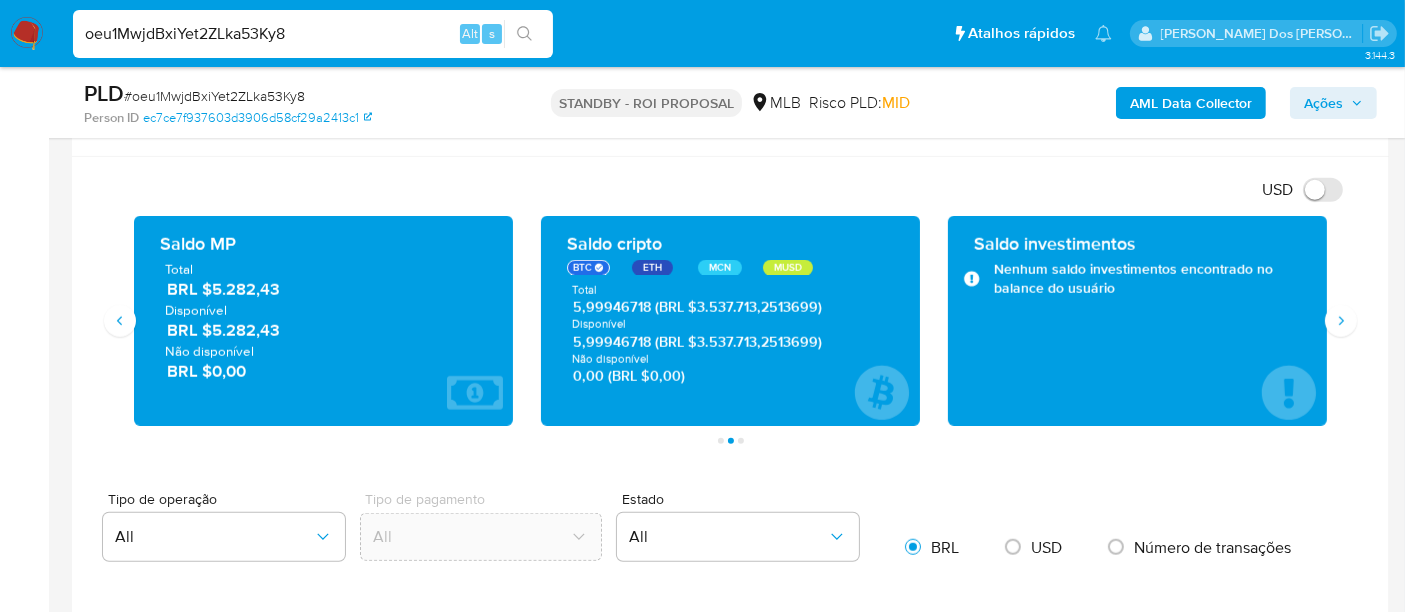 click on "ETH" at bounding box center (652, 268) 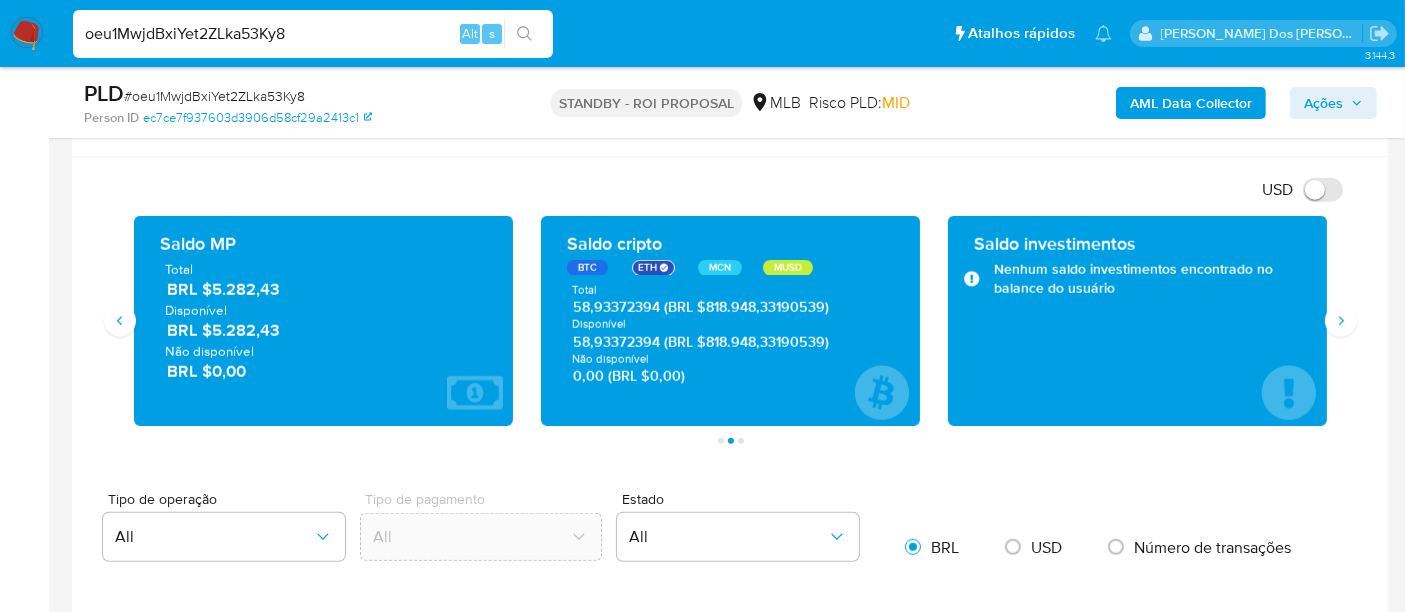 click on "BTC" at bounding box center (587, 268) 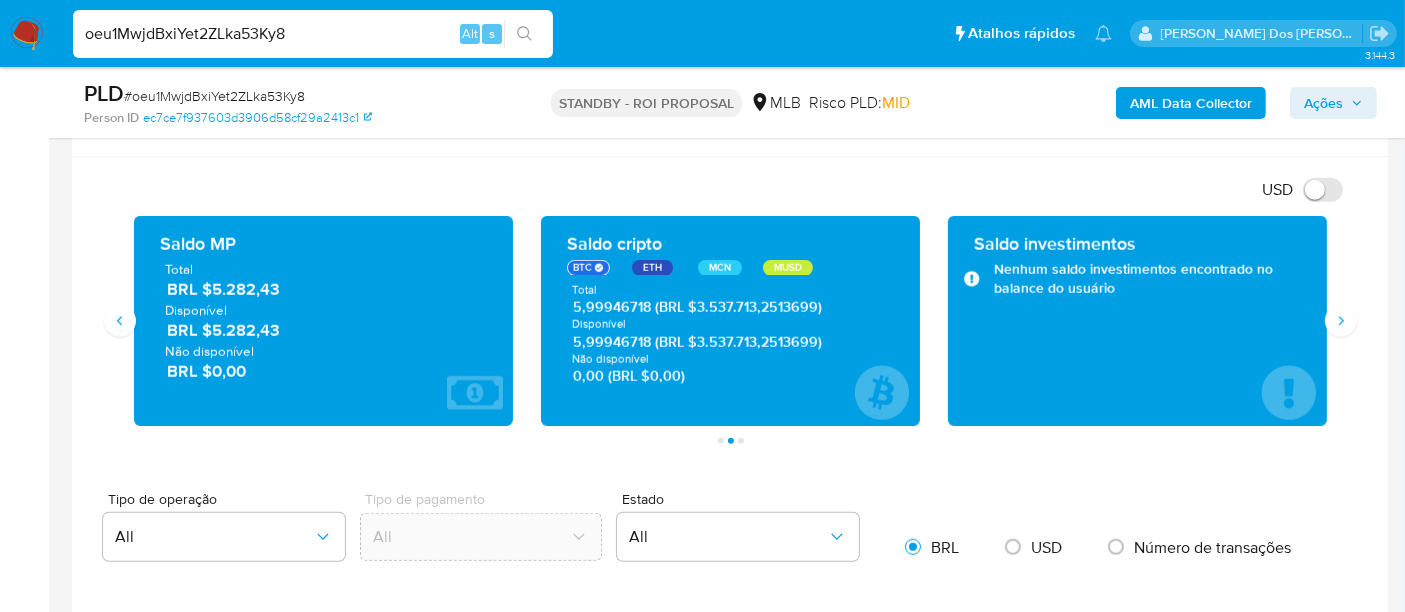 click on "ETH" at bounding box center [652, 268] 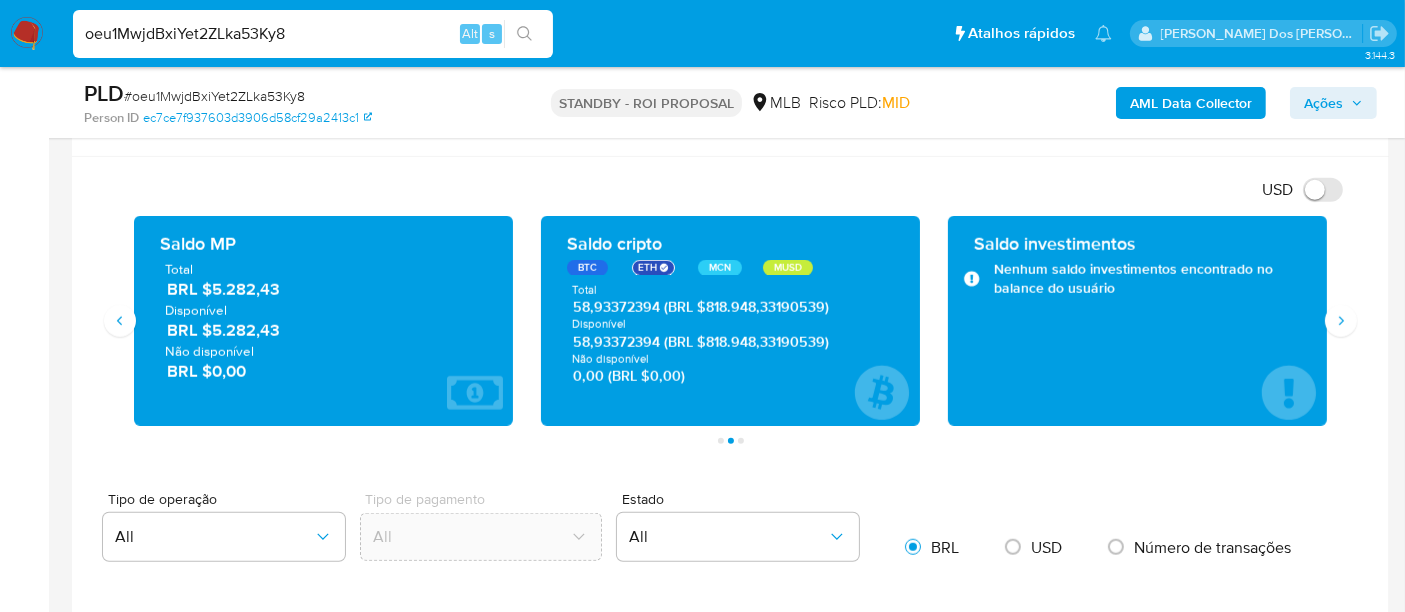 click on "BTC" at bounding box center [587, 268] 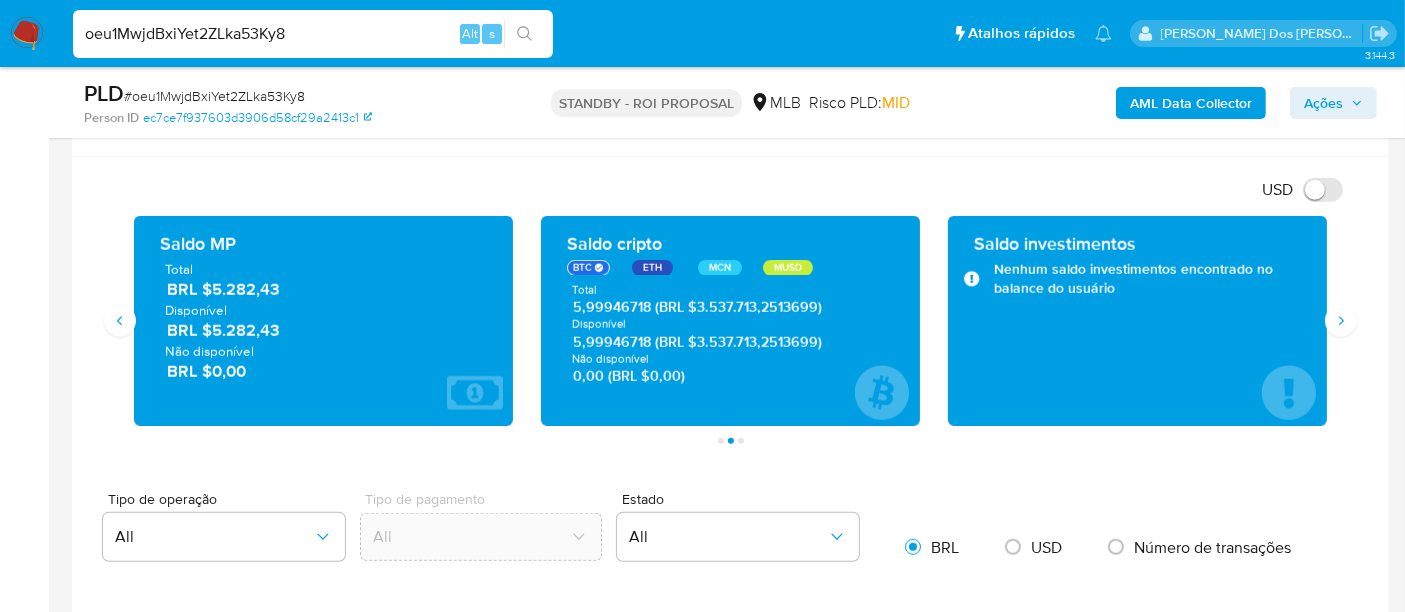 click on "Saldo cripto BTC ETH MCN MUSD Total 5,99946718 (BRL $3.537.713,2513699) Disponível 5,99946718 (BRL $3.537.713,2513699) Não disponível 0,00 (BRL $0,00)" at bounding box center (730, 321) 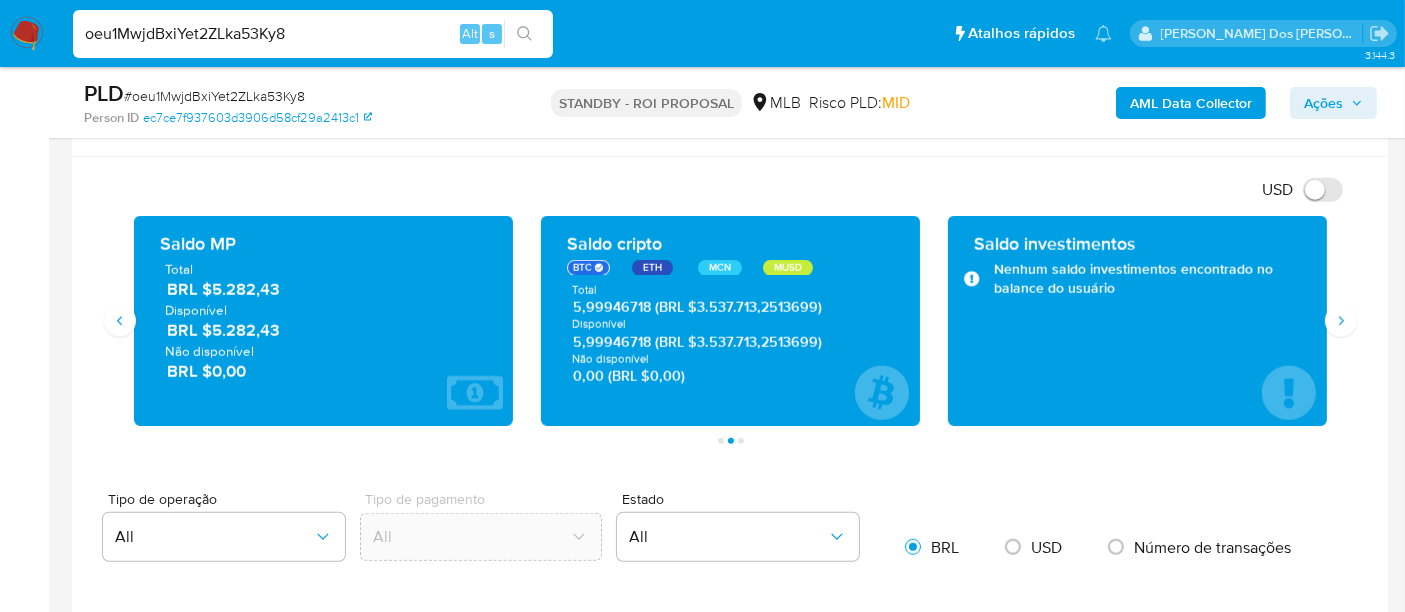 click on "ETH" at bounding box center [652, 268] 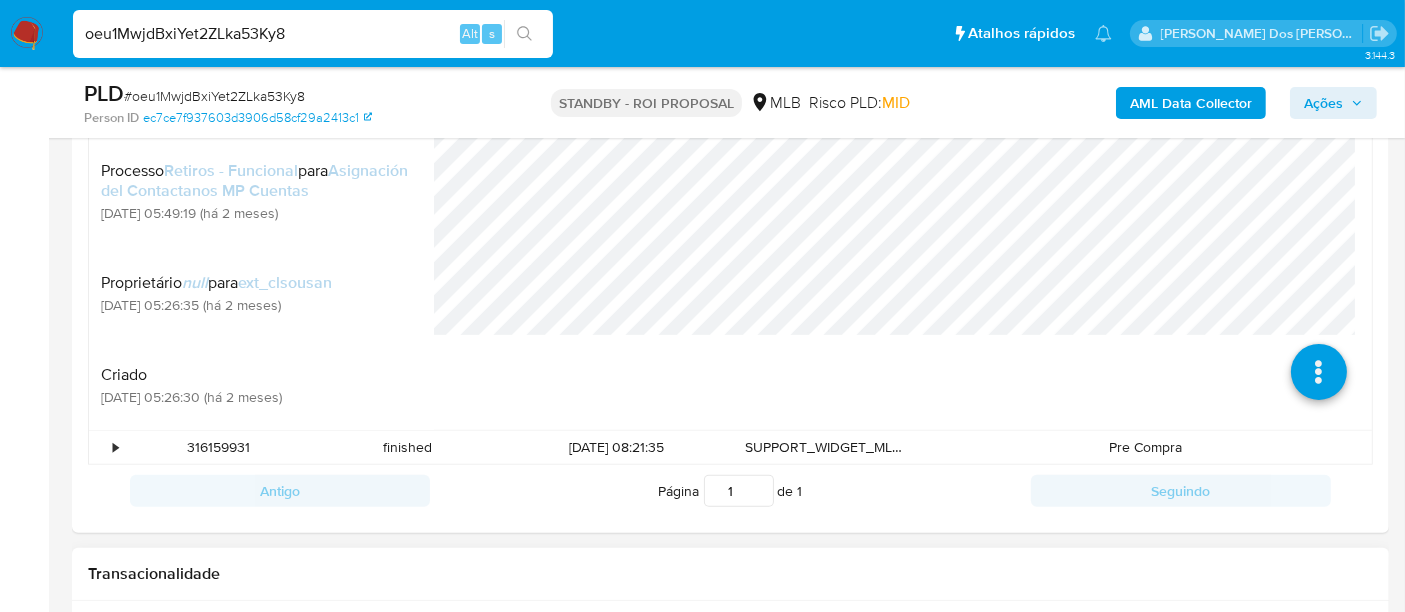 scroll, scrollTop: 1000, scrollLeft: 0, axis: vertical 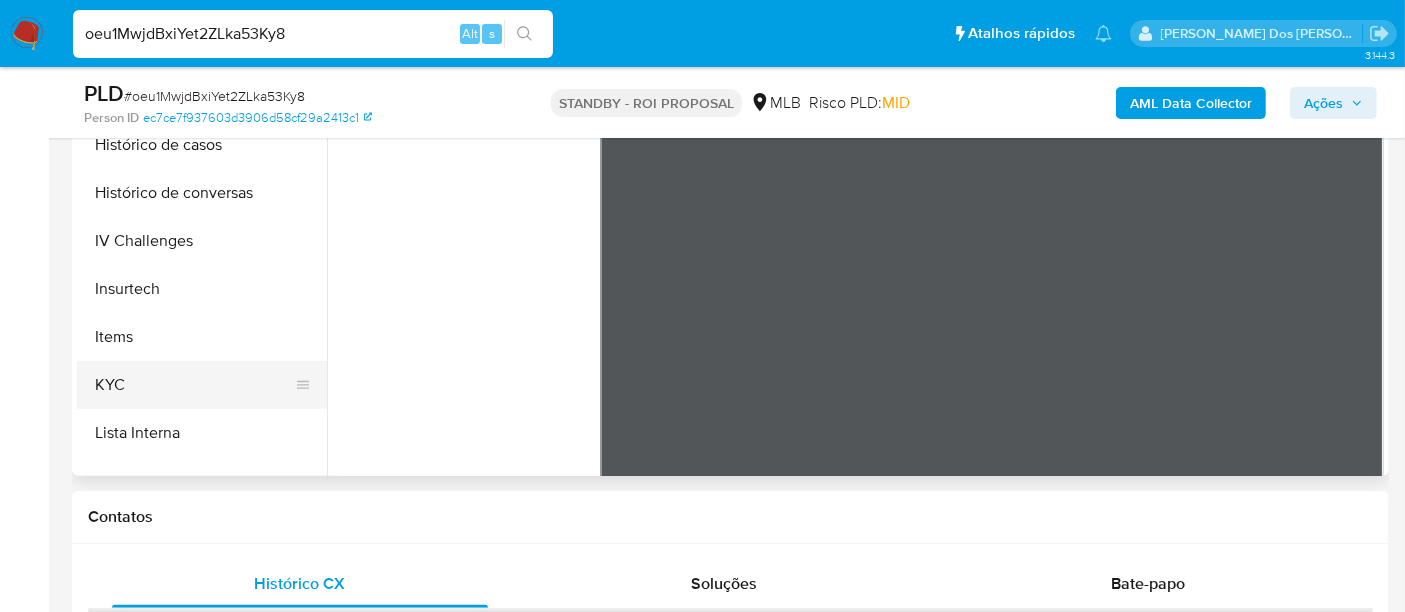 click on "KYC" at bounding box center [194, 385] 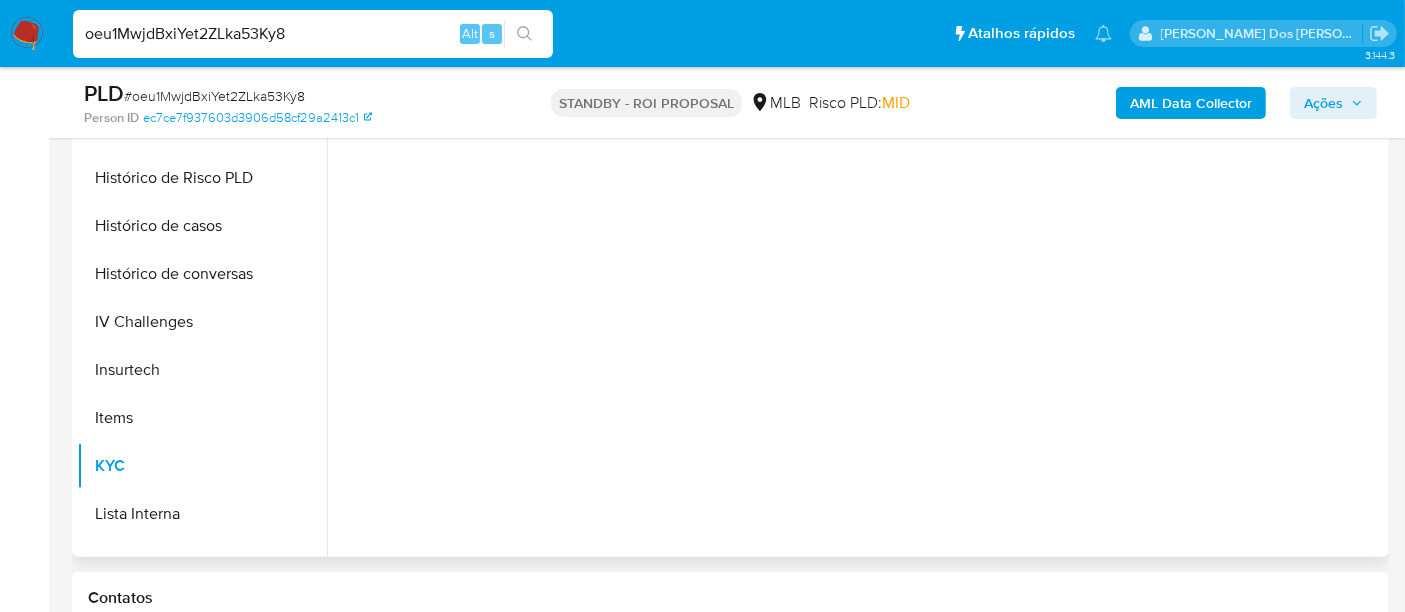 scroll, scrollTop: 444, scrollLeft: 0, axis: vertical 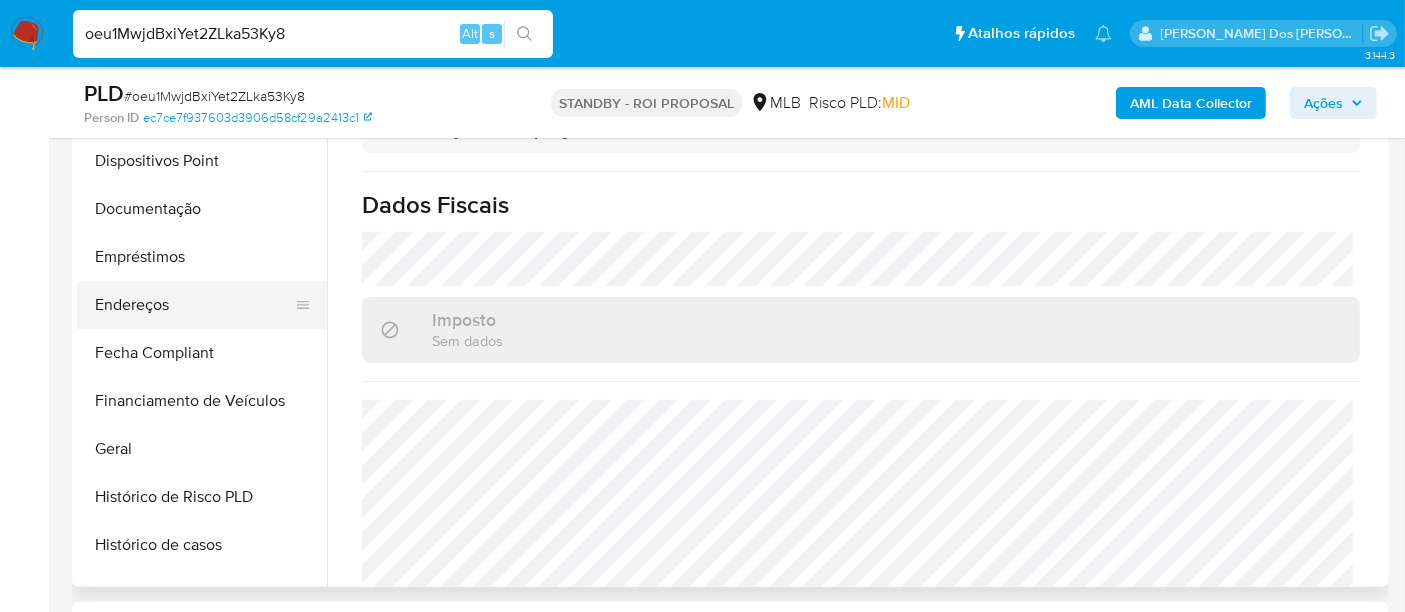 click on "Endereços" at bounding box center [194, 305] 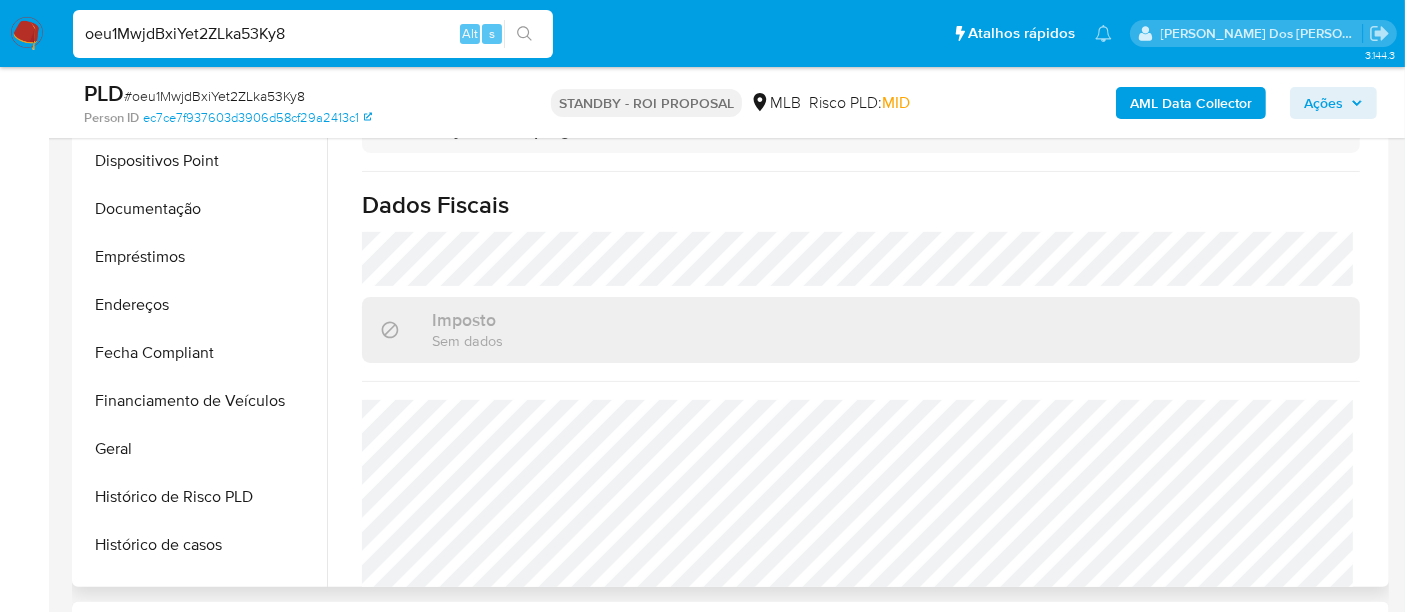 scroll, scrollTop: 0, scrollLeft: 0, axis: both 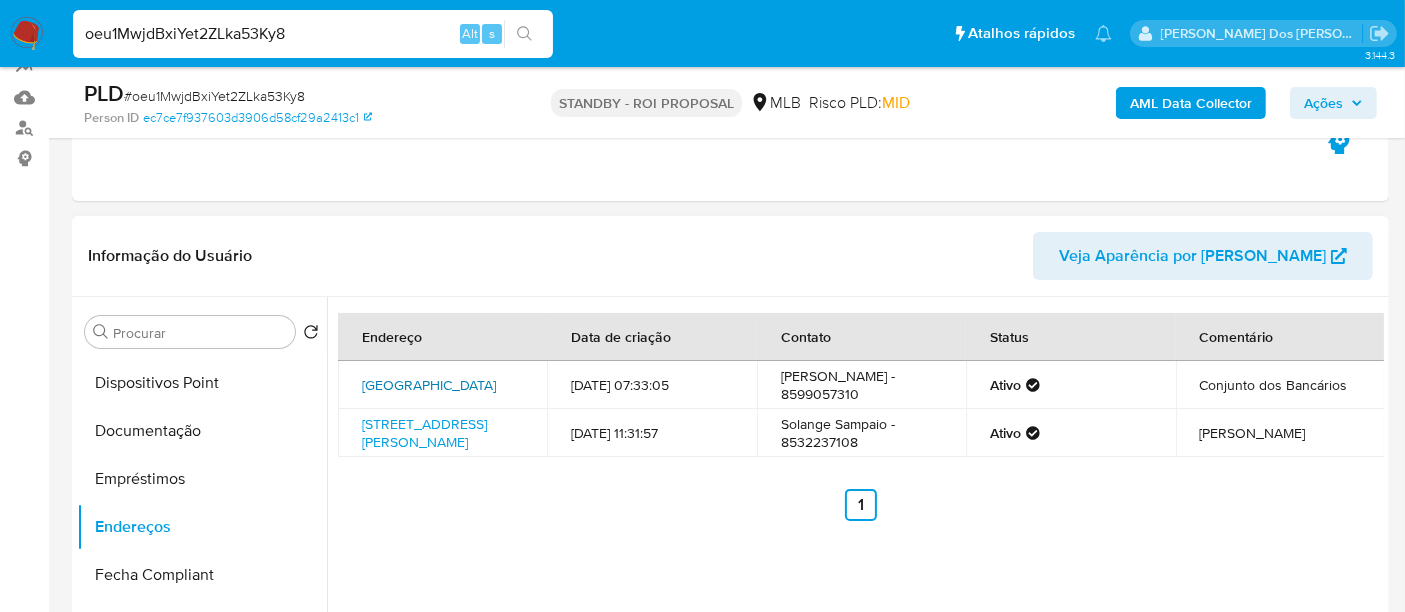 click on "Avenida J 1470, Fortaleza, Ceará, 60348290, Brasil 1470" at bounding box center (429, 385) 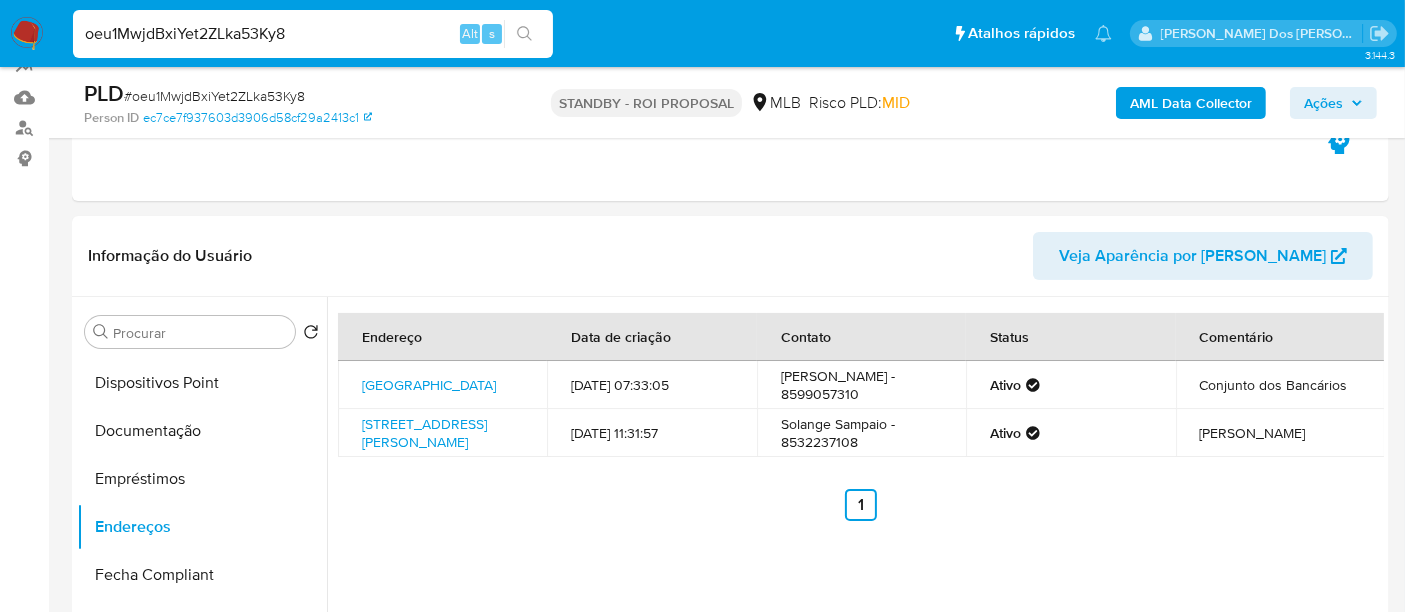 click on "oeu1MwjdBxiYet2ZLka53Ky8" at bounding box center [313, 34] 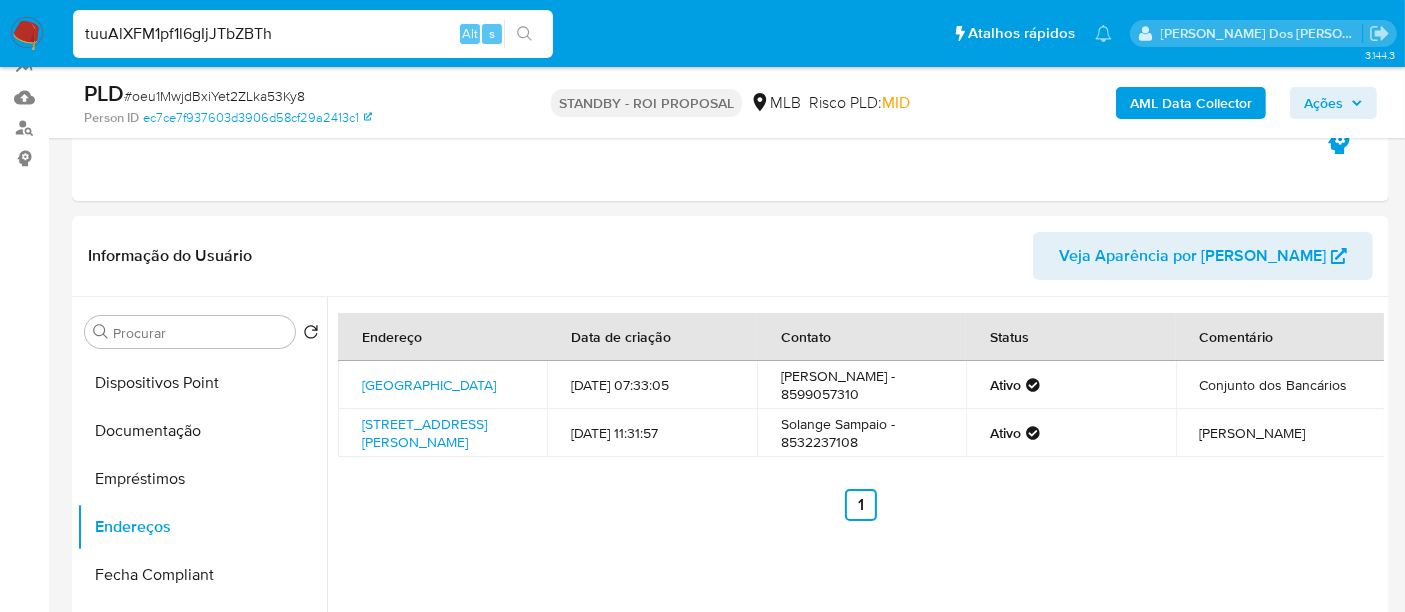 type on "tuuAlXFM1pf1l6gIjJTbZBTh" 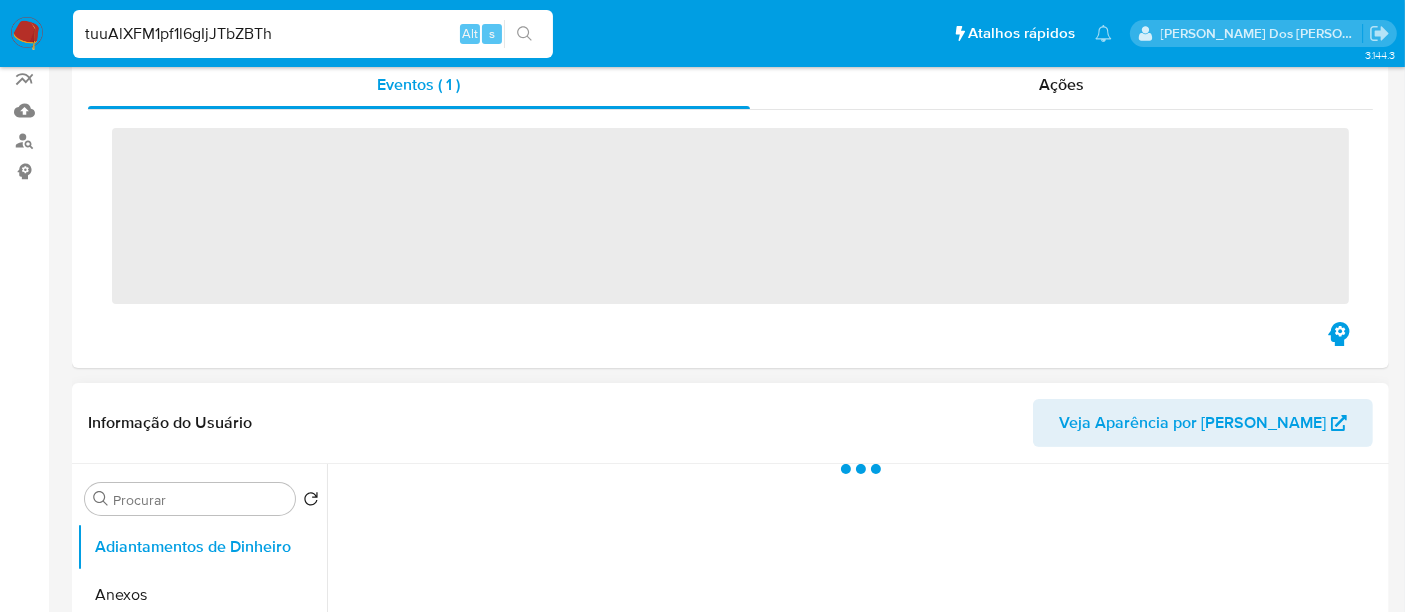 scroll, scrollTop: 555, scrollLeft: 0, axis: vertical 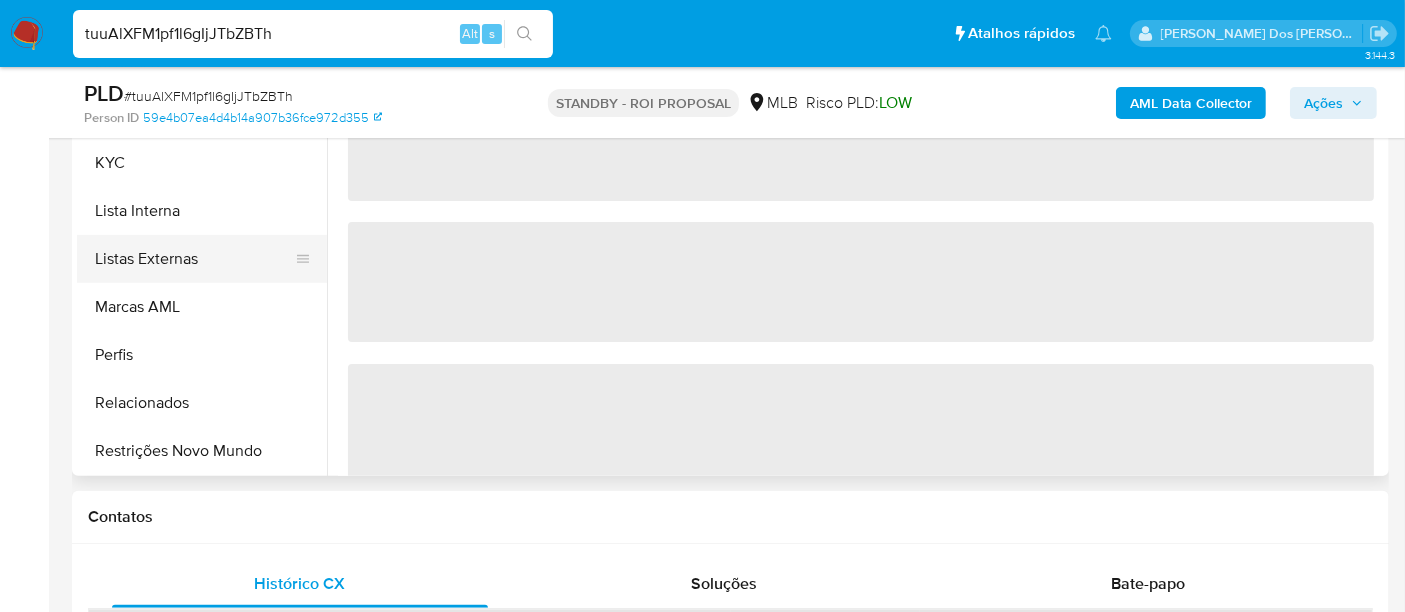 select on "10" 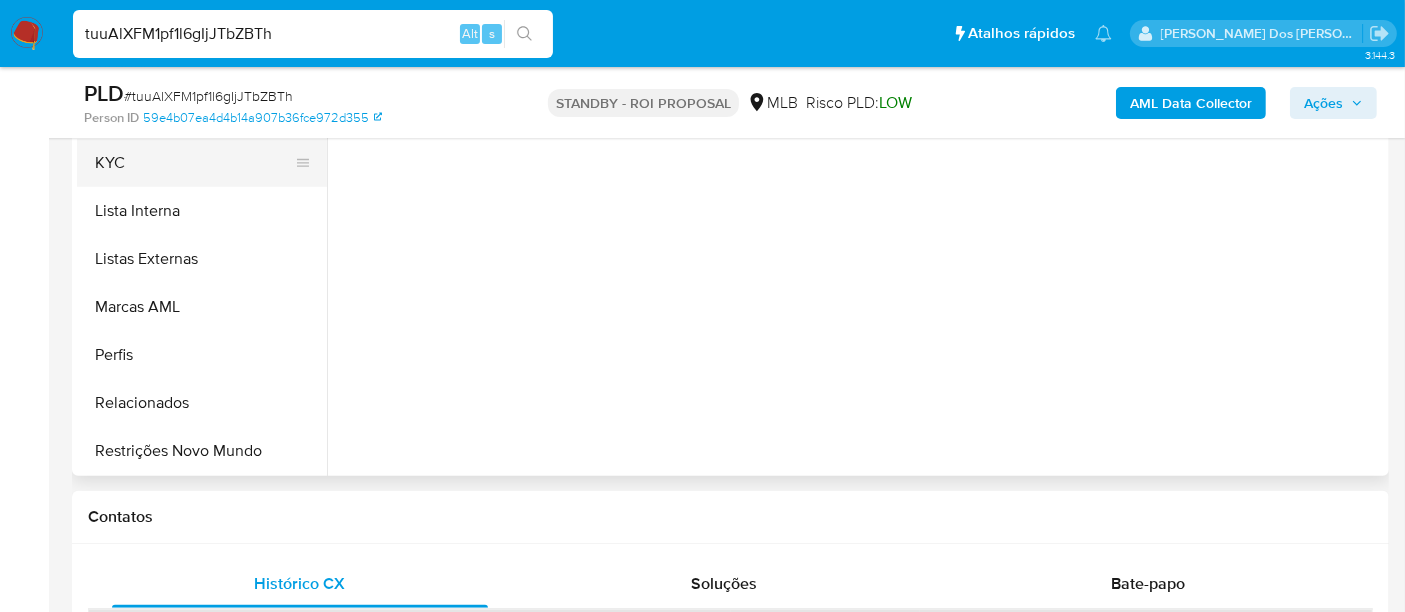 click on "KYC" at bounding box center [194, 163] 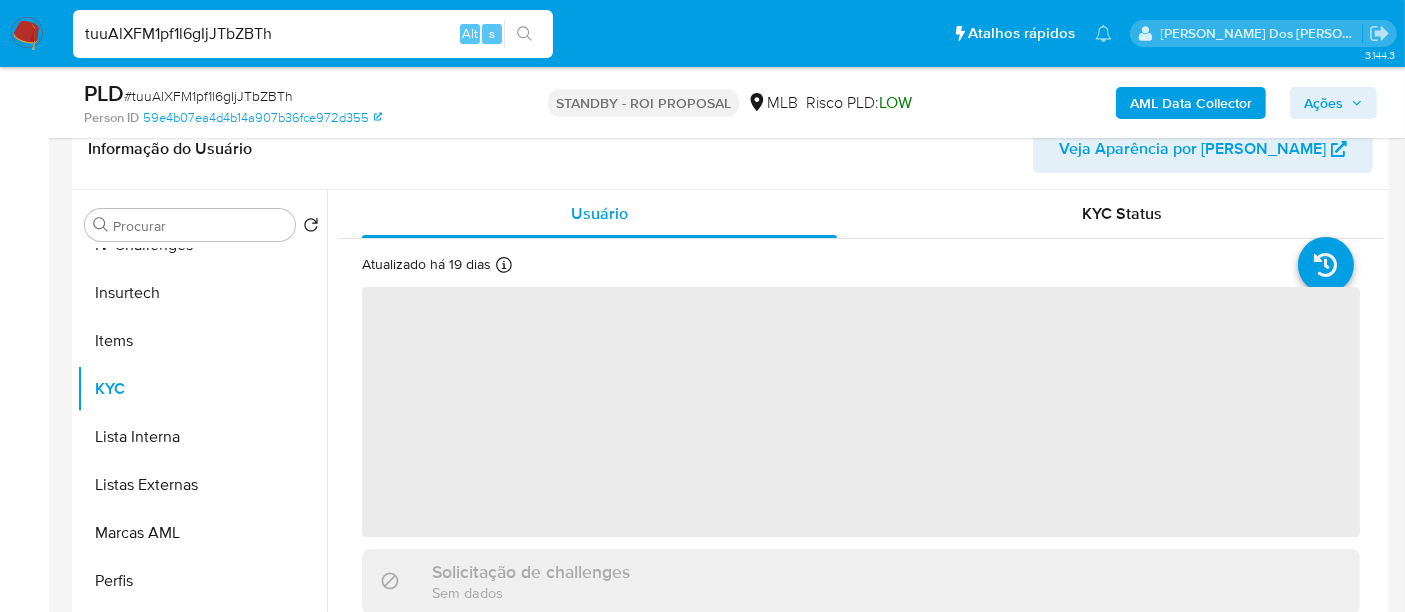 scroll, scrollTop: 222, scrollLeft: 0, axis: vertical 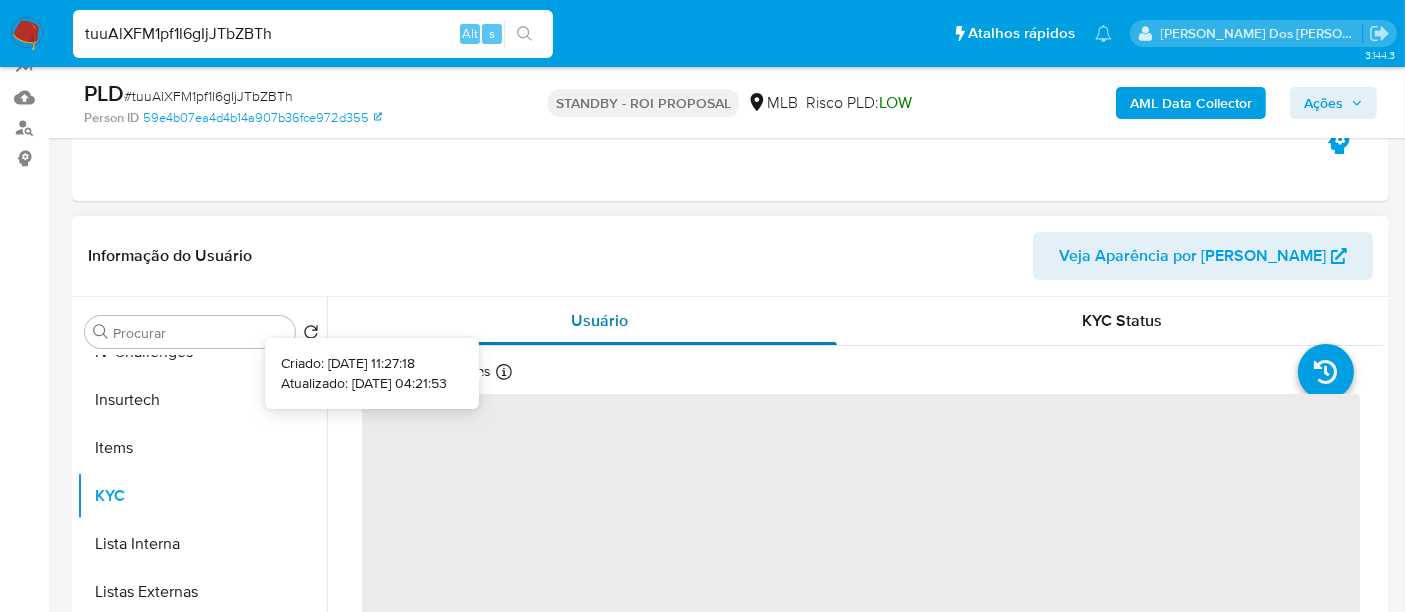 type 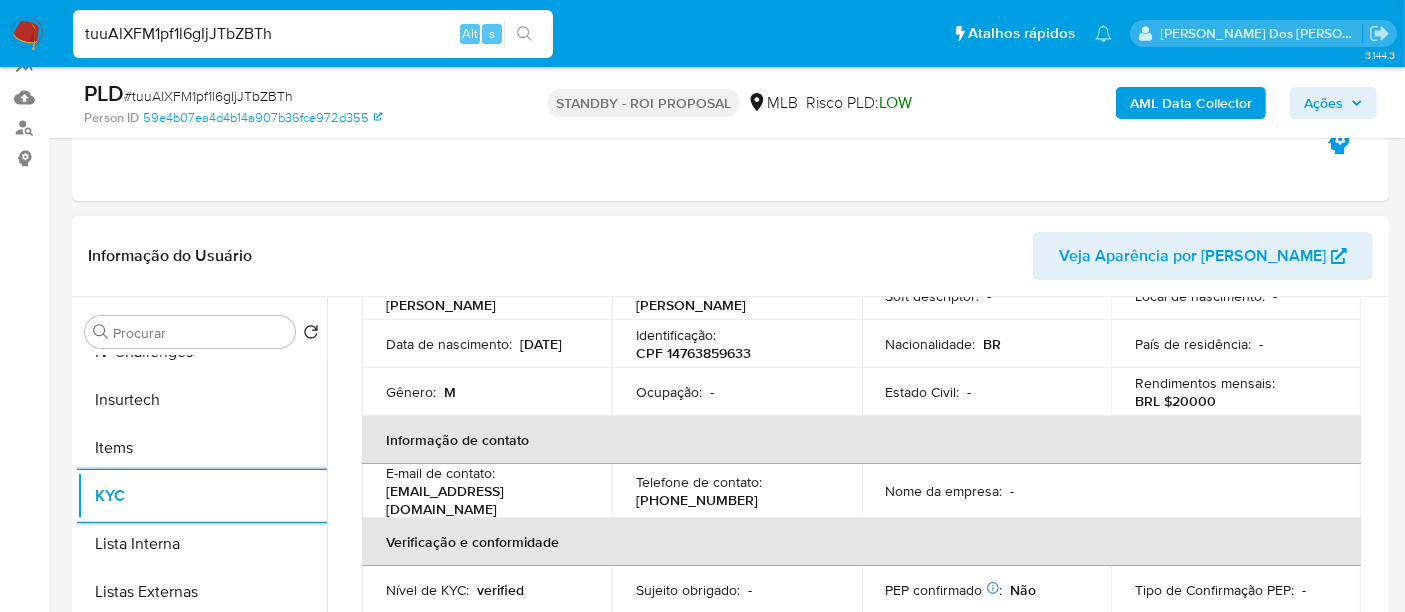 scroll, scrollTop: 111, scrollLeft: 0, axis: vertical 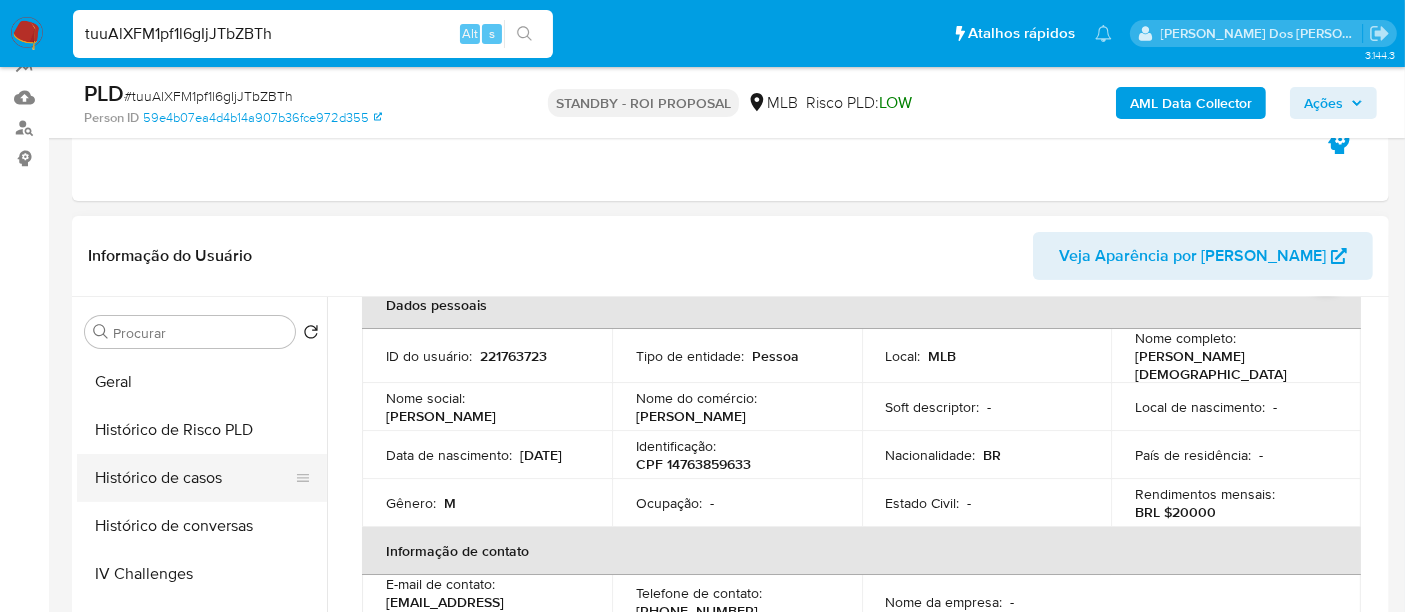 click on "Histórico de casos" at bounding box center (194, 478) 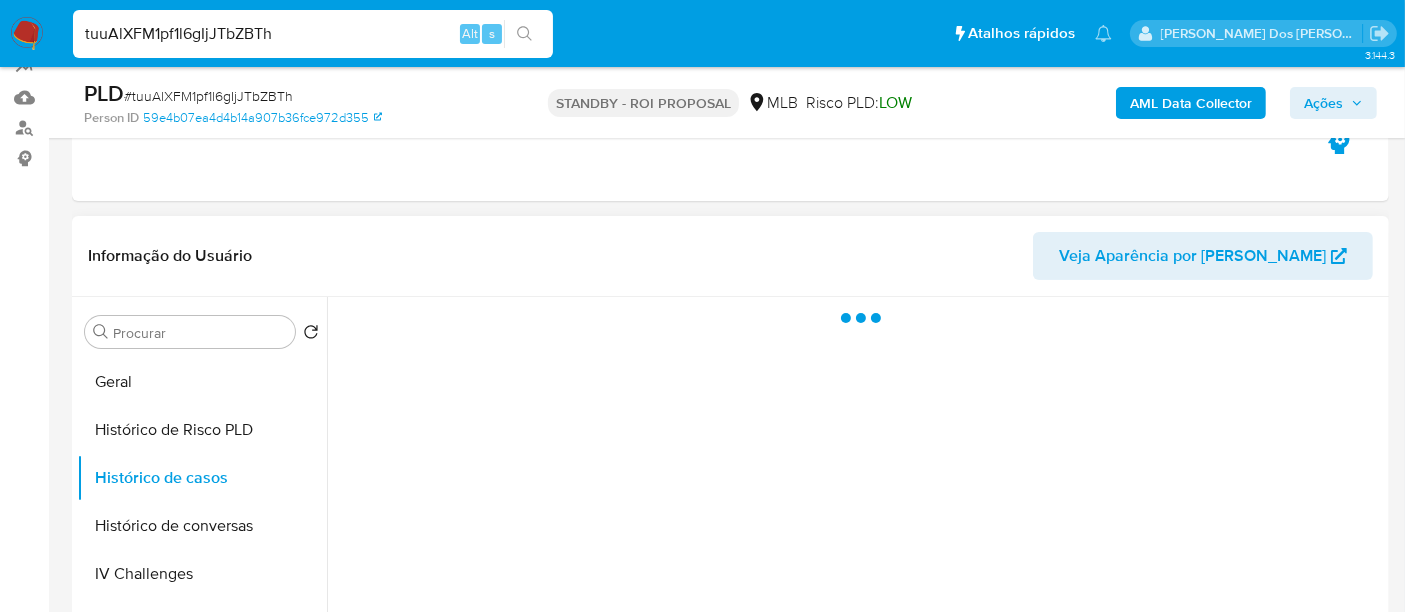 scroll, scrollTop: 0, scrollLeft: 0, axis: both 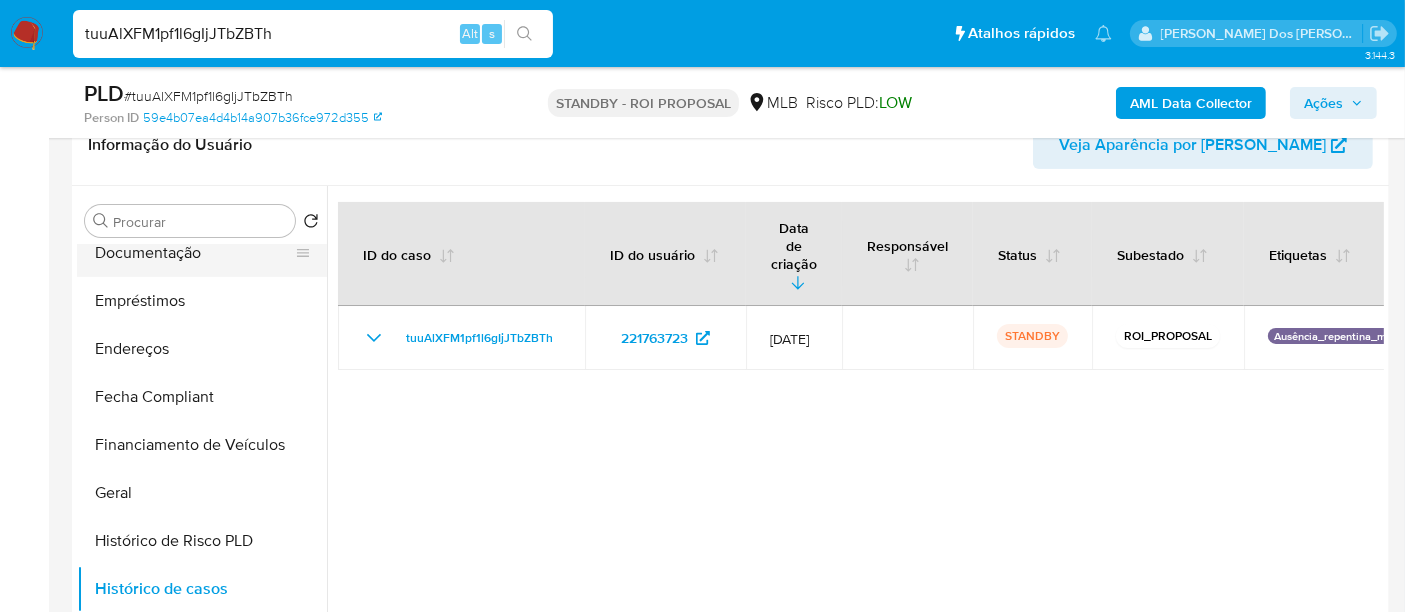 click on "Documentação" at bounding box center (194, 253) 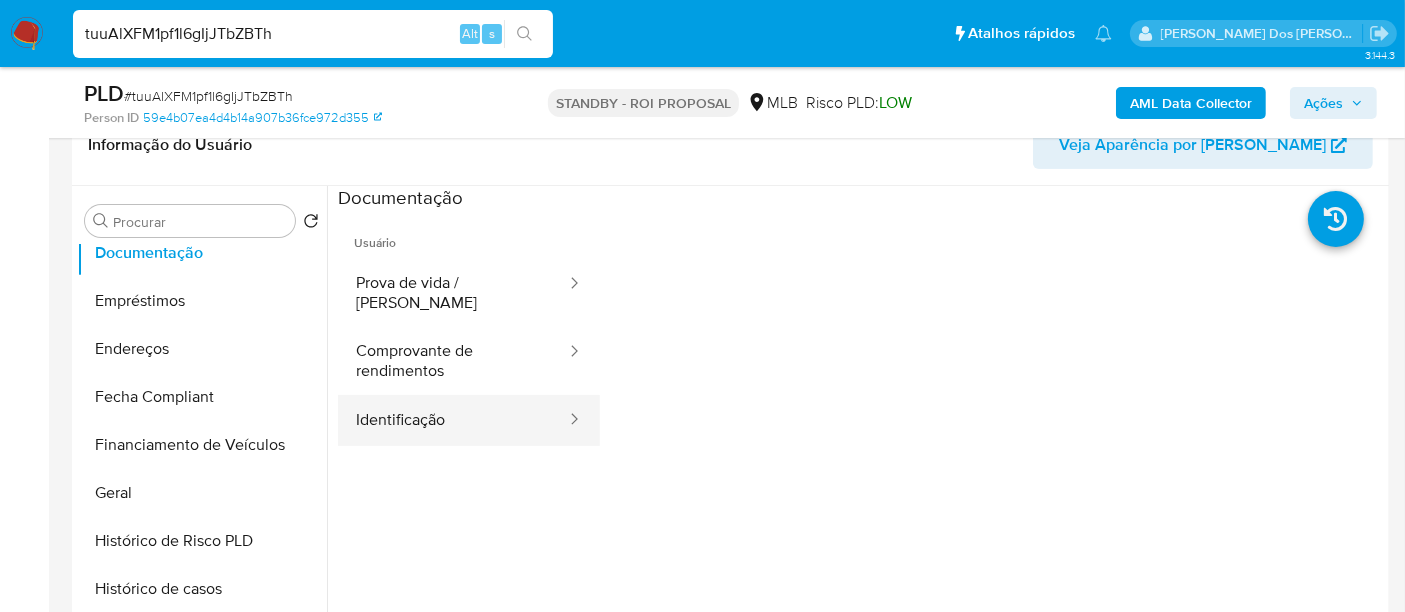 click on "Identificação" at bounding box center (453, 420) 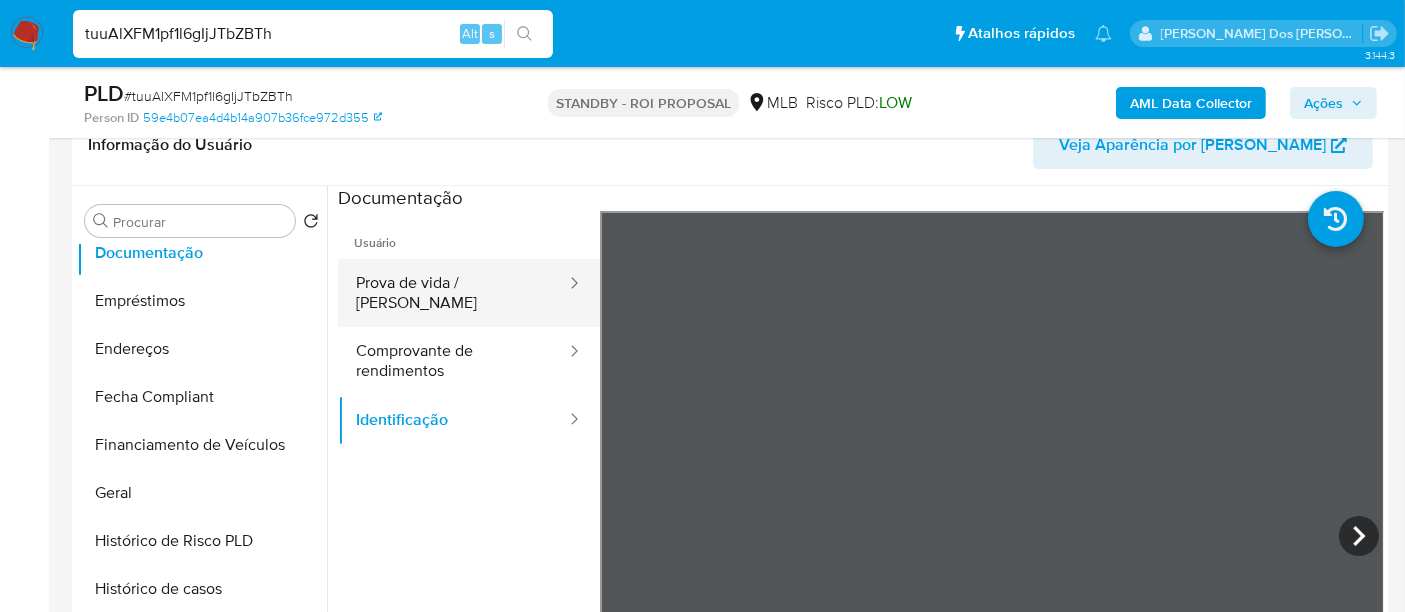 click on "Prova de vida / Selfie" at bounding box center (453, 293) 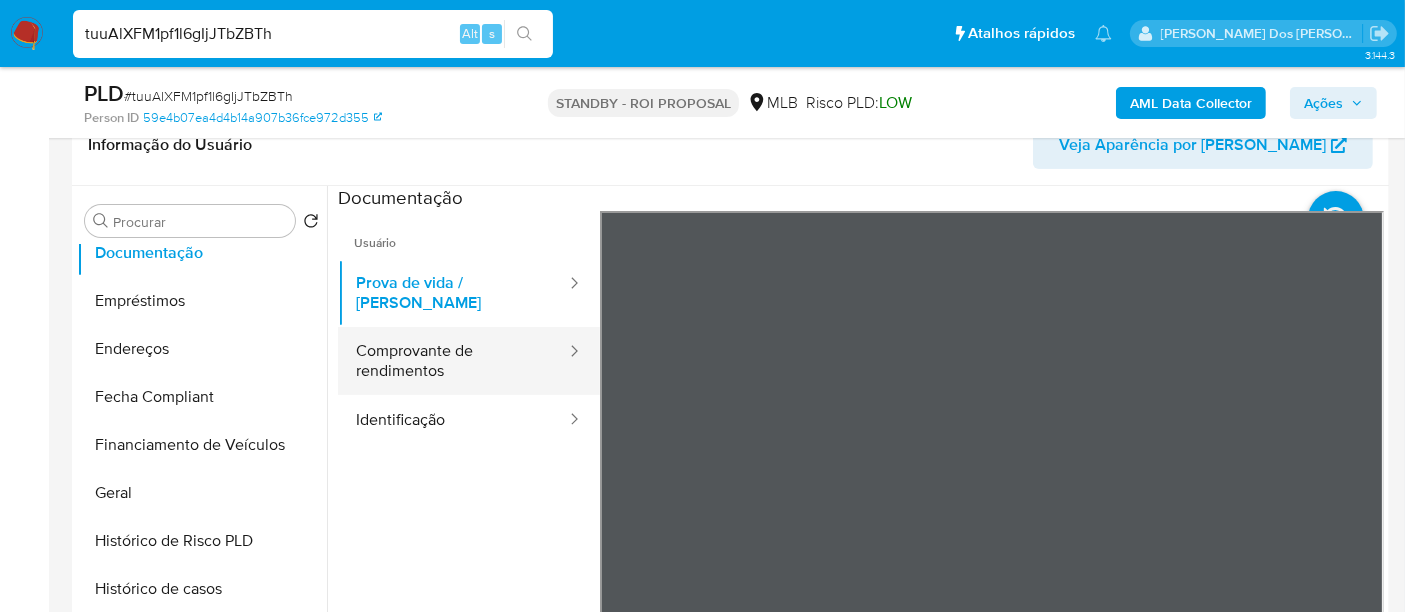 click on "Comprovante de rendimentos" at bounding box center [453, 361] 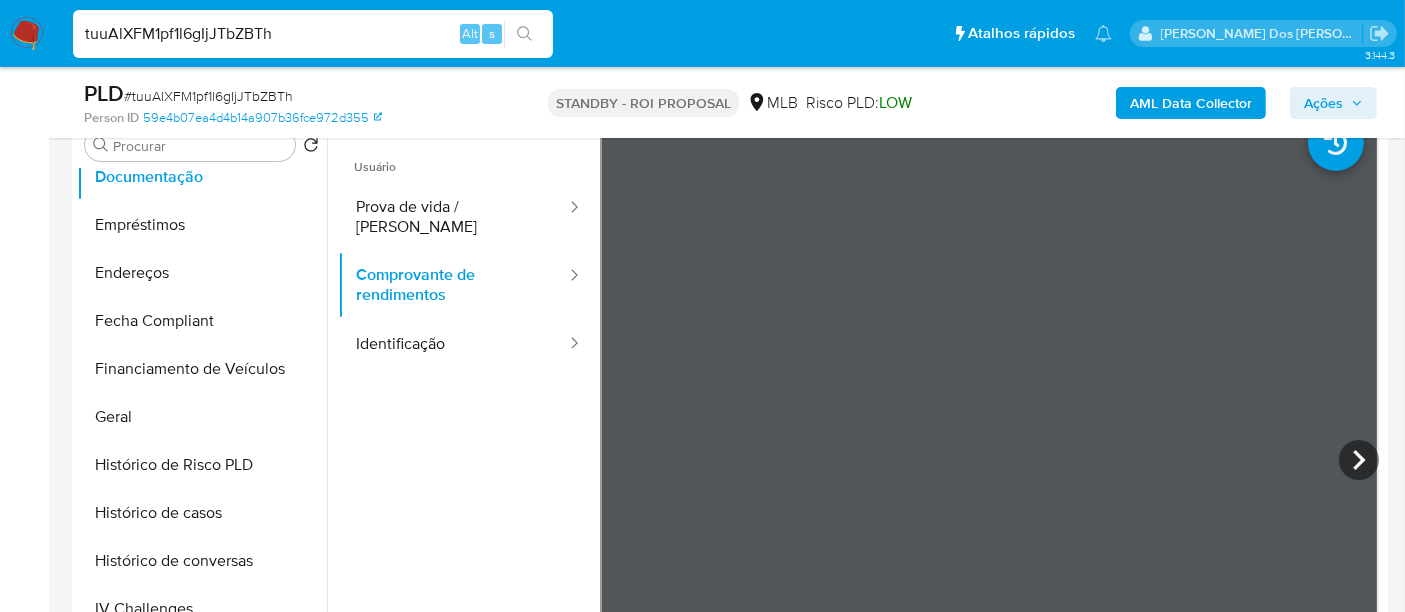 scroll, scrollTop: 444, scrollLeft: 0, axis: vertical 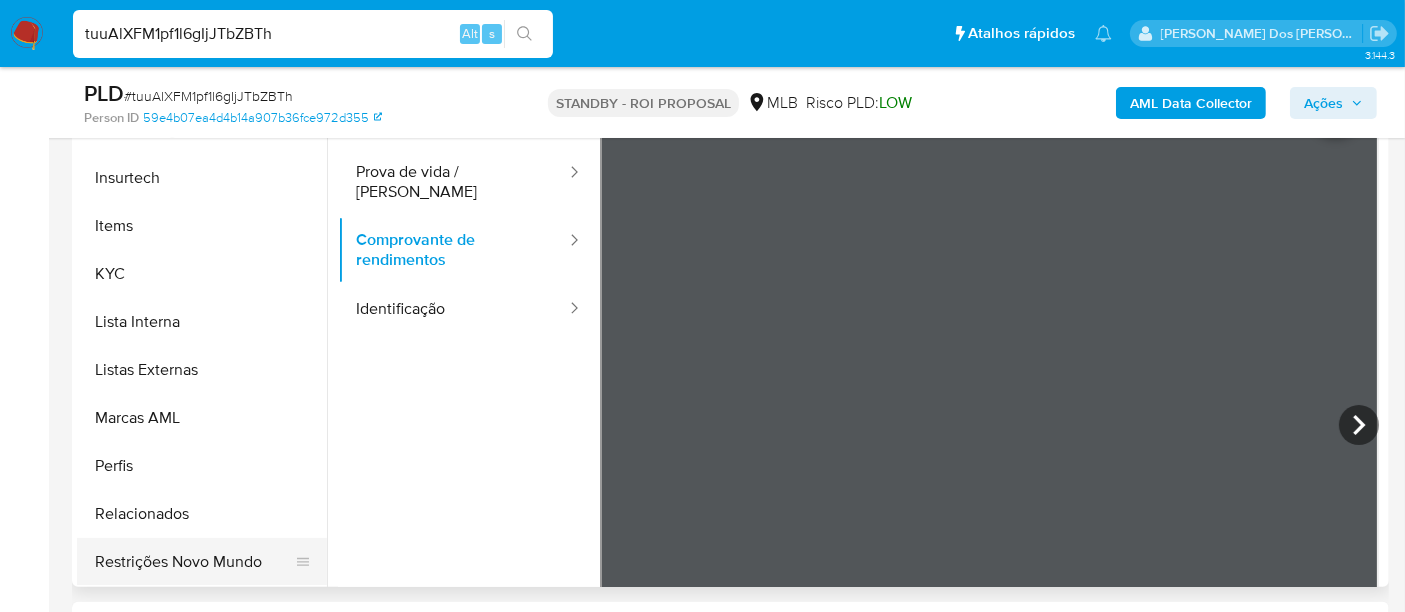 click on "Restrições Novo Mundo" at bounding box center [194, 562] 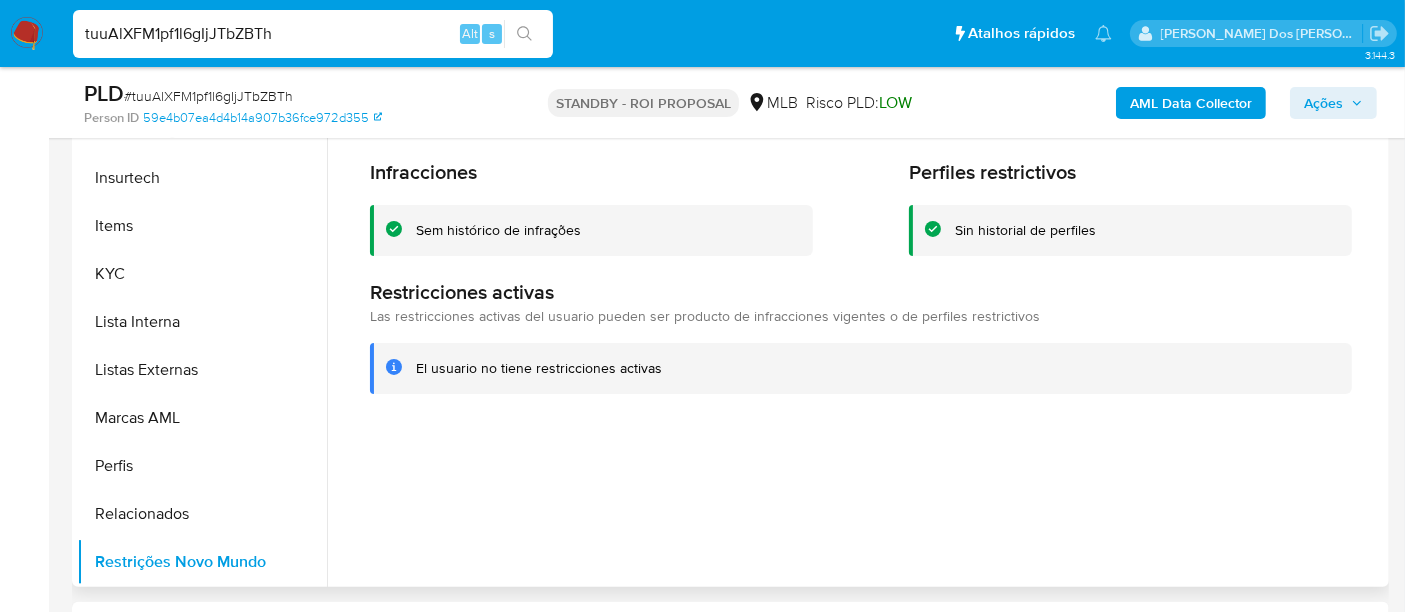 scroll, scrollTop: 511, scrollLeft: 0, axis: vertical 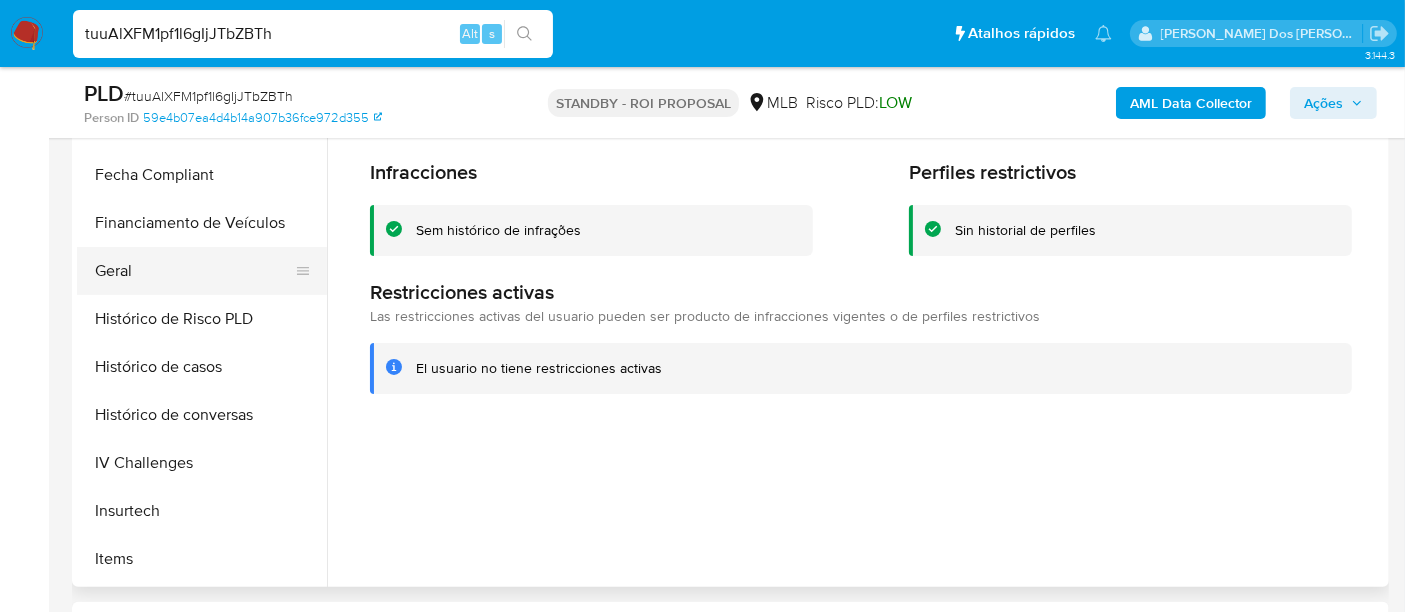 click on "Geral" at bounding box center [194, 271] 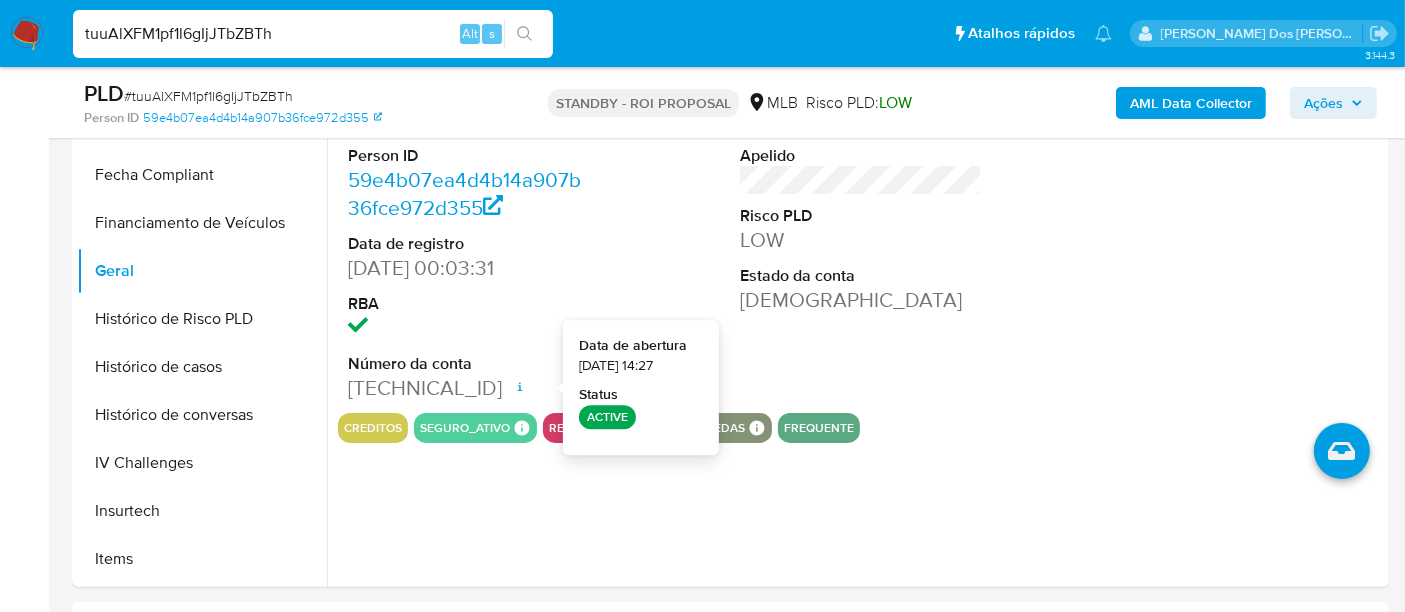 type 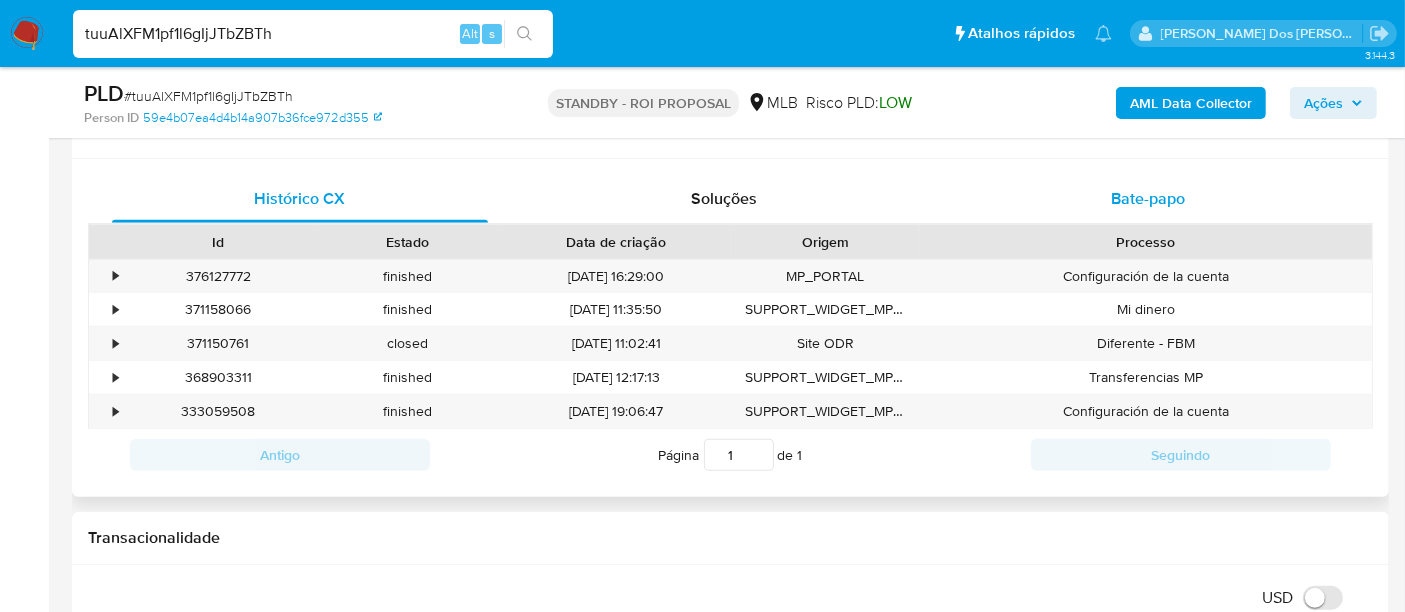 scroll, scrollTop: 888, scrollLeft: 0, axis: vertical 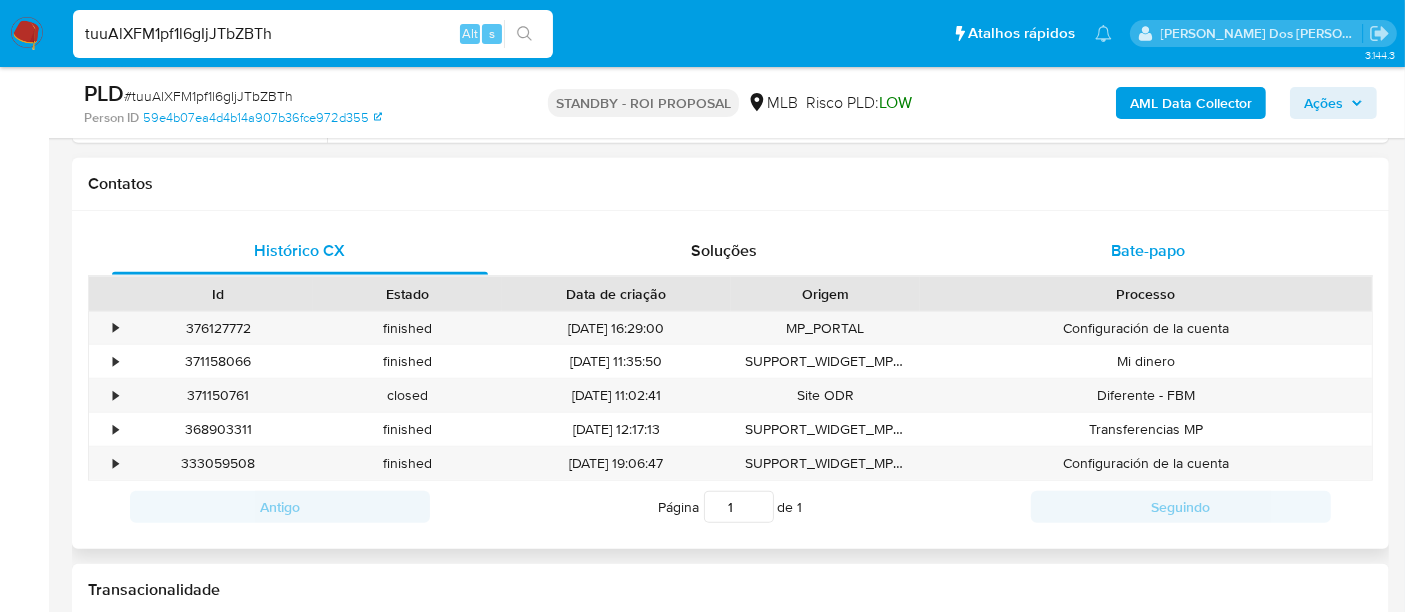 click on "Bate-papo" at bounding box center [1148, 250] 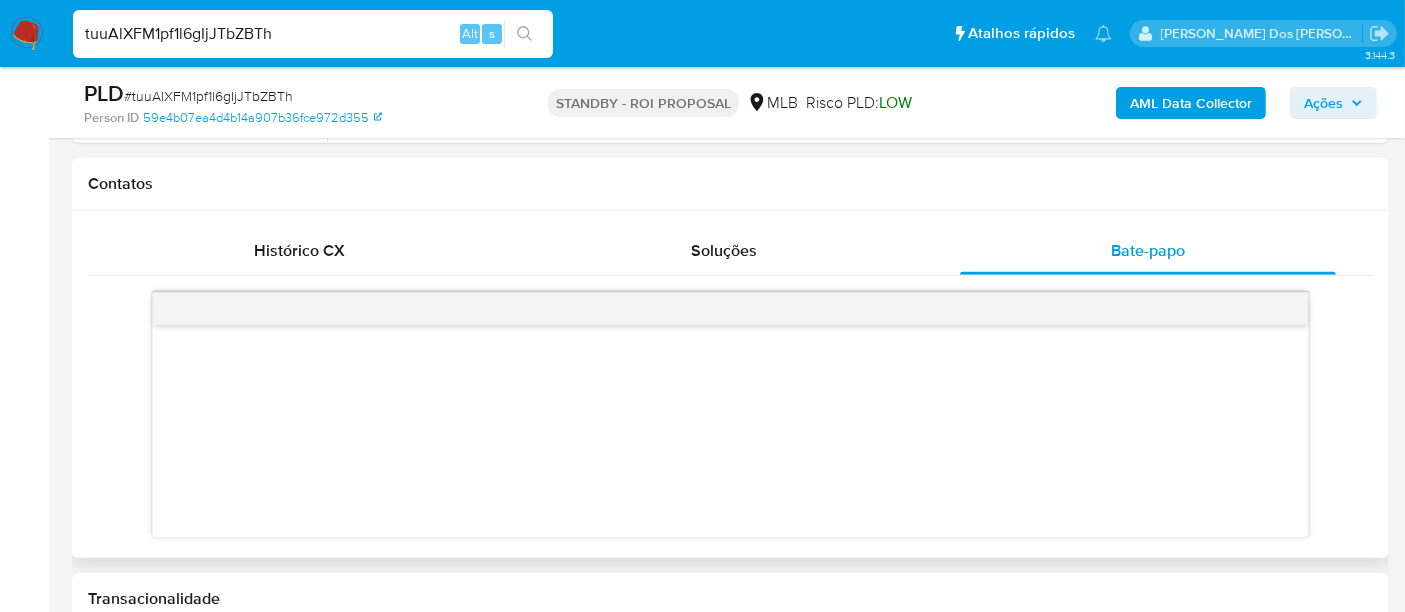 scroll, scrollTop: 555, scrollLeft: 0, axis: vertical 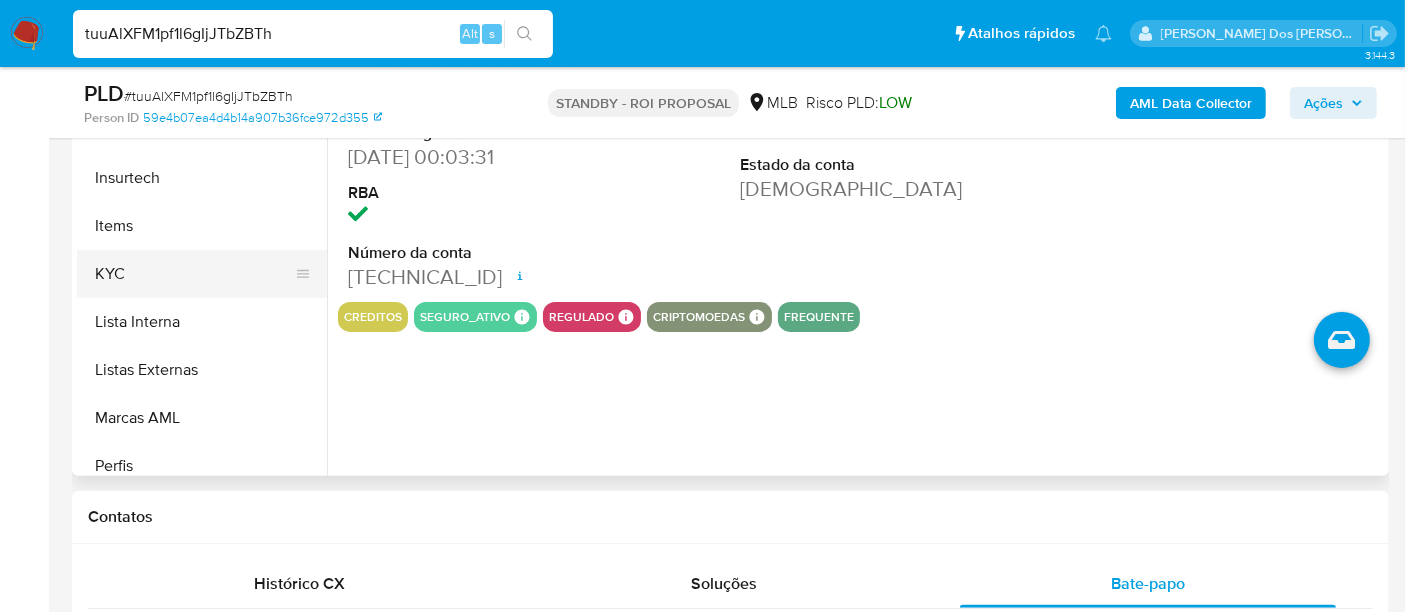 click on "KYC" at bounding box center [194, 274] 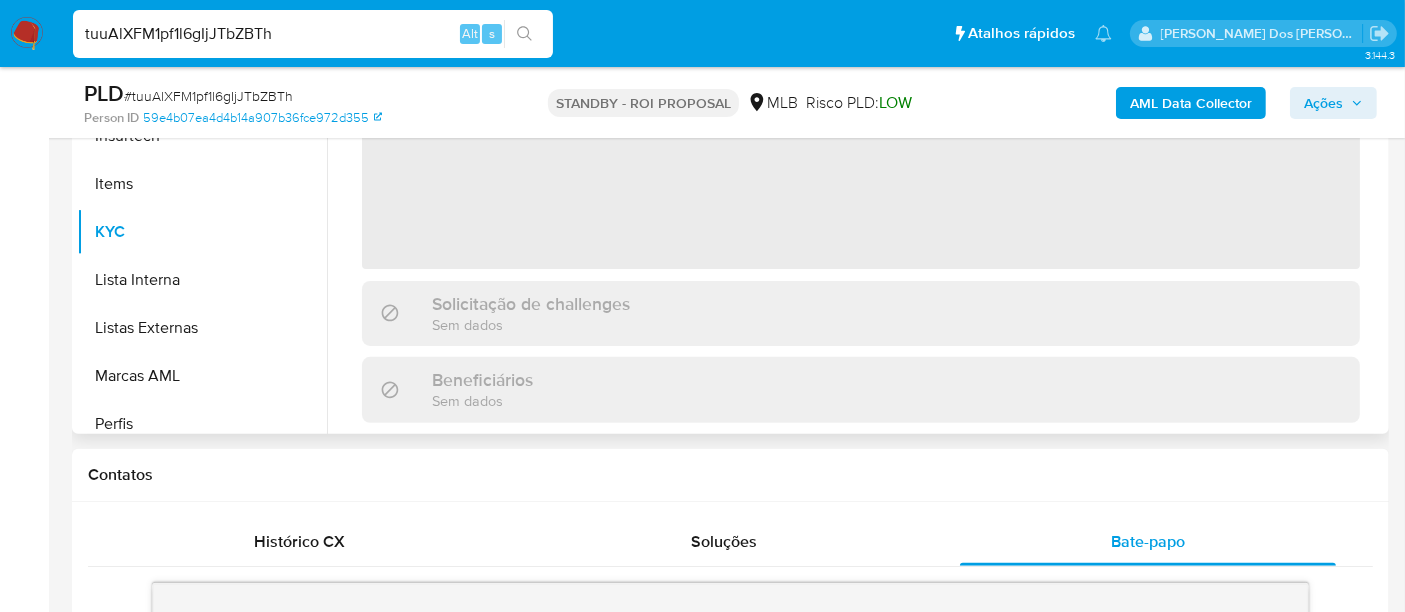 scroll, scrollTop: 444, scrollLeft: 0, axis: vertical 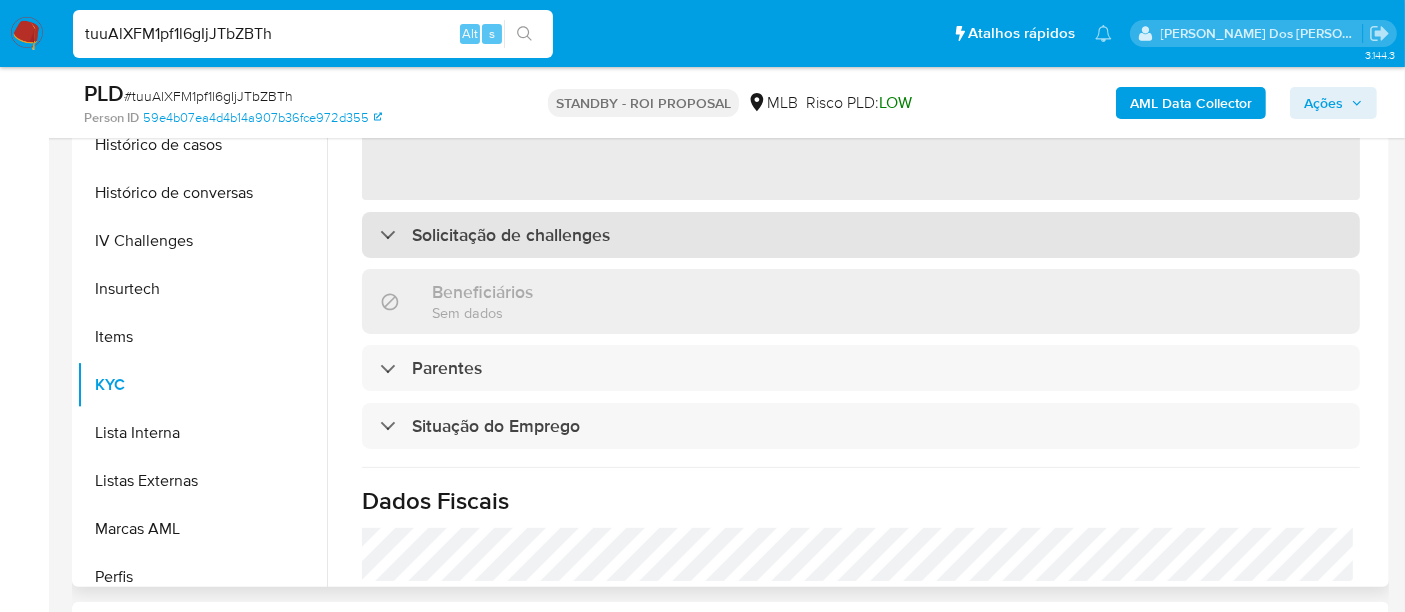 click on "Solicitação de challenges" at bounding box center [511, 235] 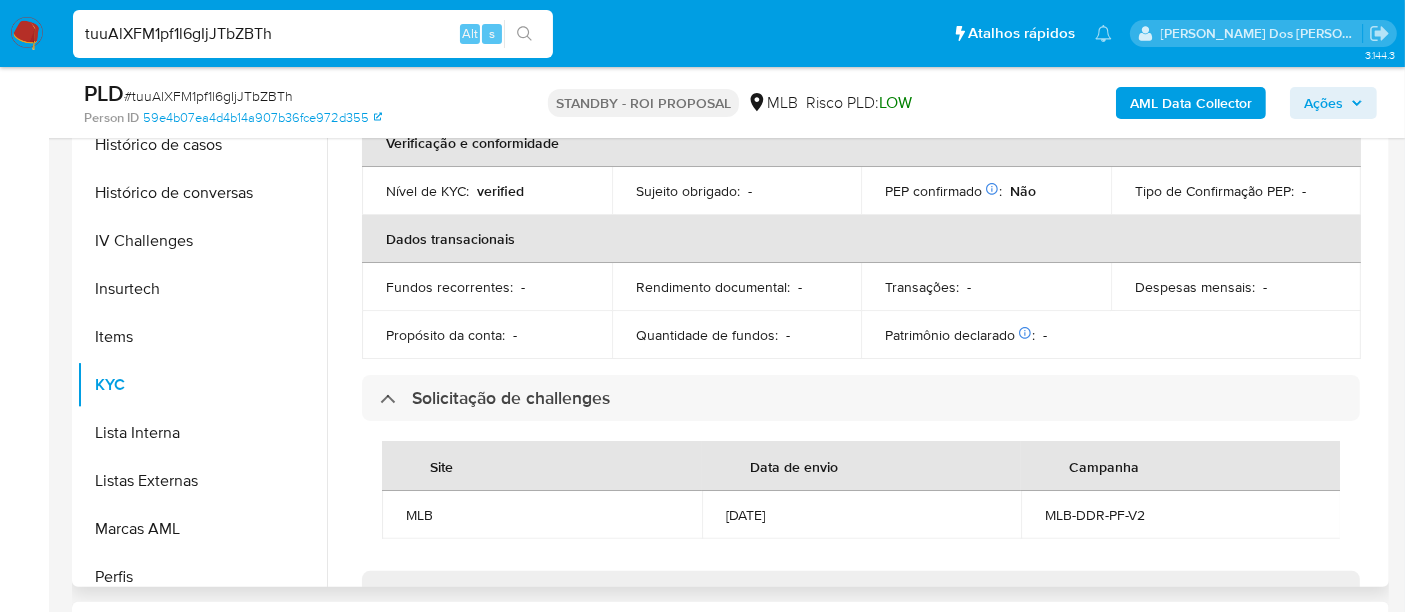 scroll, scrollTop: 555, scrollLeft: 0, axis: vertical 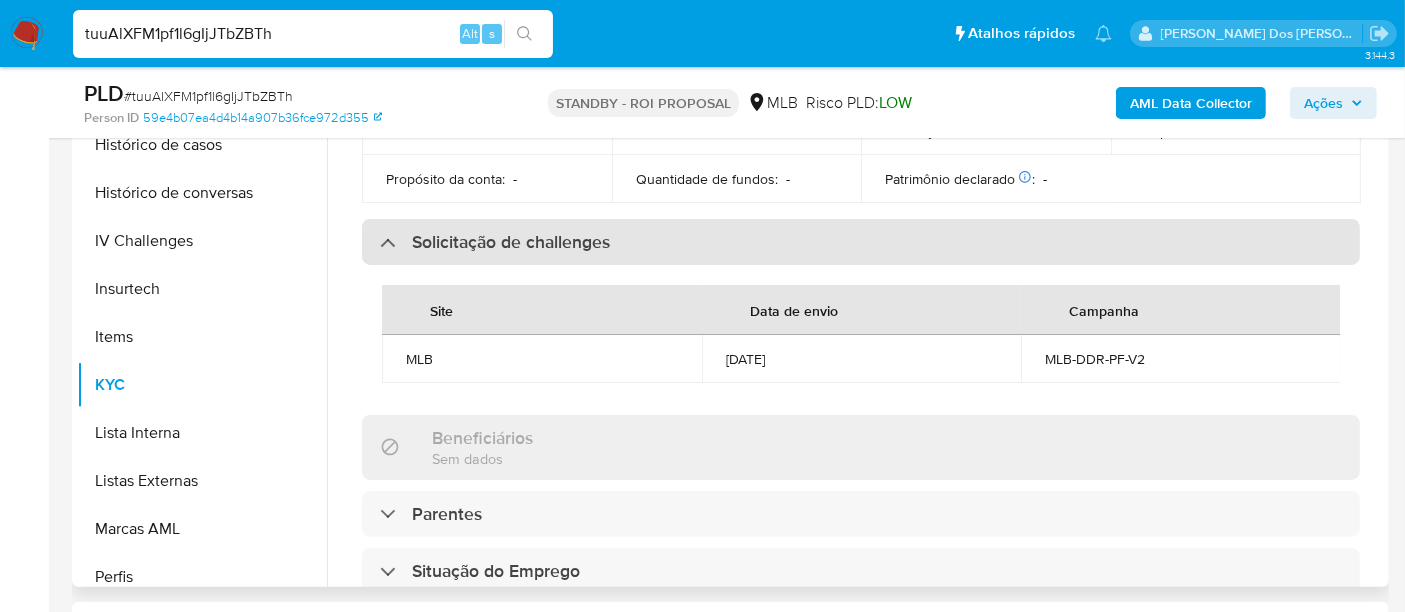 click on "Solicitação de challenges" at bounding box center (511, 242) 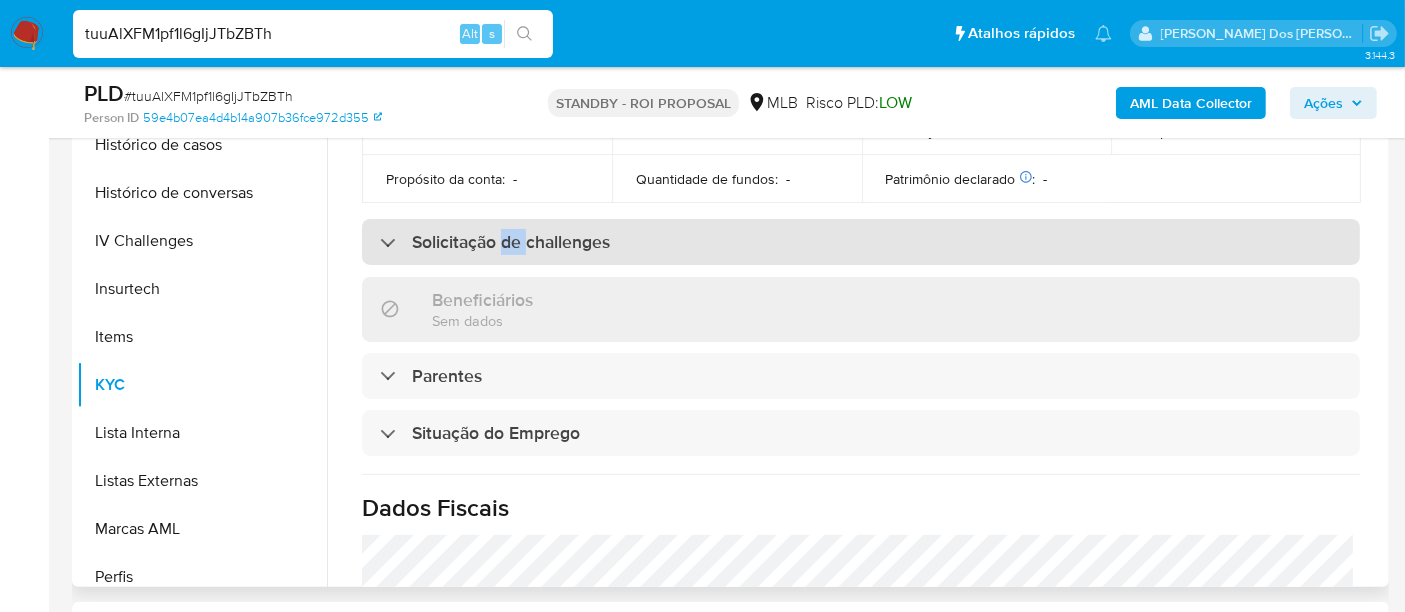 click on "Solicitação de challenges" at bounding box center (511, 242) 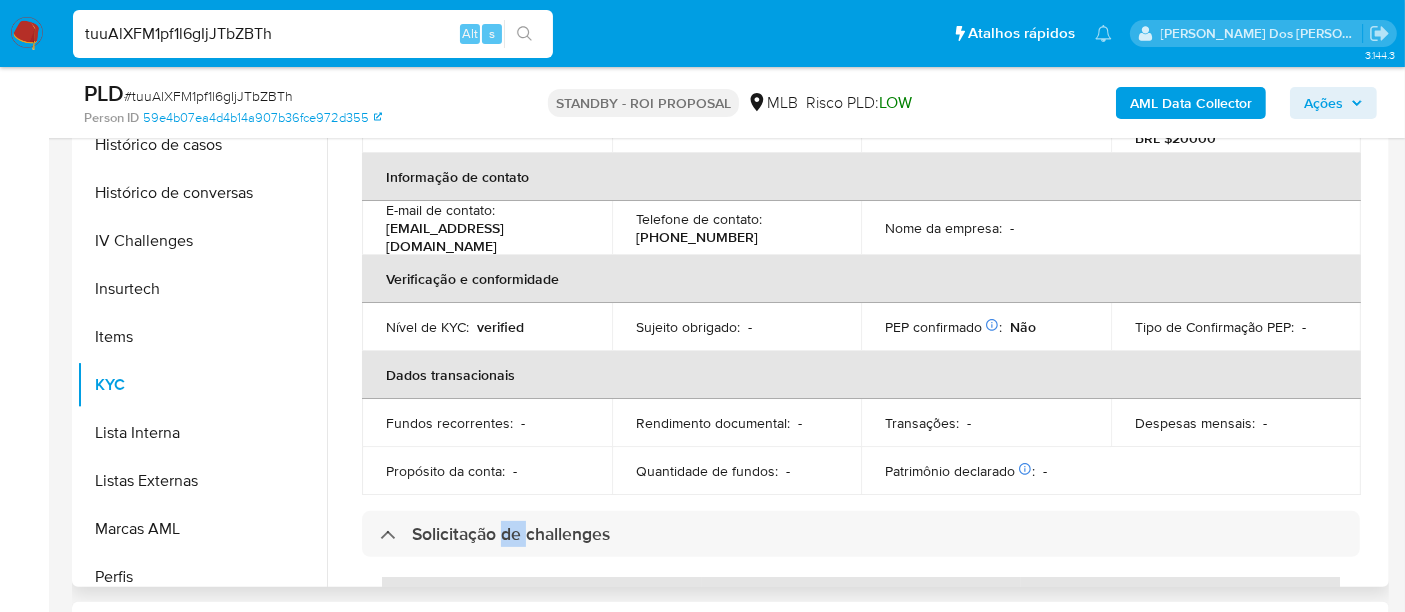 scroll, scrollTop: 111, scrollLeft: 0, axis: vertical 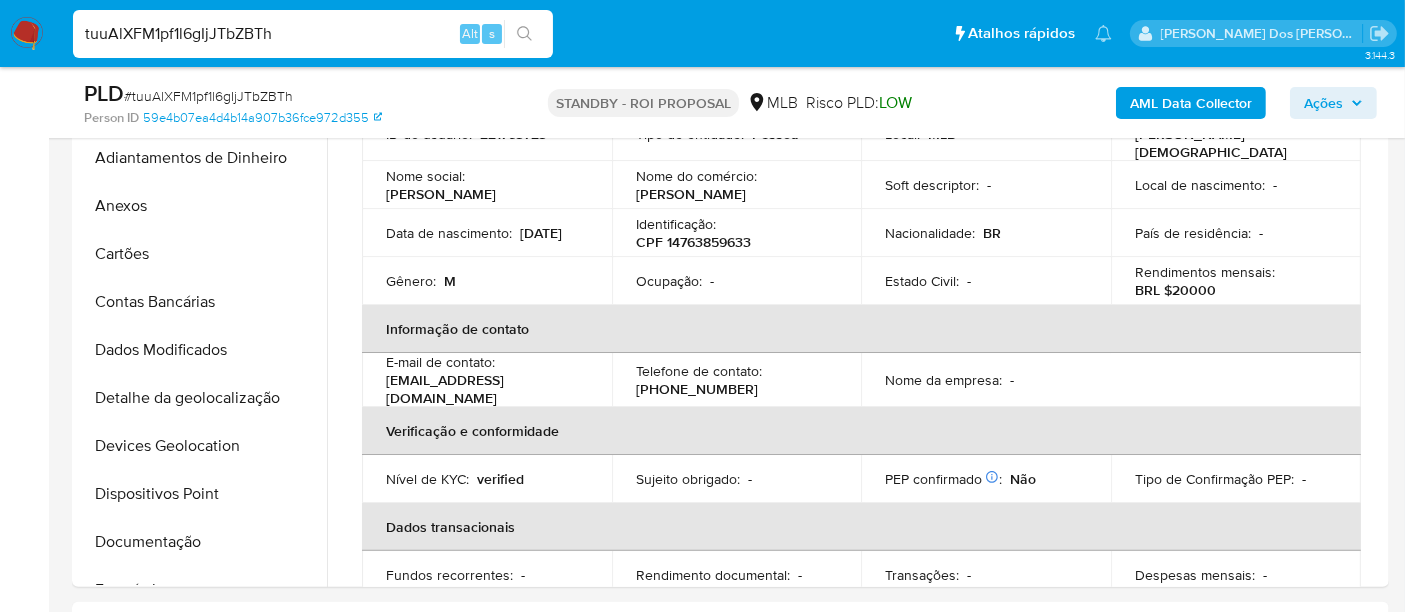 click on "tuuAlXFM1pf1l6gIjJTbZBTh" at bounding box center [313, 34] 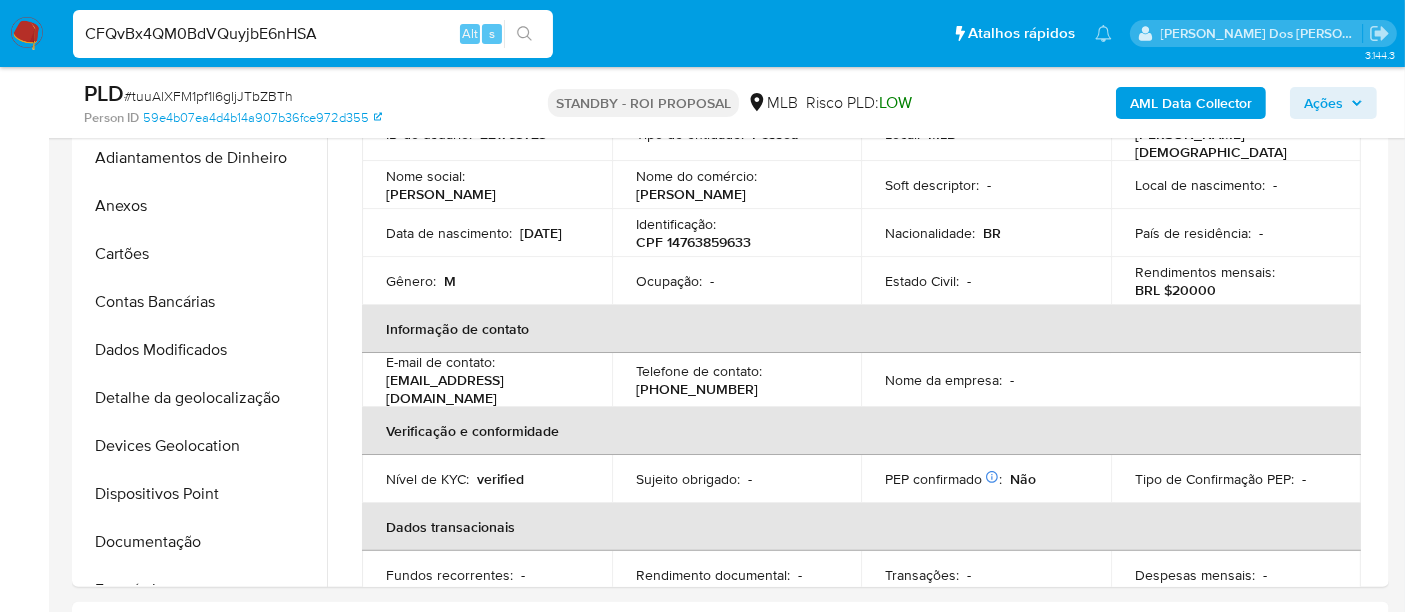 type on "CFQvBx4QM0BdVQuyjbE6nHSA" 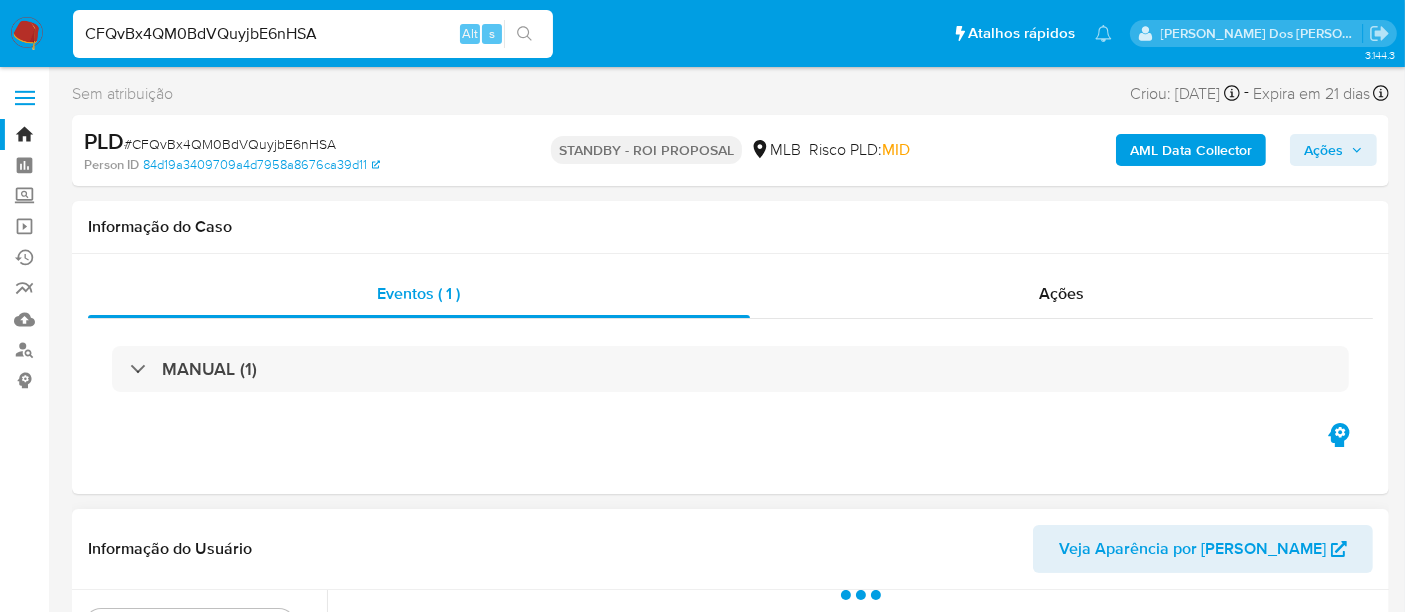 scroll, scrollTop: 444, scrollLeft: 0, axis: vertical 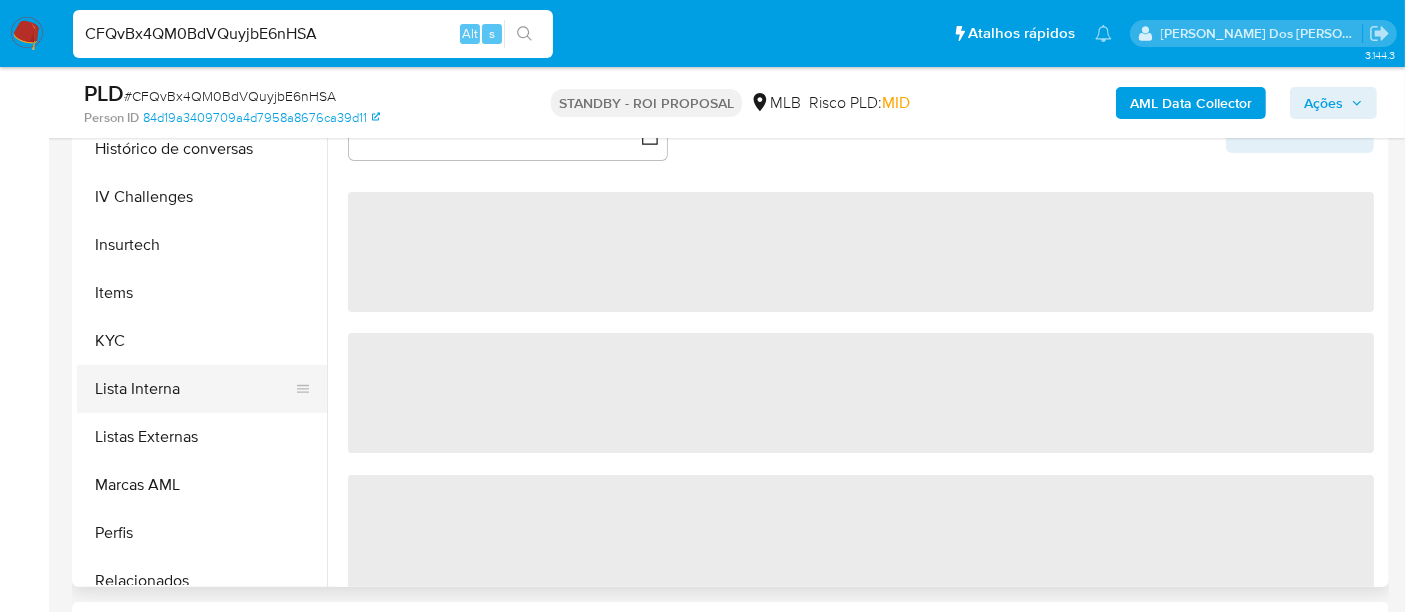 select on "10" 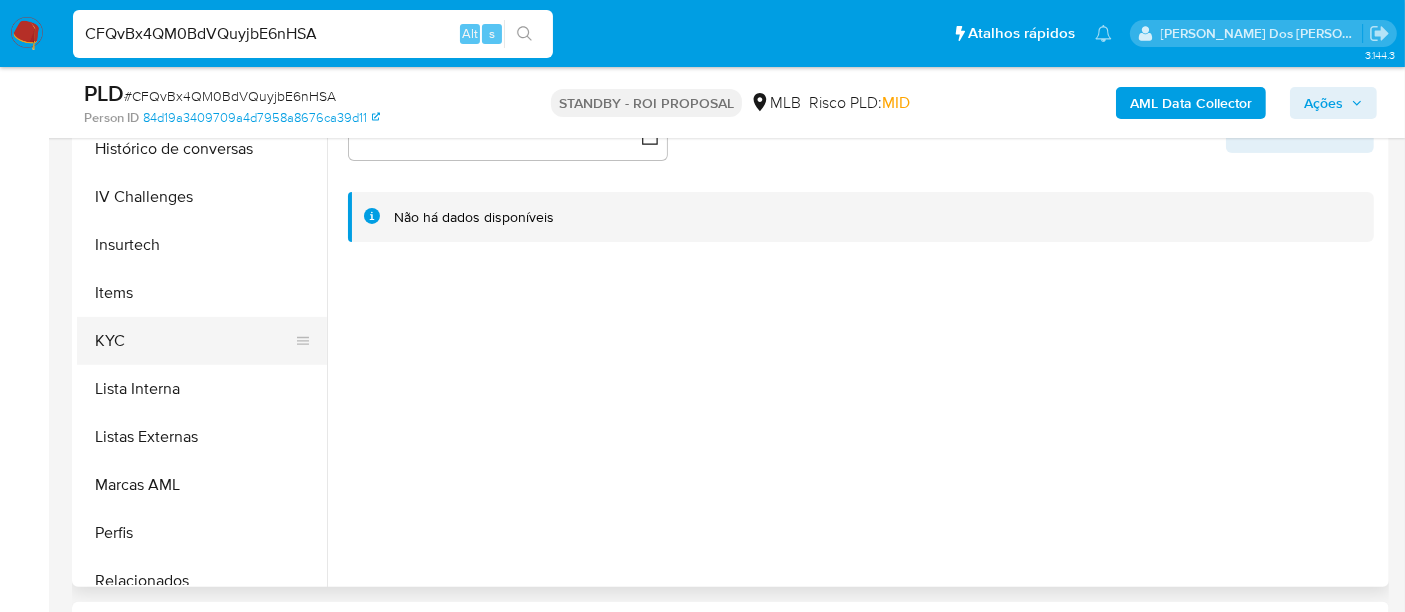 click on "KYC" at bounding box center [194, 341] 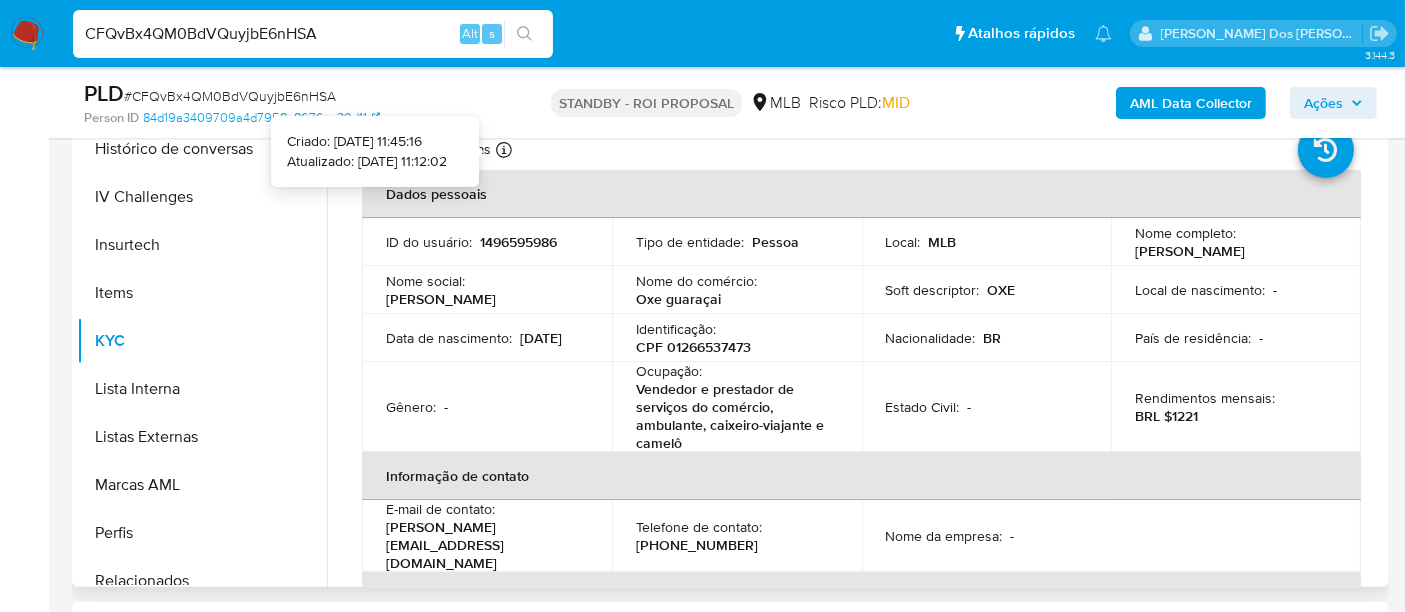 type 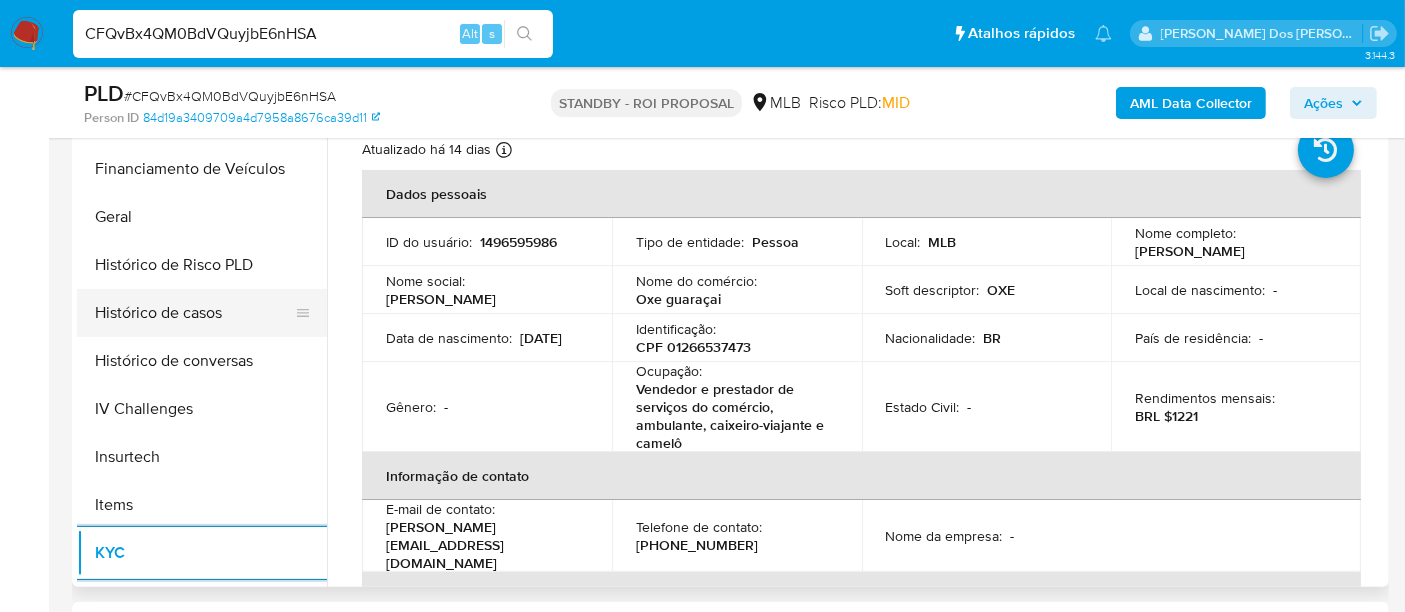 scroll, scrollTop: 555, scrollLeft: 0, axis: vertical 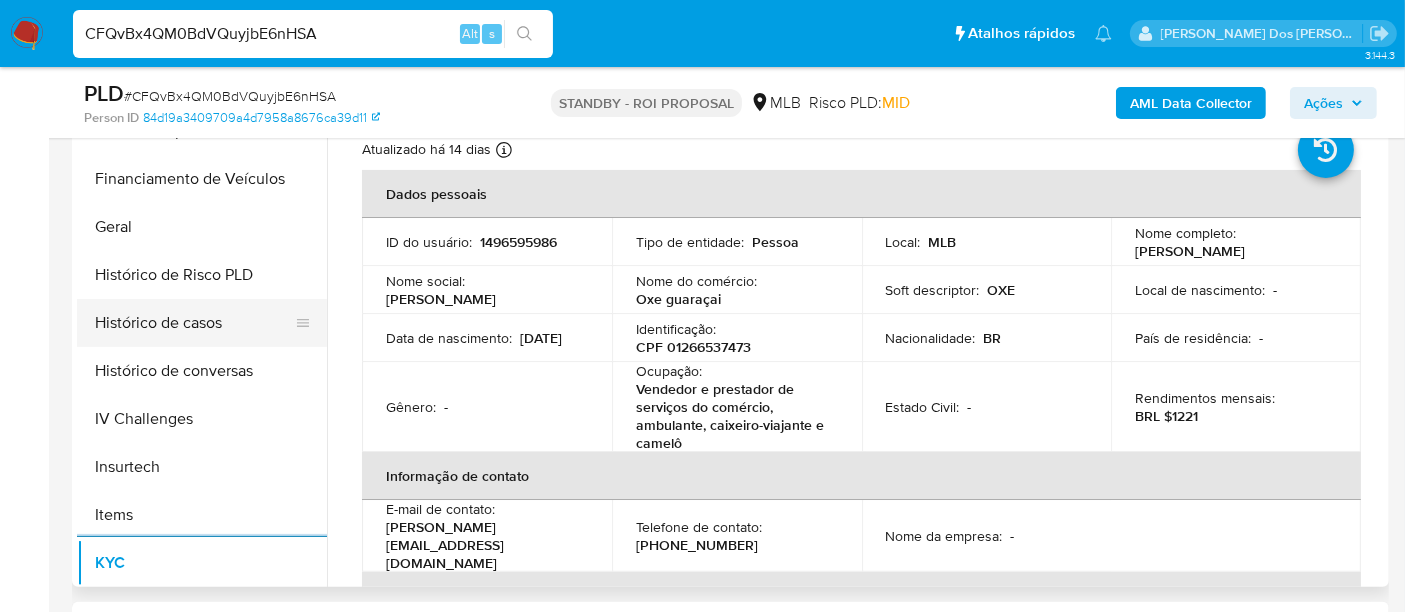 click on "Histórico de casos" at bounding box center (194, 323) 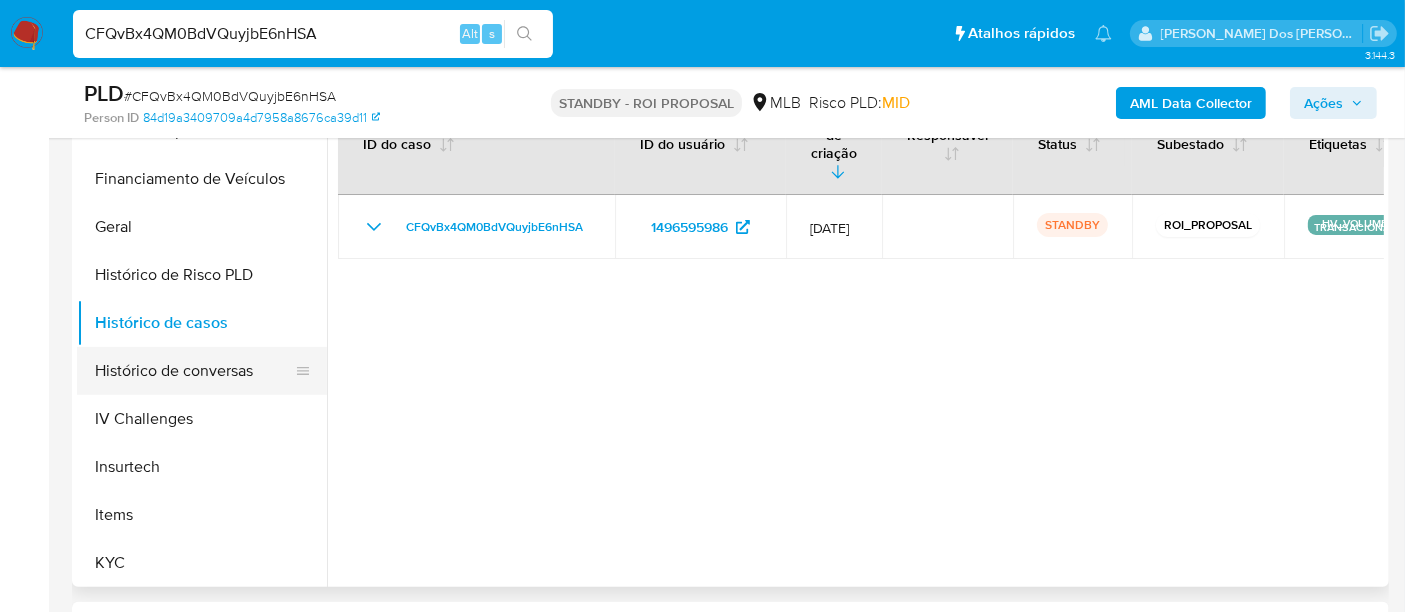 scroll, scrollTop: 333, scrollLeft: 0, axis: vertical 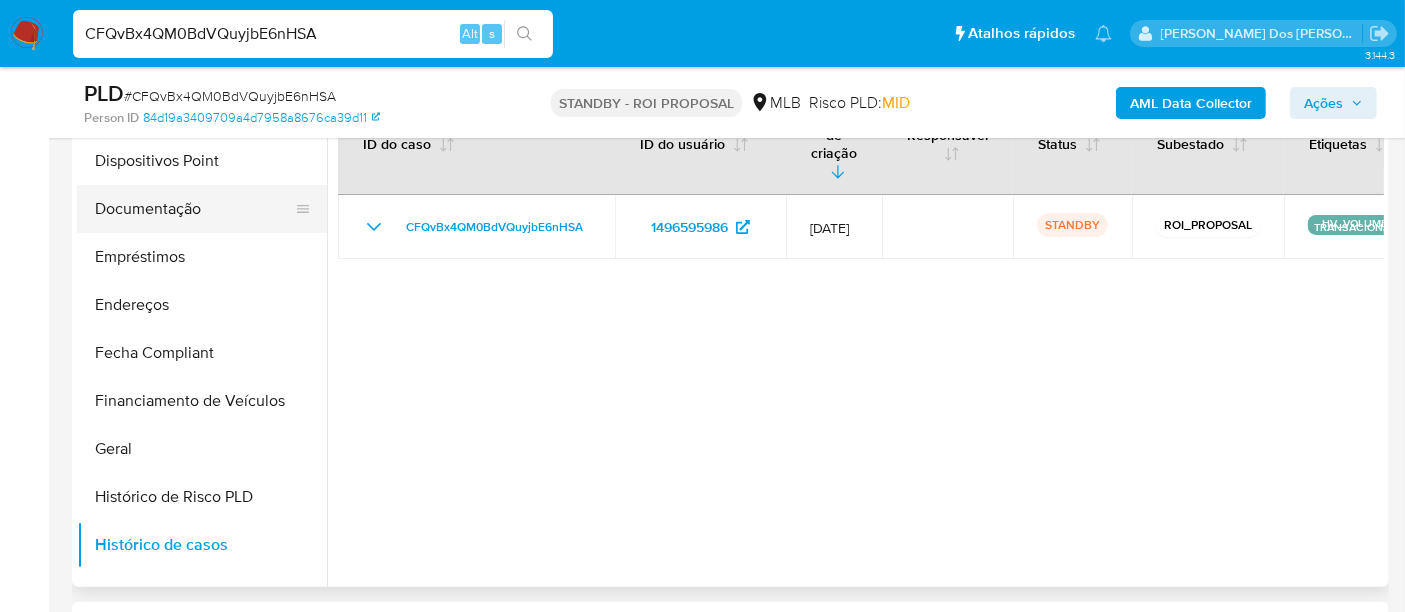 click on "Documentação" at bounding box center [194, 209] 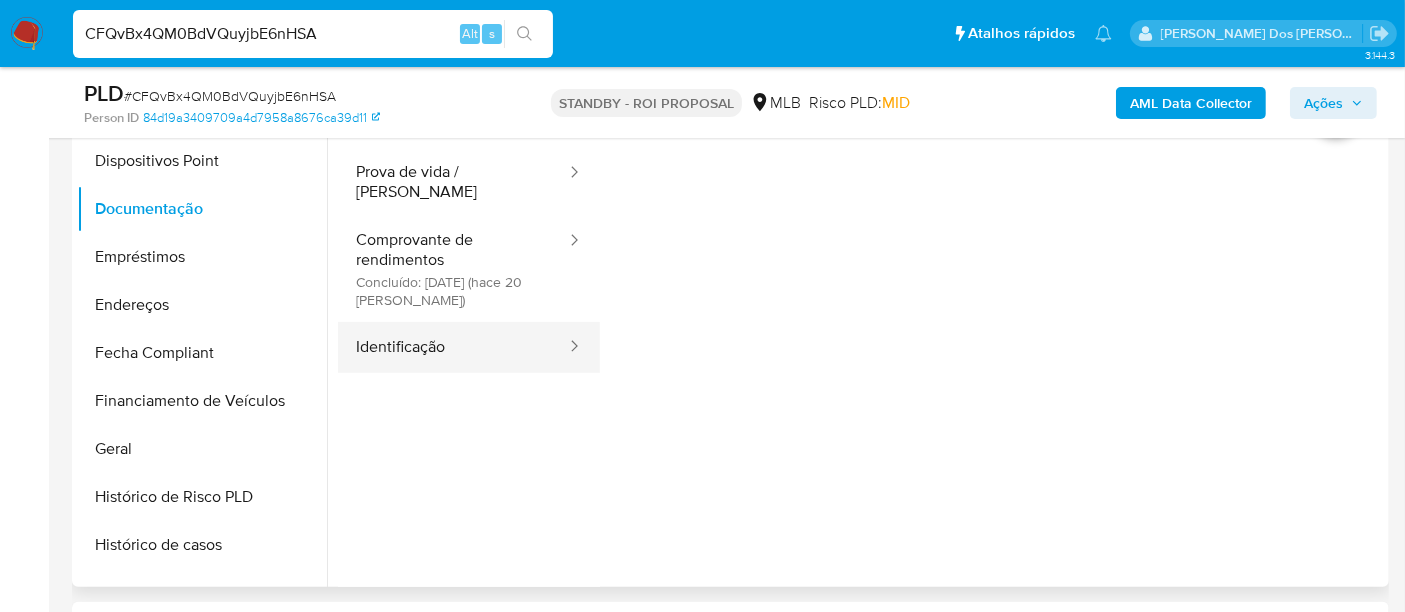 click on "Identificação" at bounding box center [453, 347] 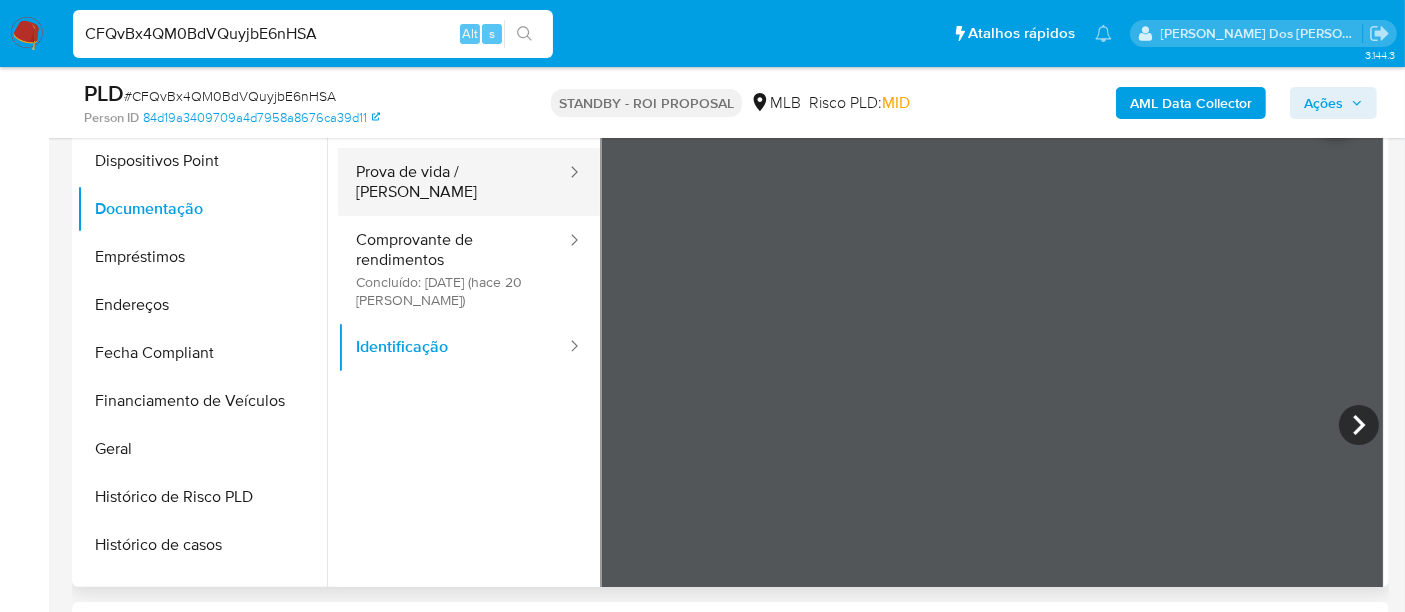 click on "Prova de vida / Selfie" at bounding box center (453, 182) 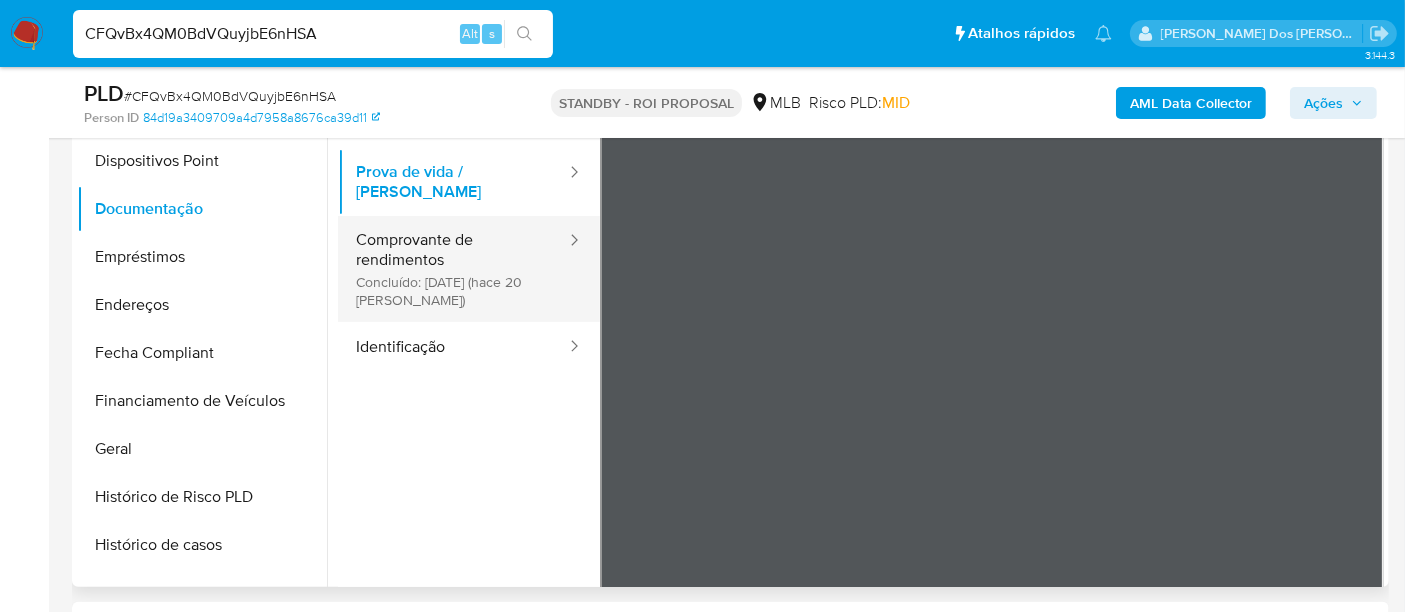 click on "Comprovante de rendimentos Concluído: 17/06/2025 (hace 20 días)" at bounding box center [453, 269] 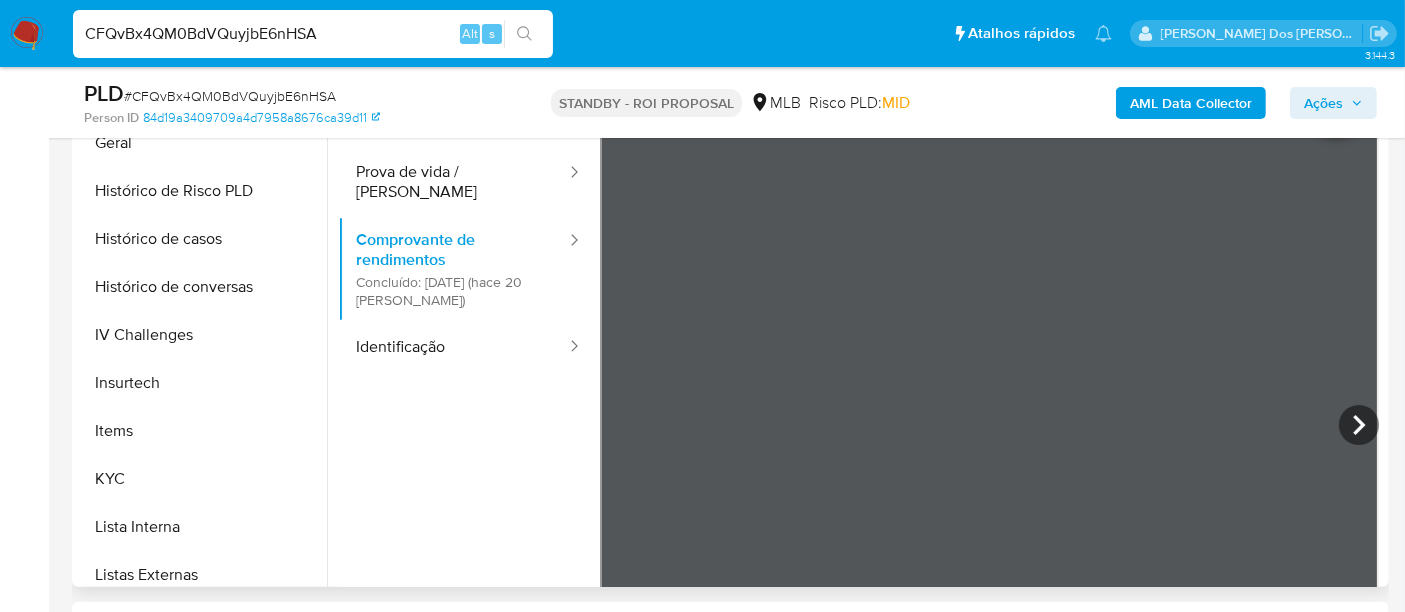 scroll, scrollTop: 844, scrollLeft: 0, axis: vertical 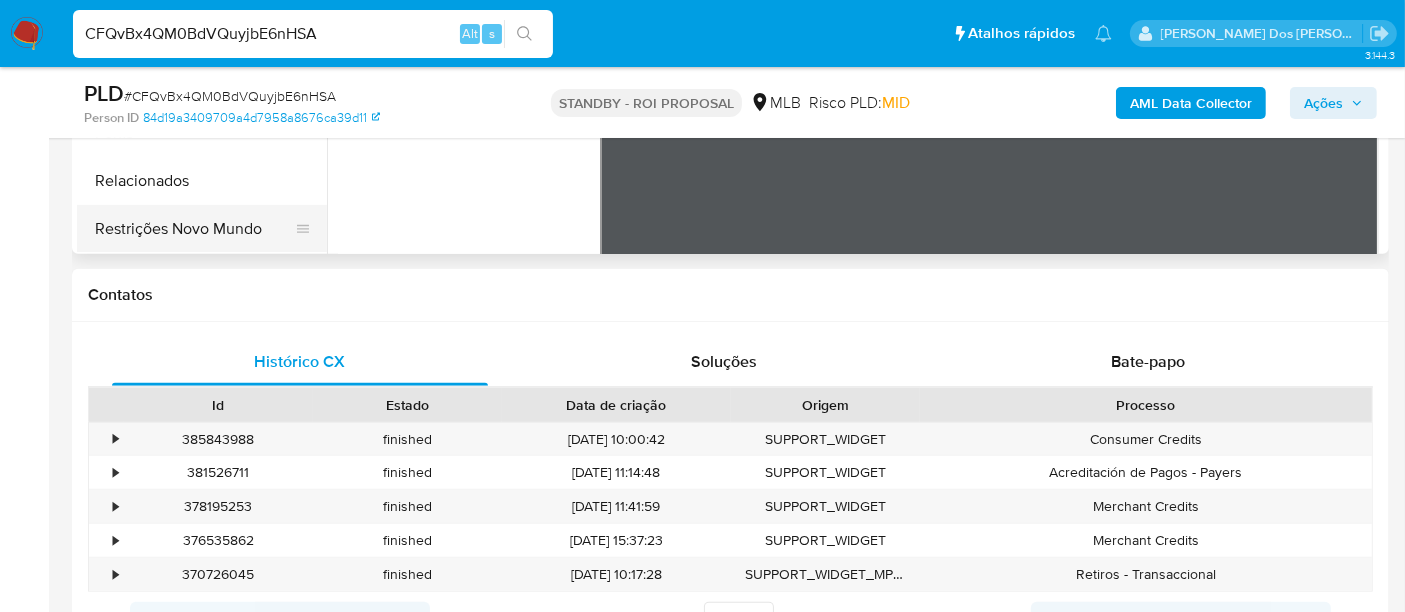 click on "Restrições Novo Mundo" at bounding box center [194, 229] 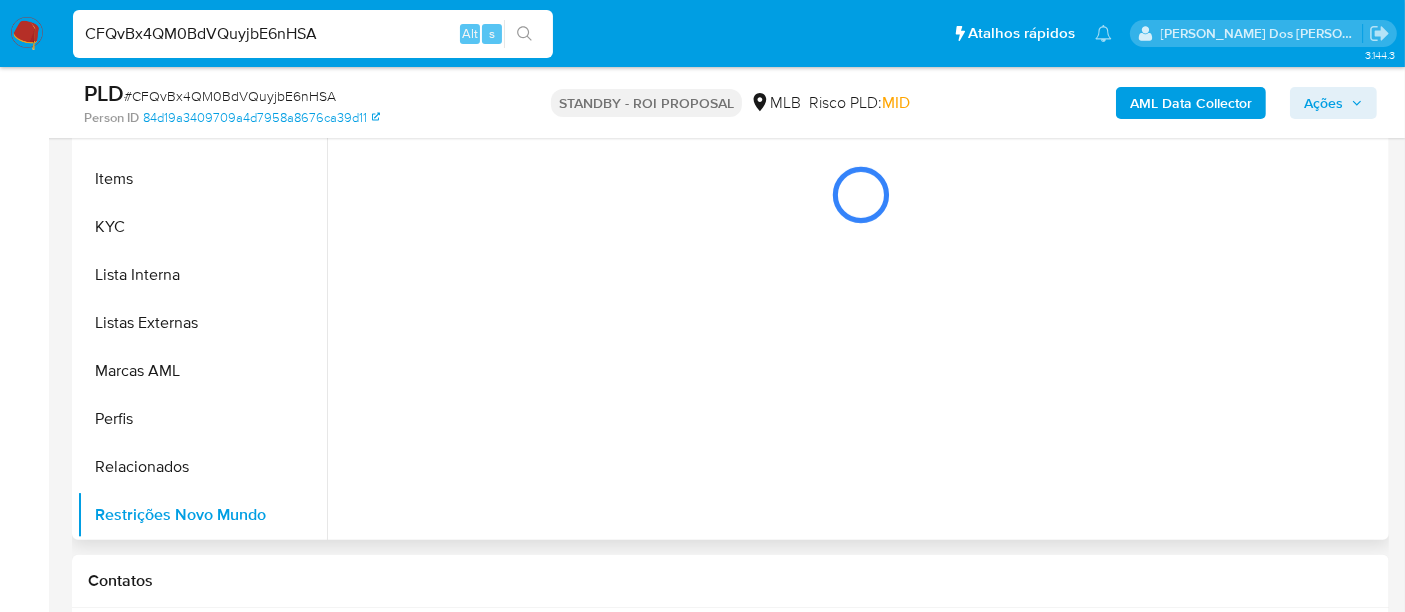 scroll, scrollTop: 444, scrollLeft: 0, axis: vertical 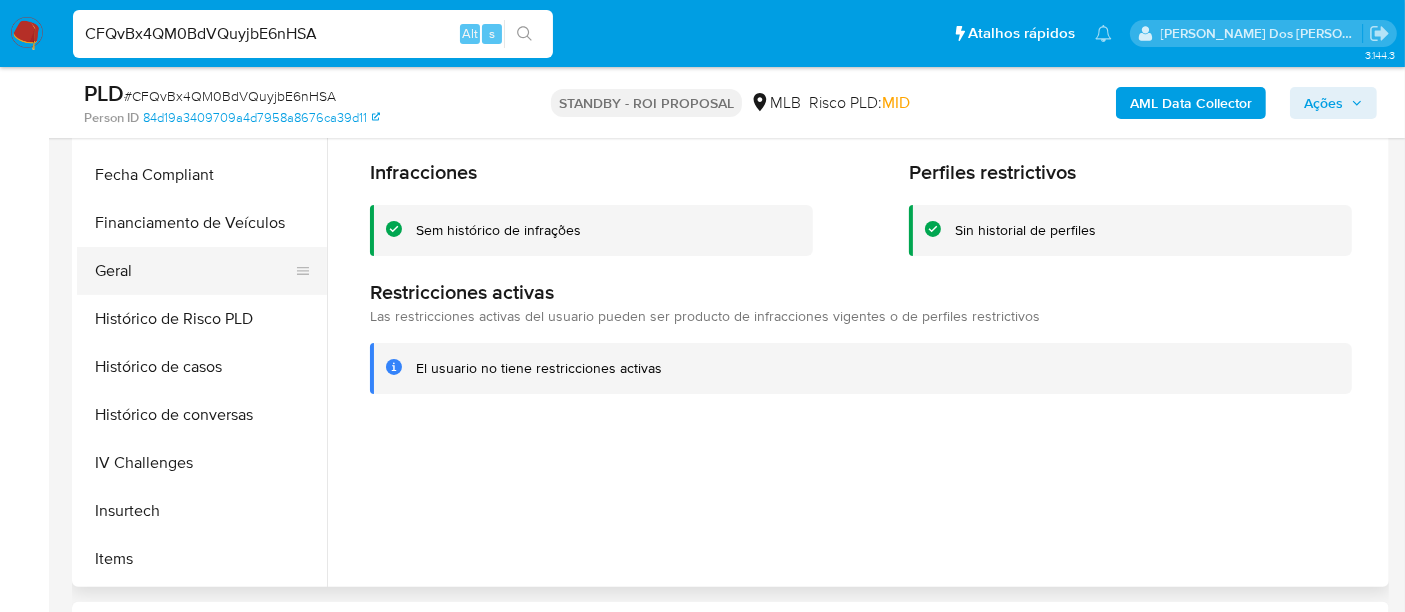 click on "Geral" at bounding box center (194, 271) 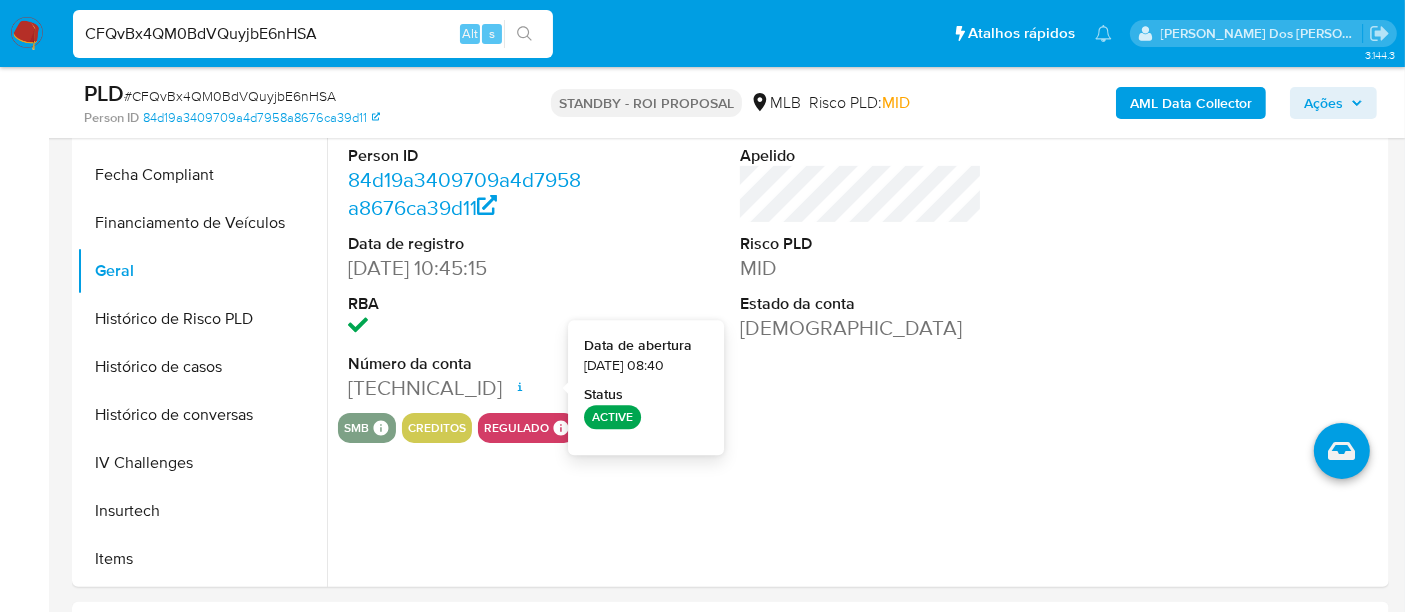 type 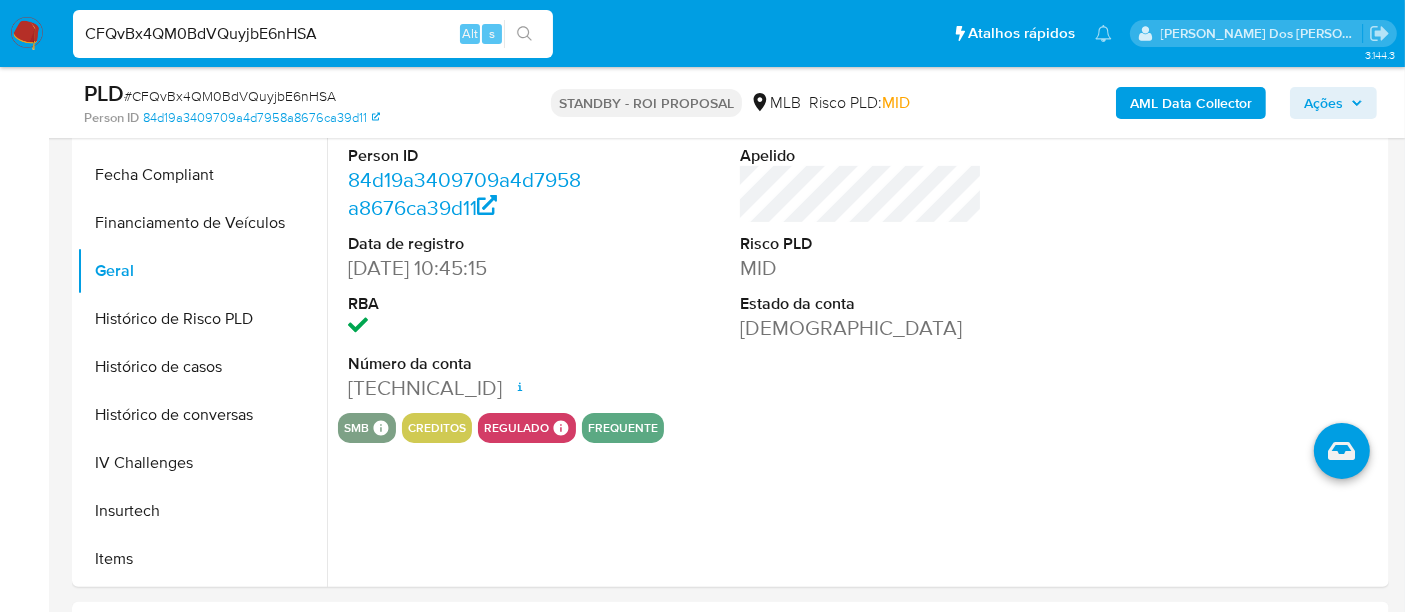click on "CFQvBx4QM0BdVQuyjbE6nHSA" at bounding box center (313, 34) 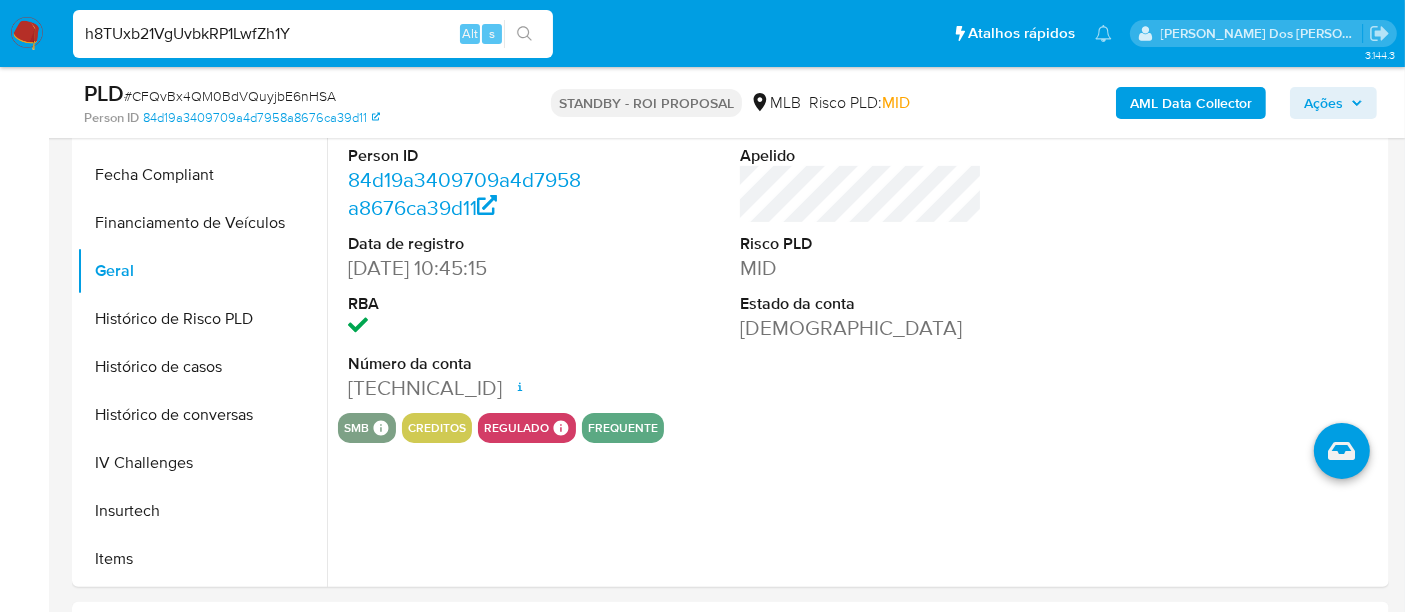 type on "h8TUxb21VgUvbkRP1LwfZh1Y" 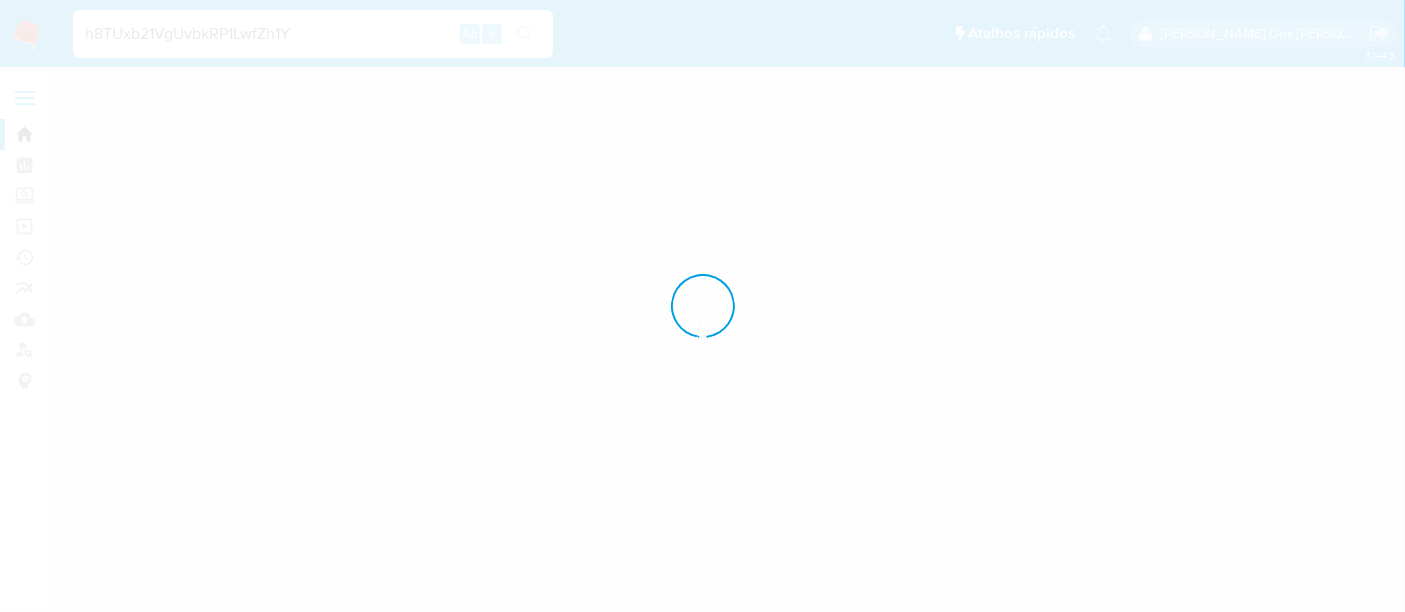 scroll, scrollTop: 0, scrollLeft: 0, axis: both 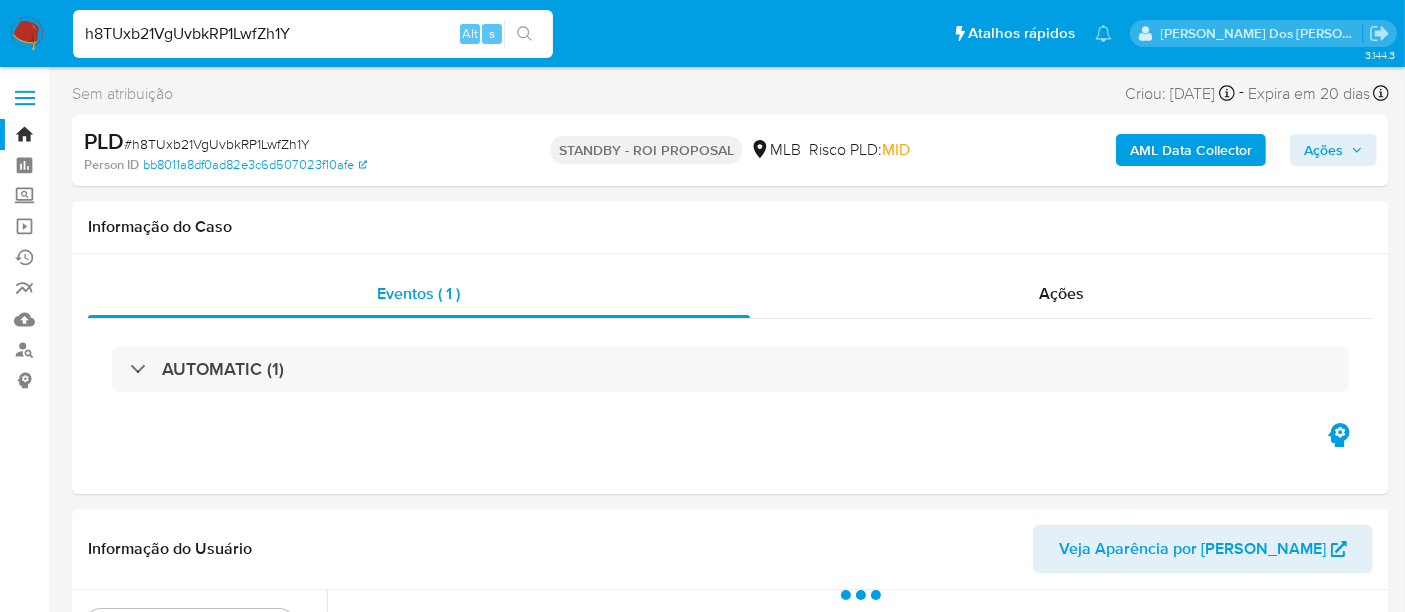 select on "10" 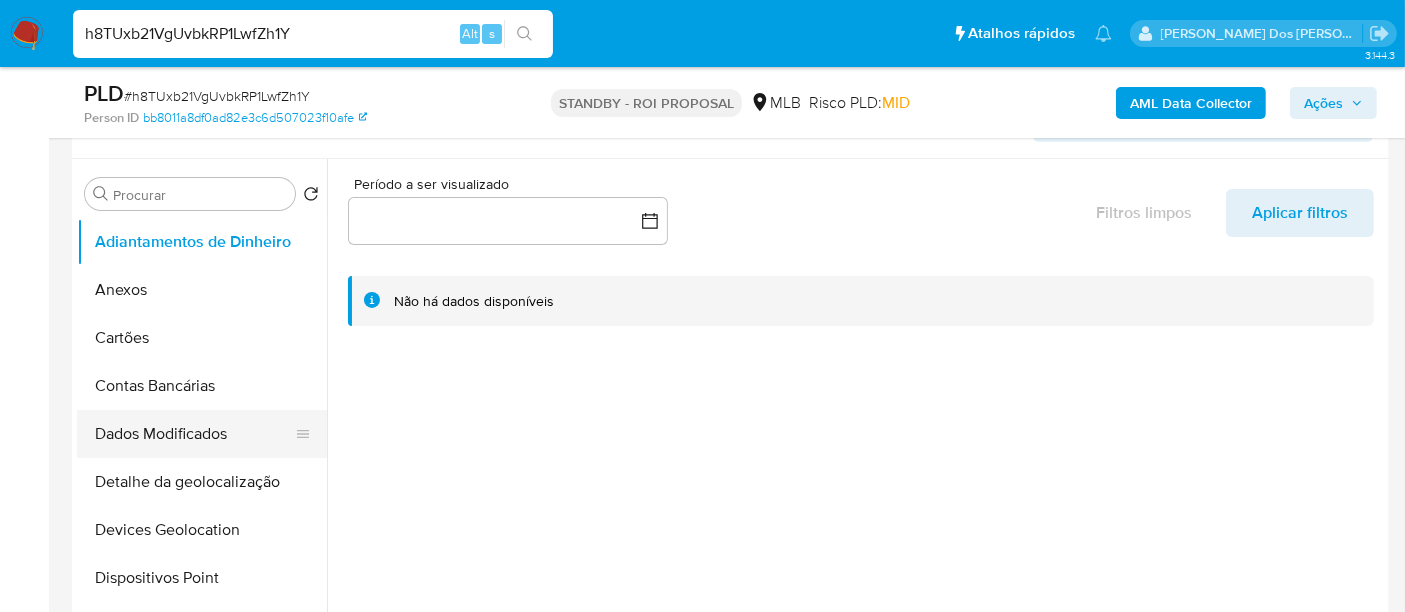 scroll, scrollTop: 444, scrollLeft: 0, axis: vertical 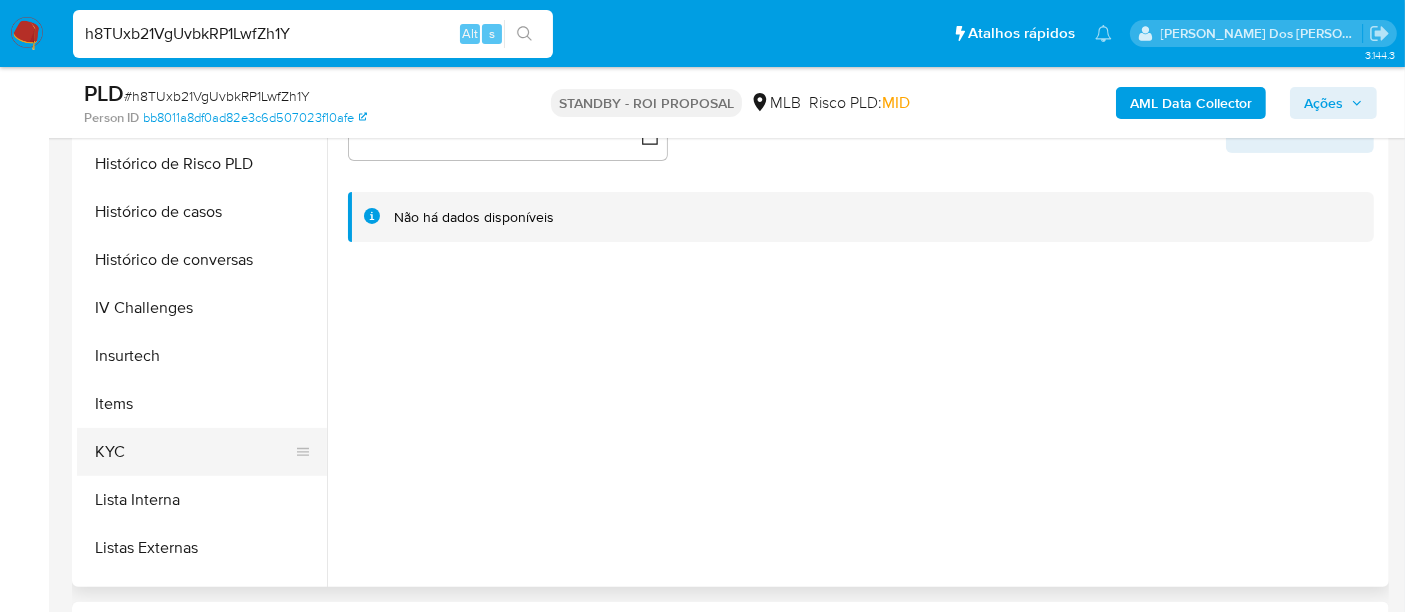 click on "KYC" at bounding box center (194, 452) 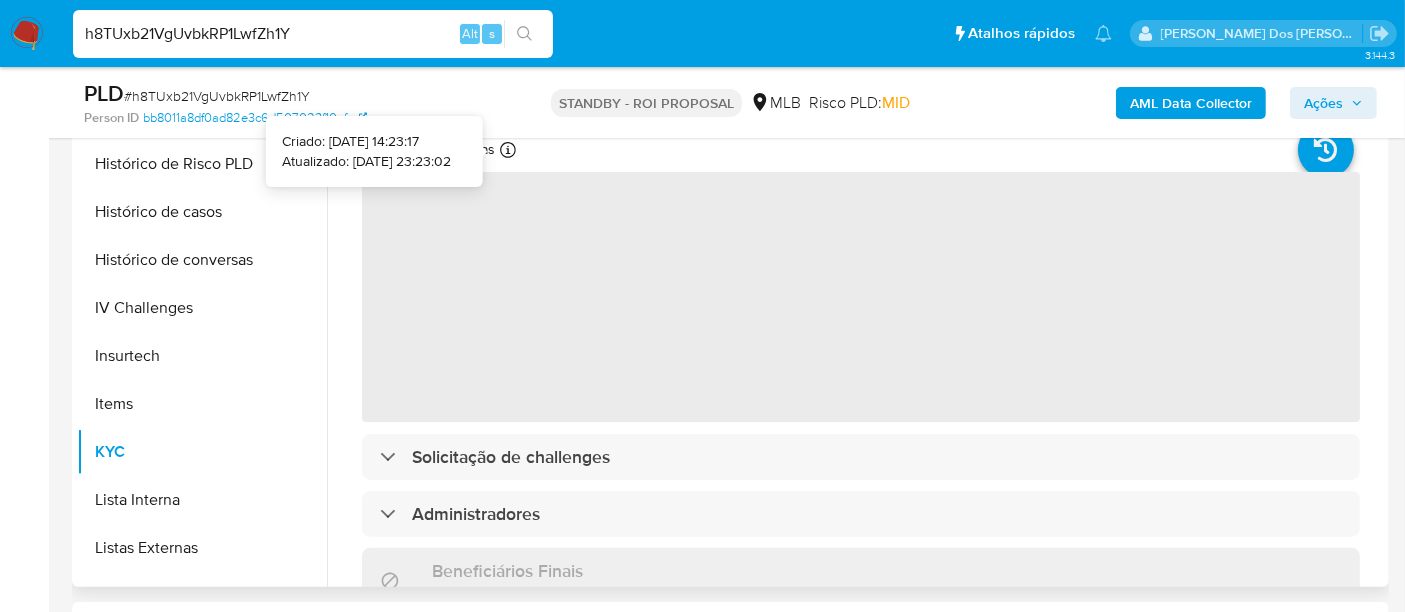 type 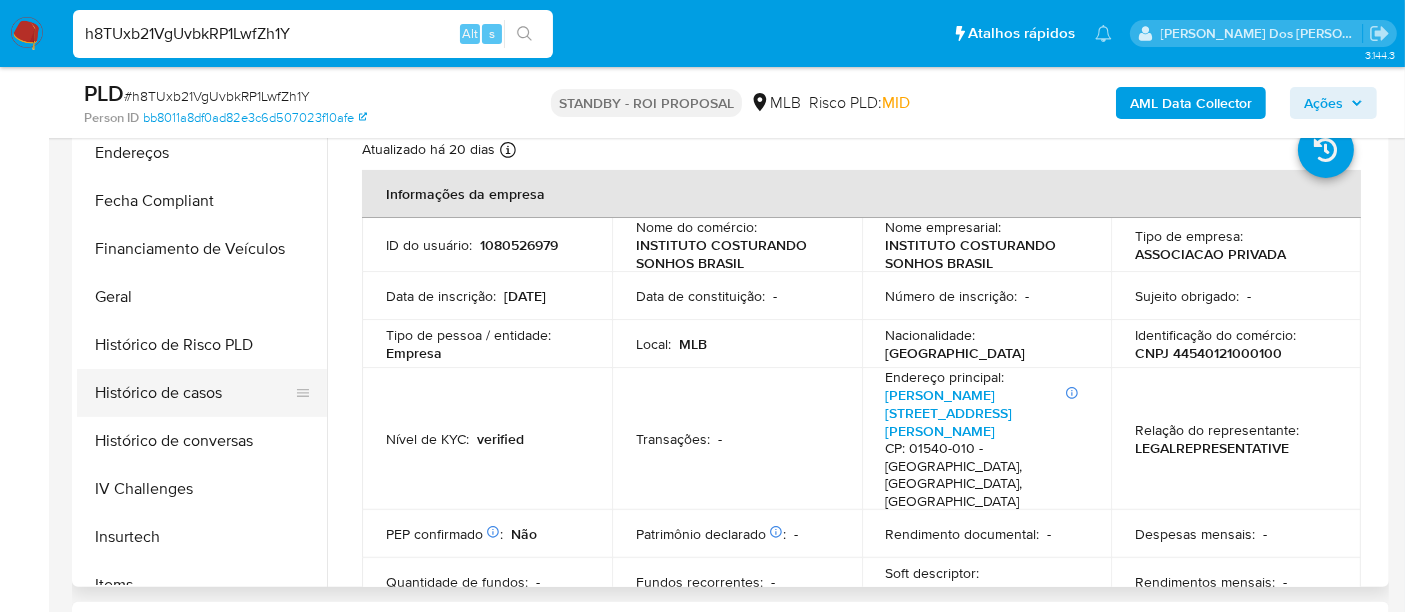 scroll, scrollTop: 444, scrollLeft: 0, axis: vertical 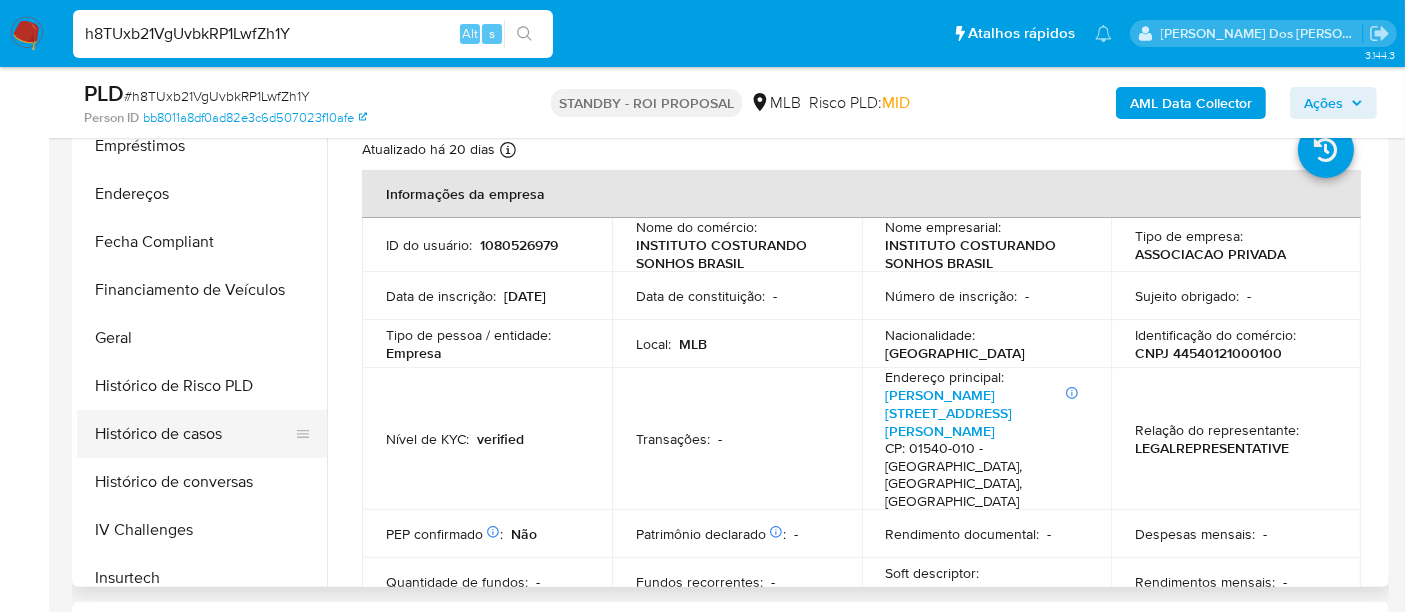 click on "Histórico de casos" at bounding box center [194, 434] 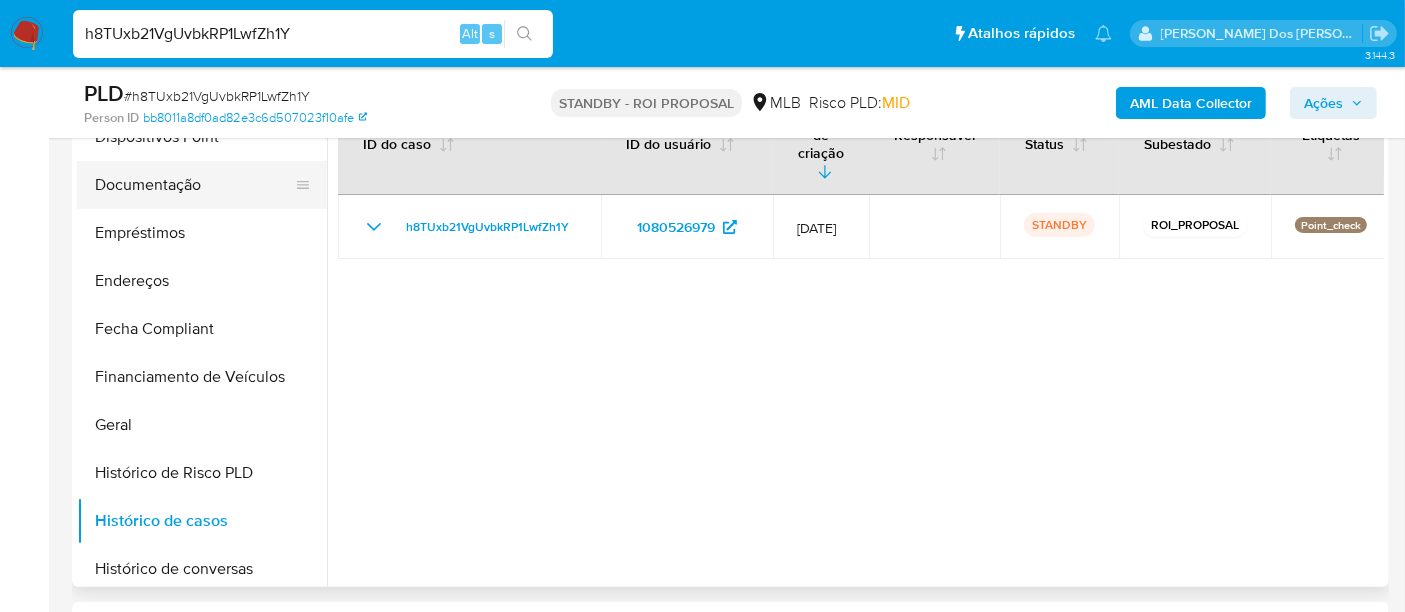 scroll, scrollTop: 111, scrollLeft: 0, axis: vertical 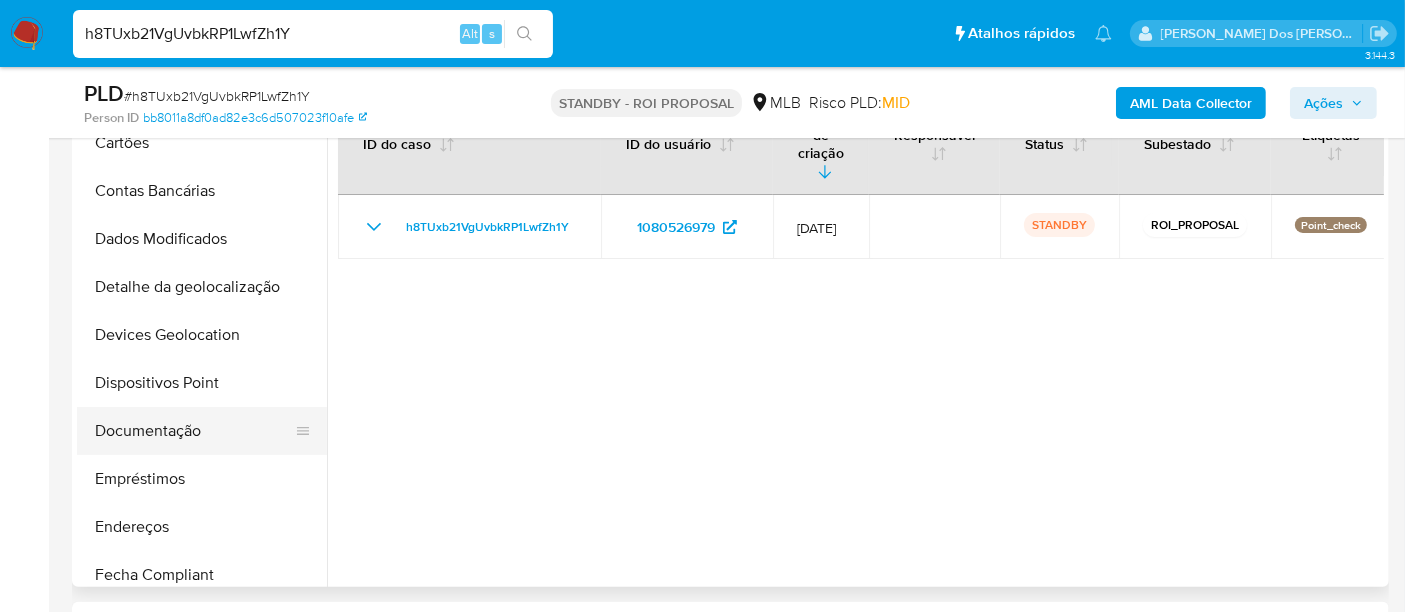 click on "Documentação" at bounding box center (194, 431) 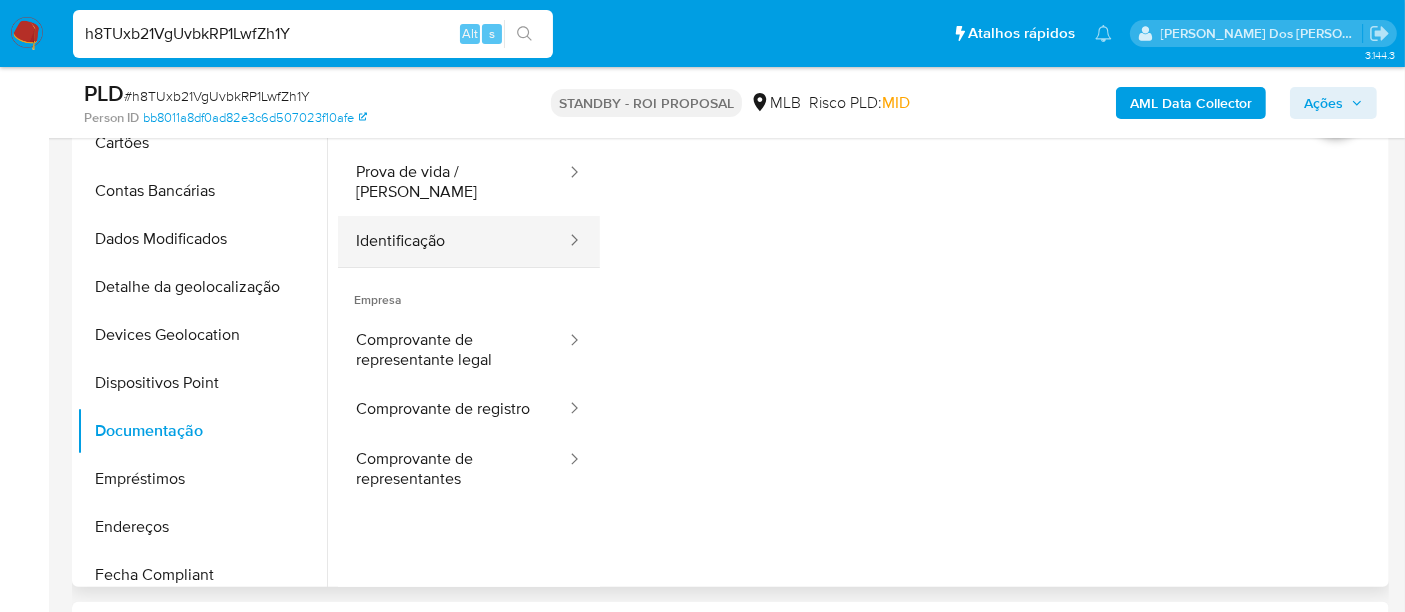 click on "Identificação" at bounding box center (453, 241) 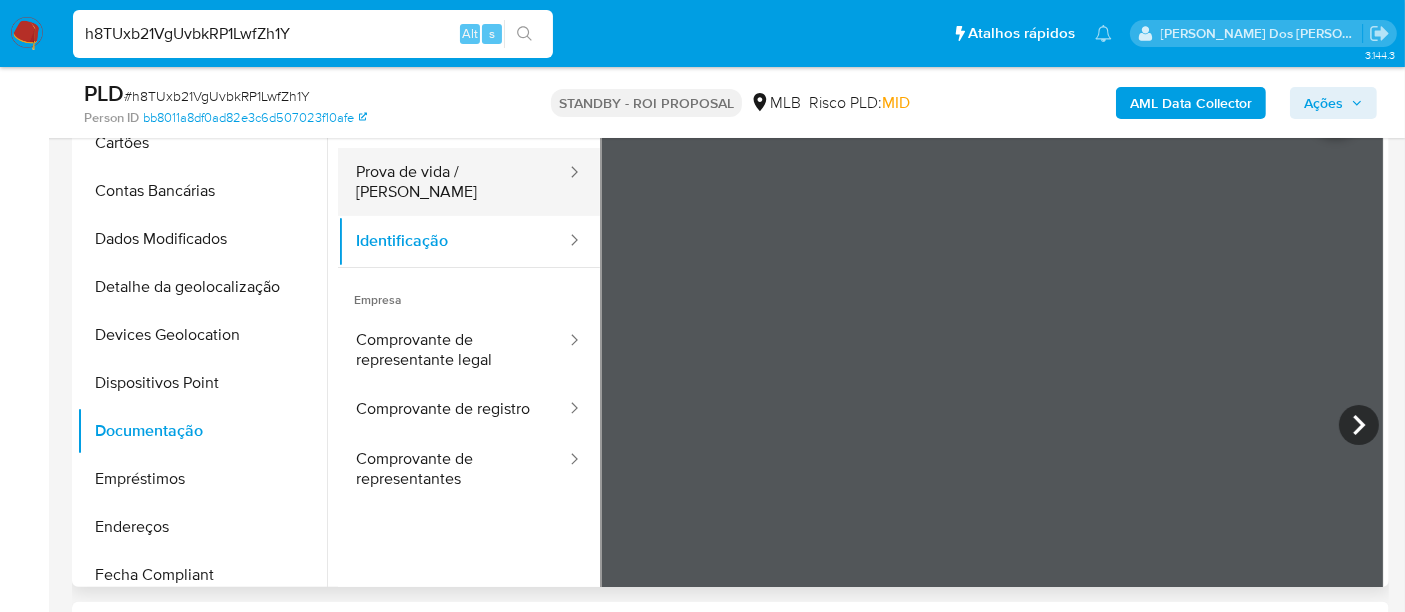 click on "Prova de vida / Selfie" at bounding box center [453, 182] 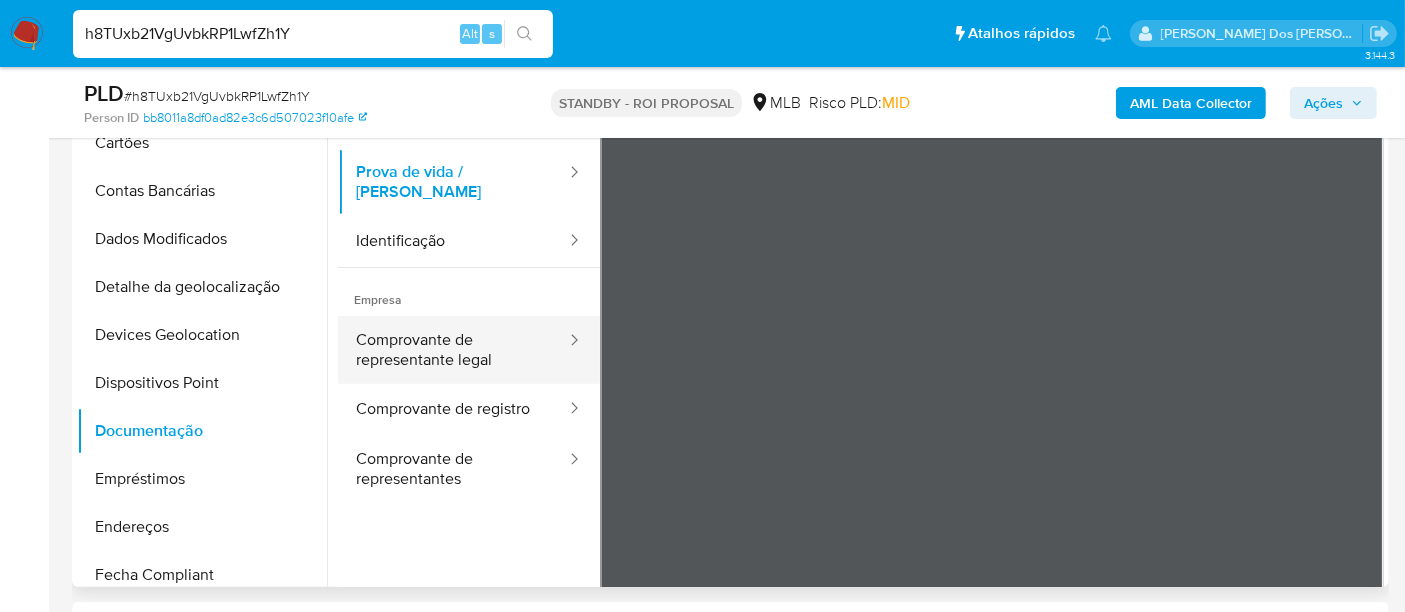 click on "Comprovante de representante legal" at bounding box center (453, 350) 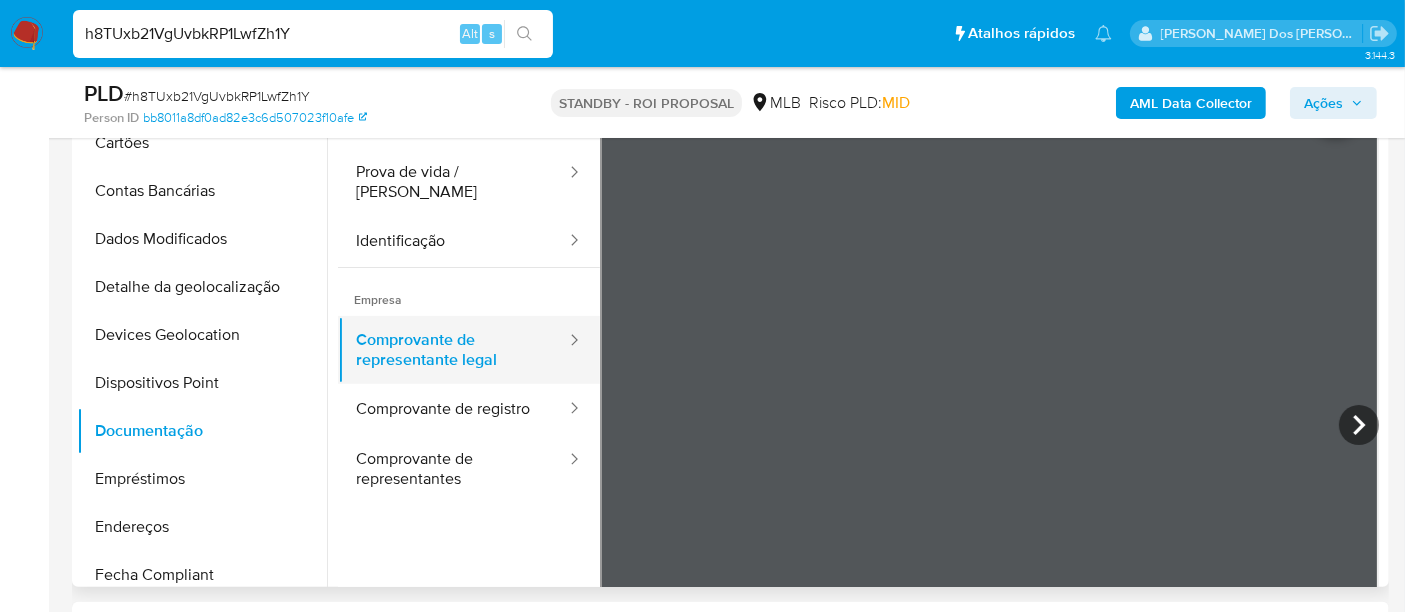 type 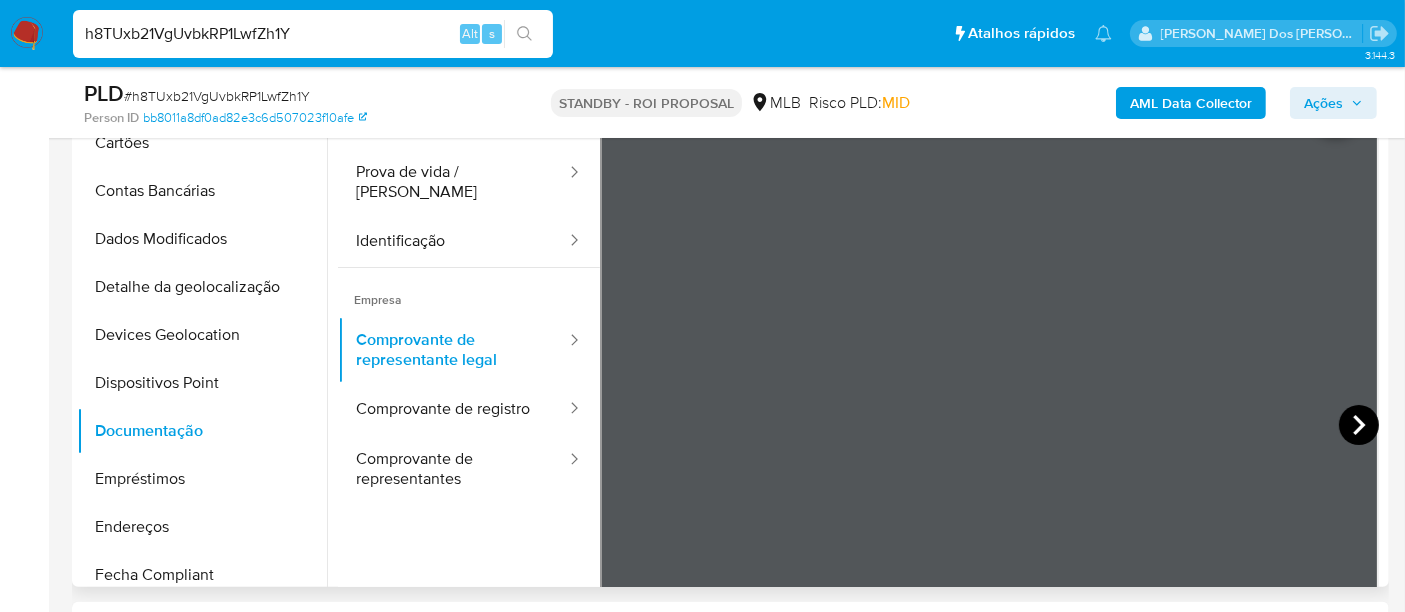 click 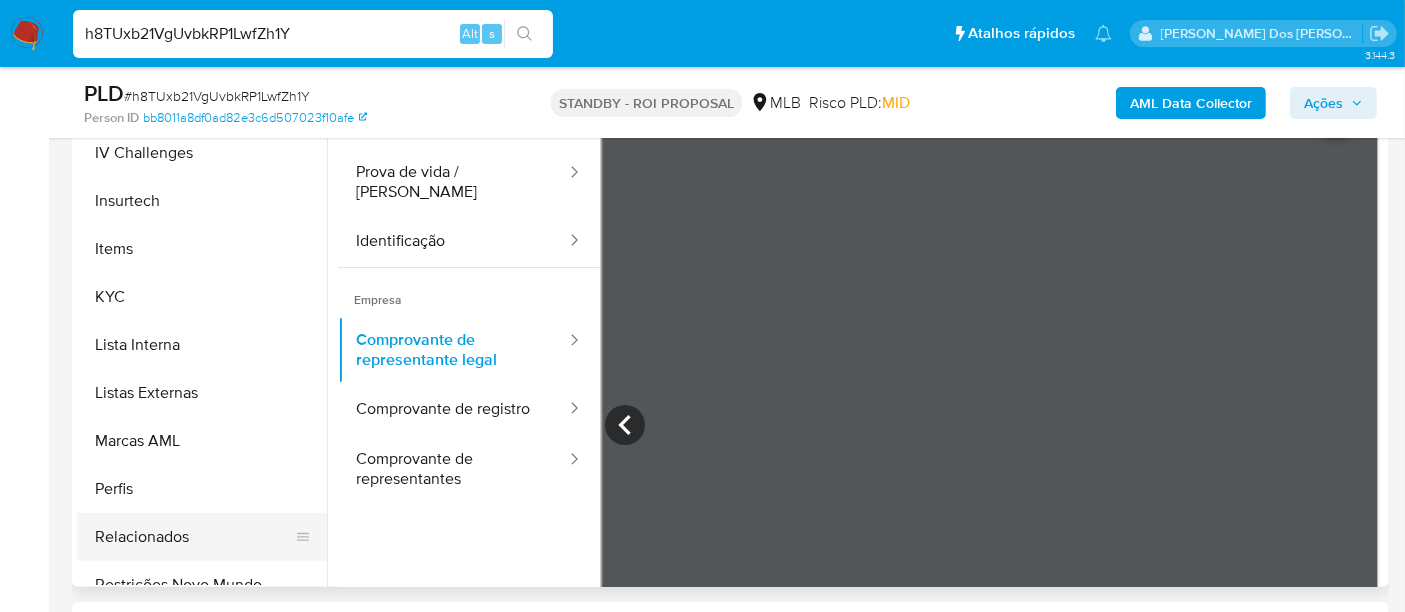 scroll, scrollTop: 844, scrollLeft: 0, axis: vertical 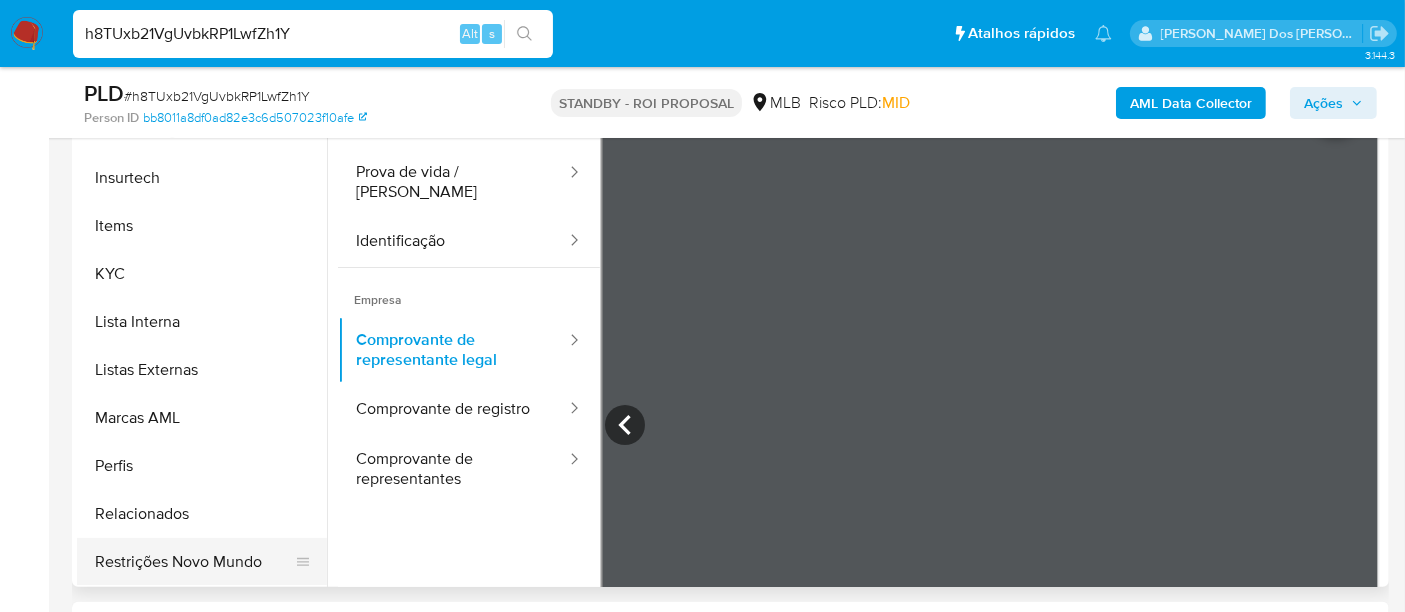click on "Restrições Novo Mundo" at bounding box center (194, 562) 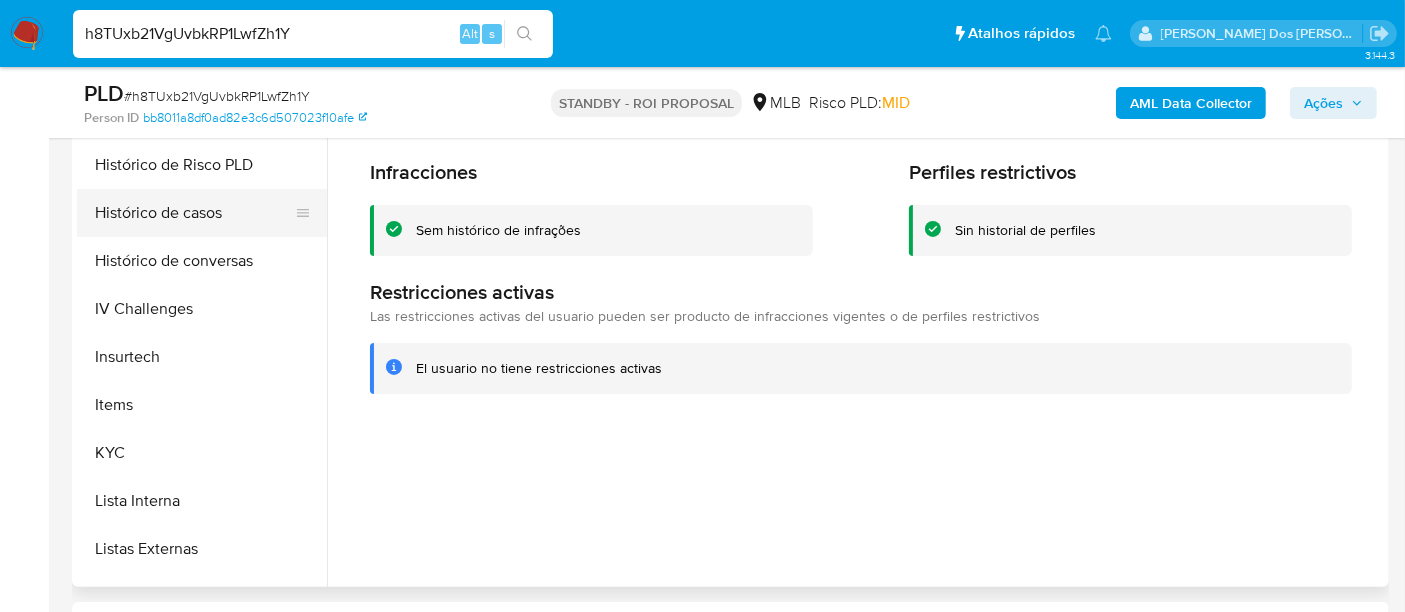 scroll, scrollTop: 511, scrollLeft: 0, axis: vertical 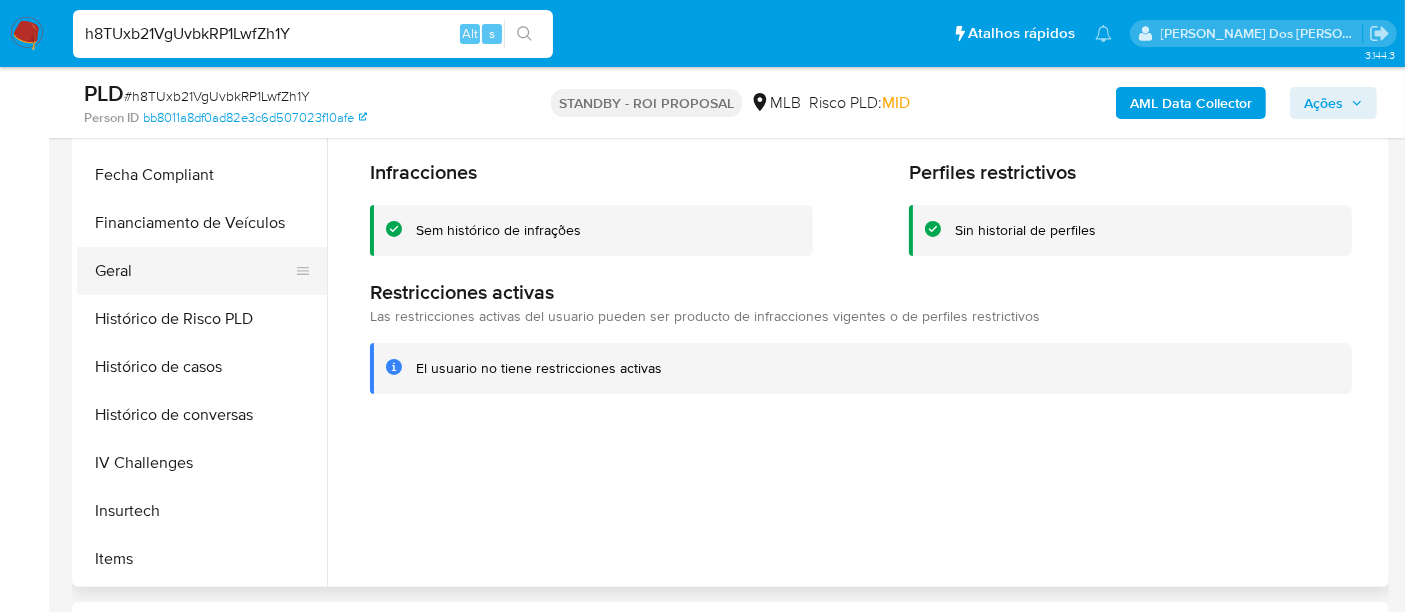 click on "Geral" at bounding box center (194, 271) 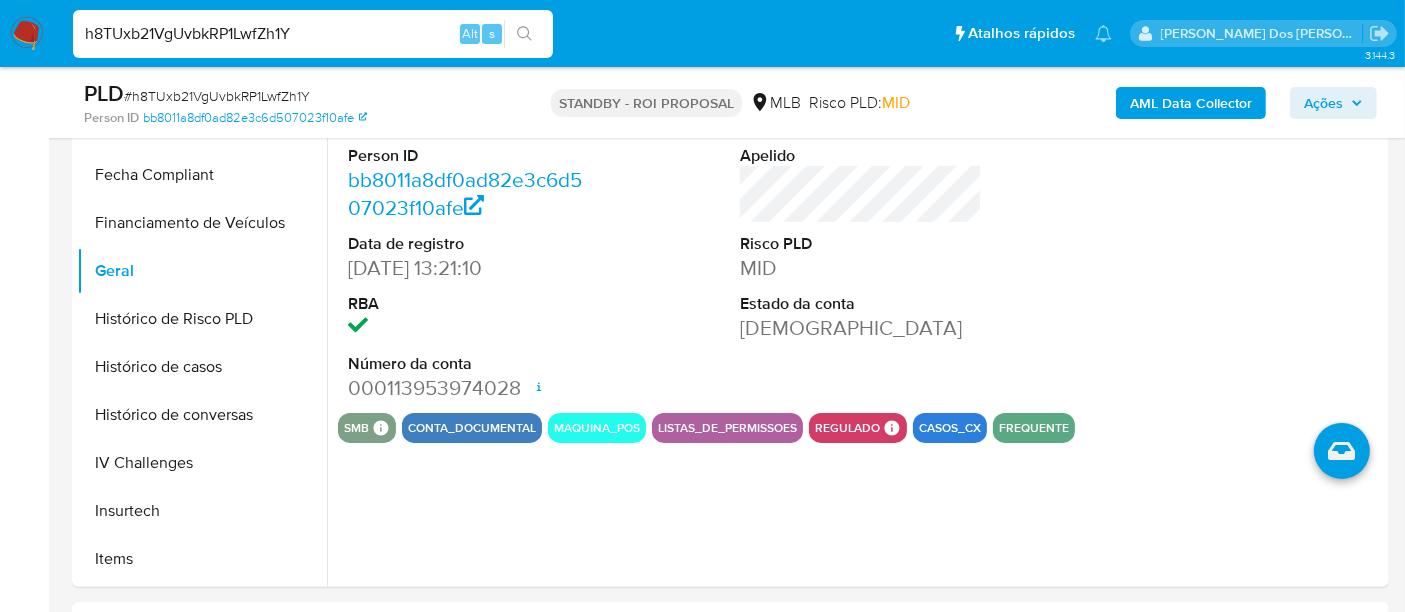 type 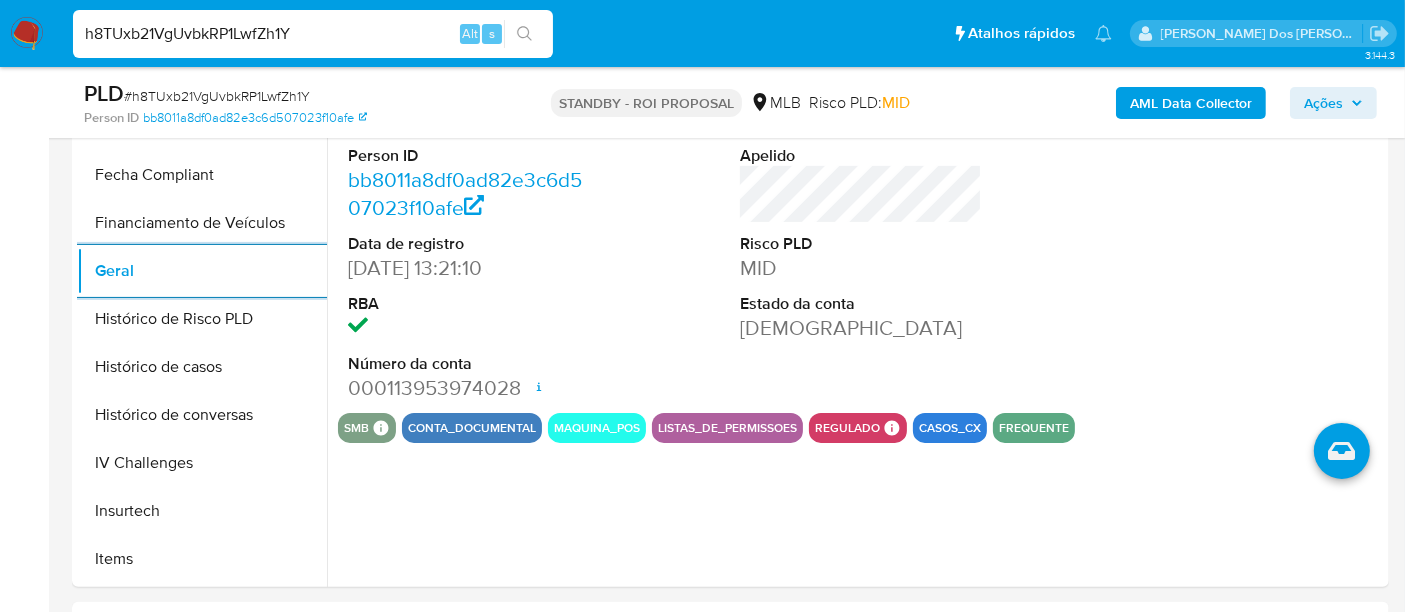 click on "h8TUxb21VgUvbkRP1LwfZh1Y" at bounding box center [313, 34] 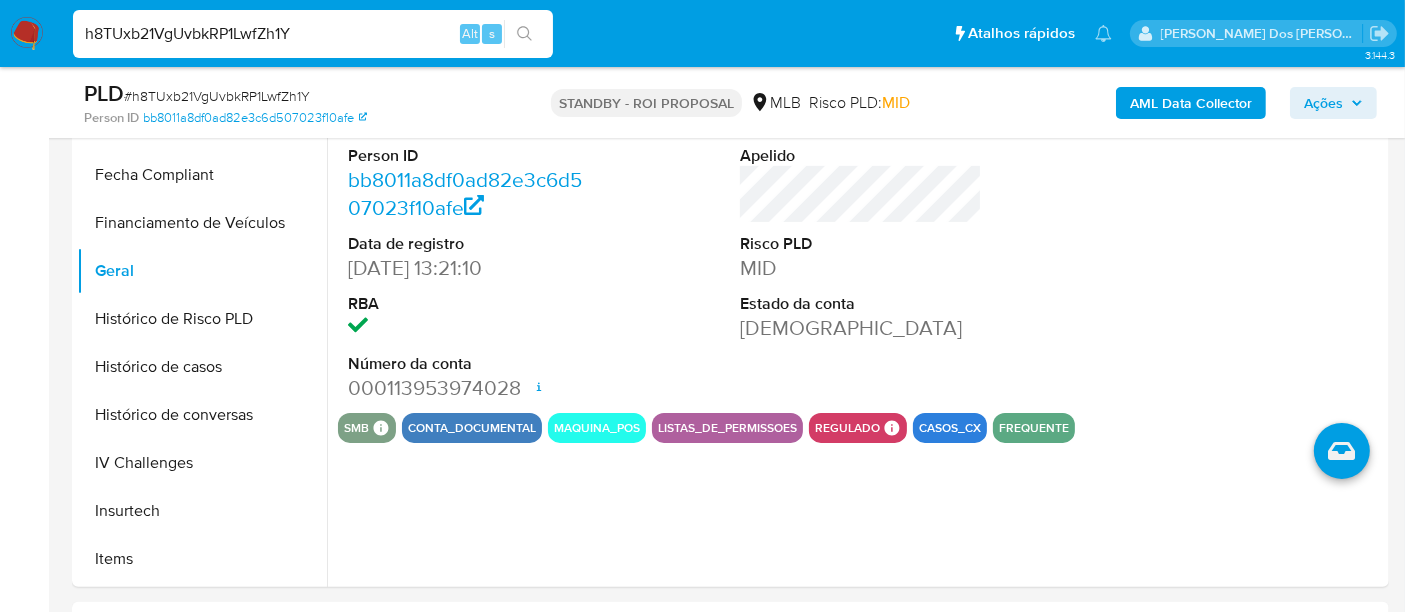 click on "h8TUxb21VgUvbkRP1LwfZh1Y" at bounding box center (313, 34) 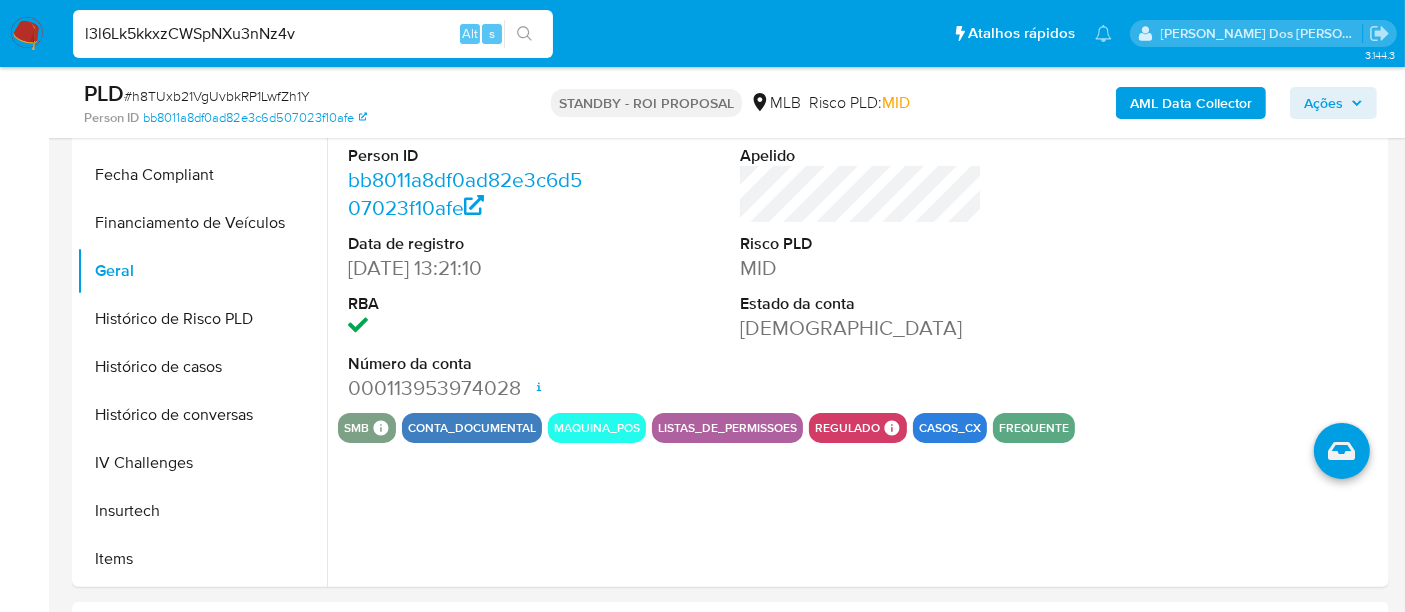 type on "l3l6Lk5kkxzCWSpNXu3nNz4v" 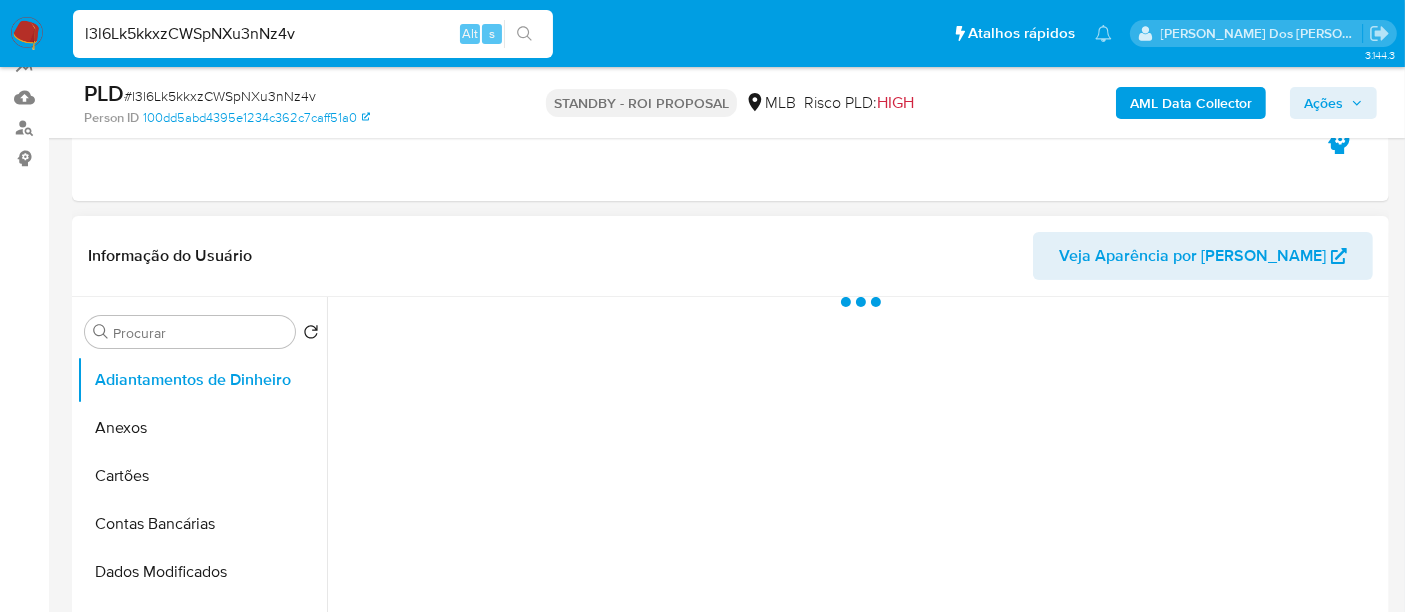 scroll, scrollTop: 444, scrollLeft: 0, axis: vertical 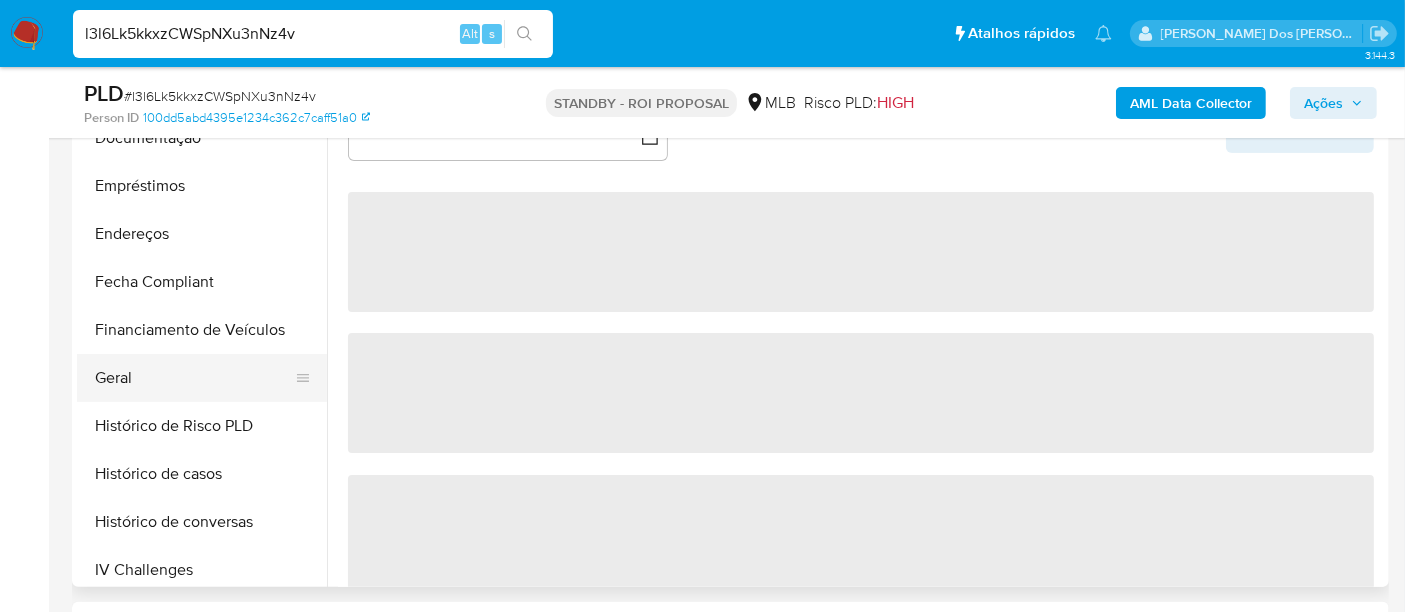 select on "10" 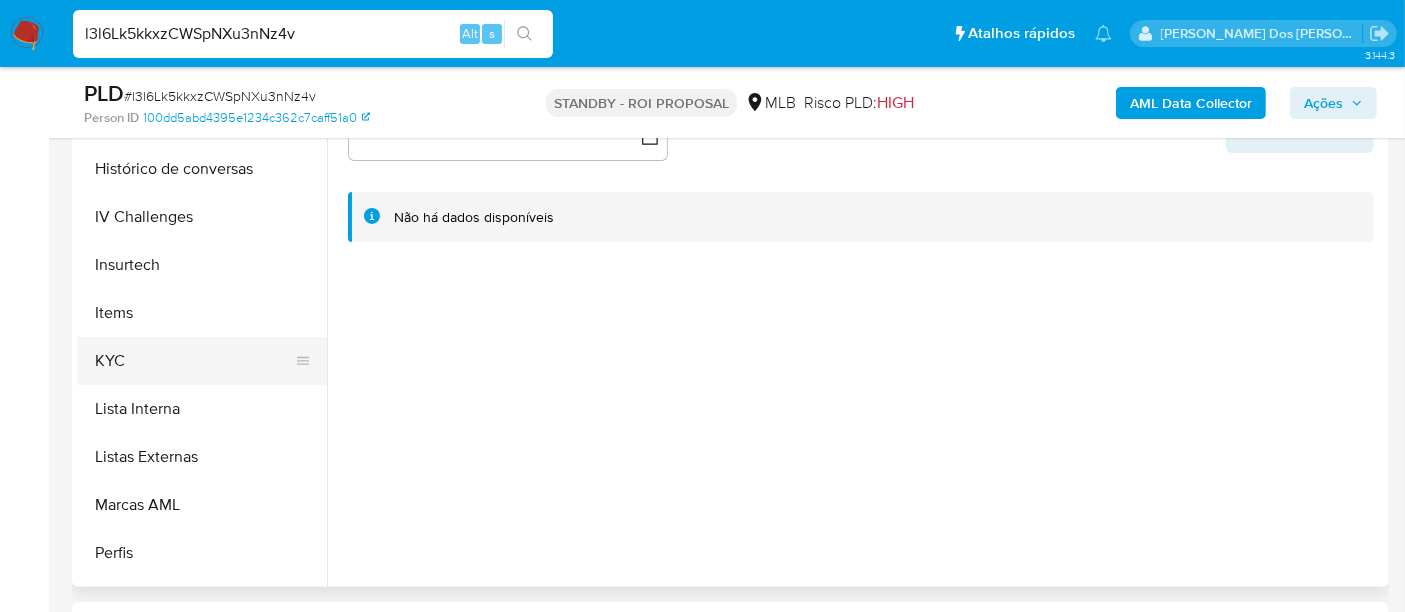 scroll, scrollTop: 777, scrollLeft: 0, axis: vertical 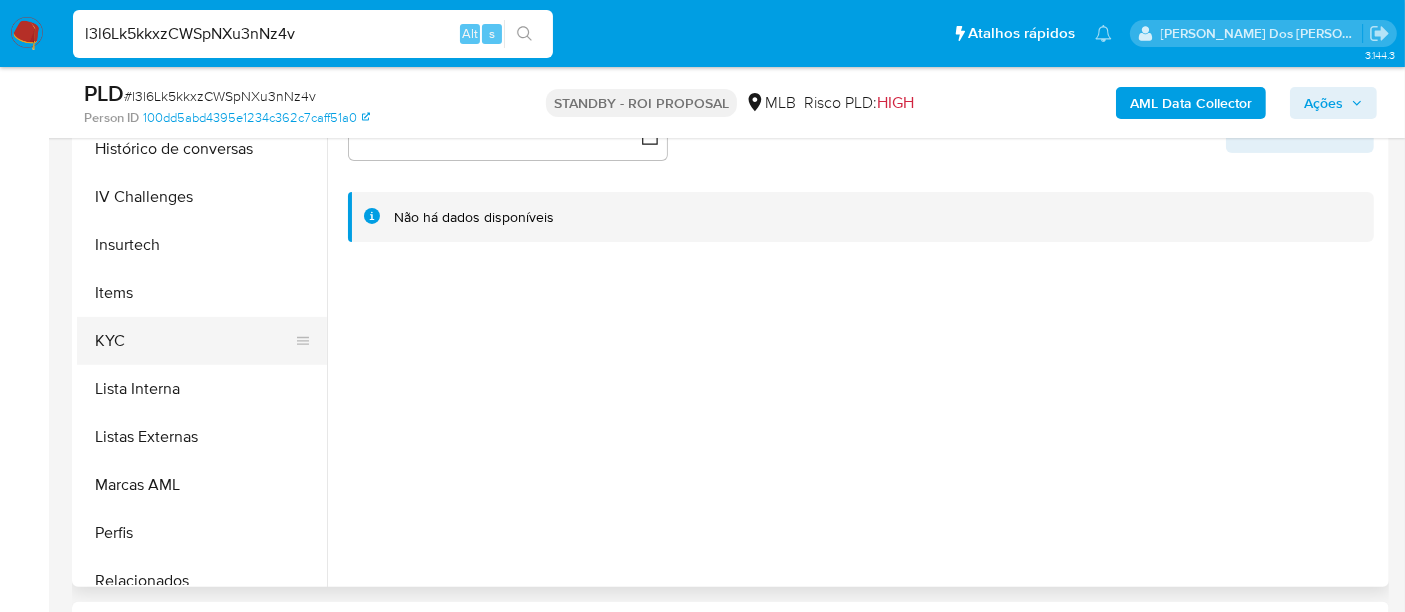 click on "KYC" at bounding box center [194, 341] 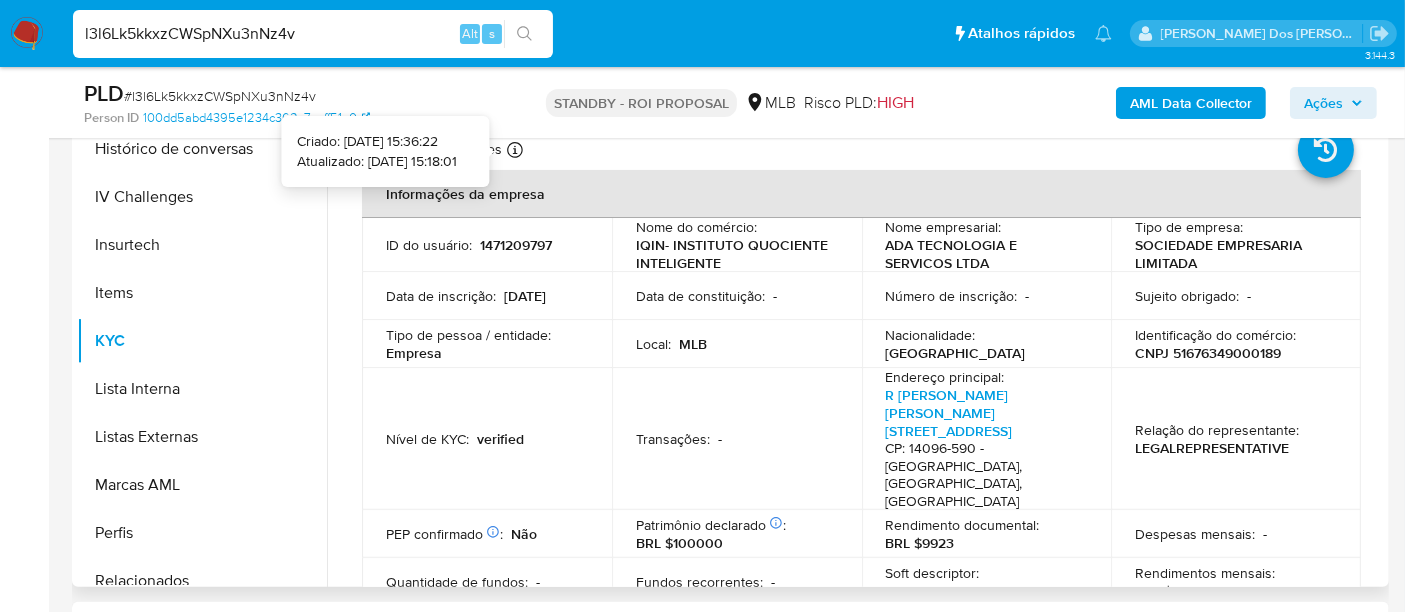 type 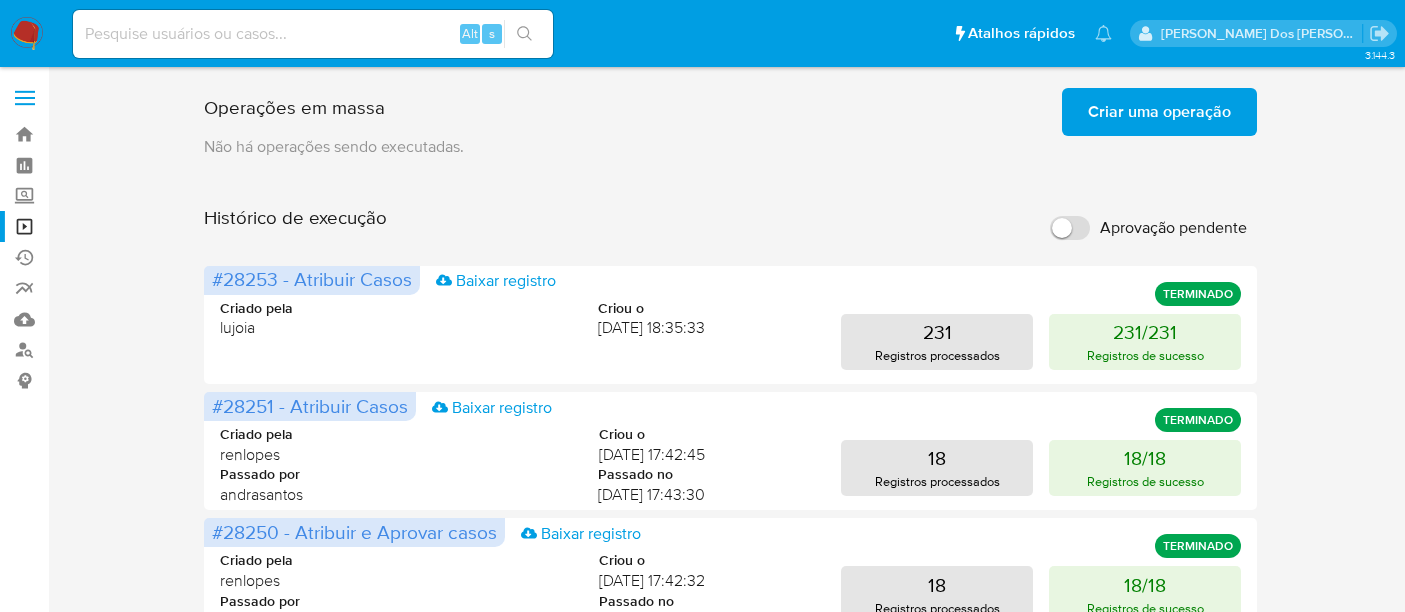 click on "Criar uma operação" at bounding box center [1159, 112] 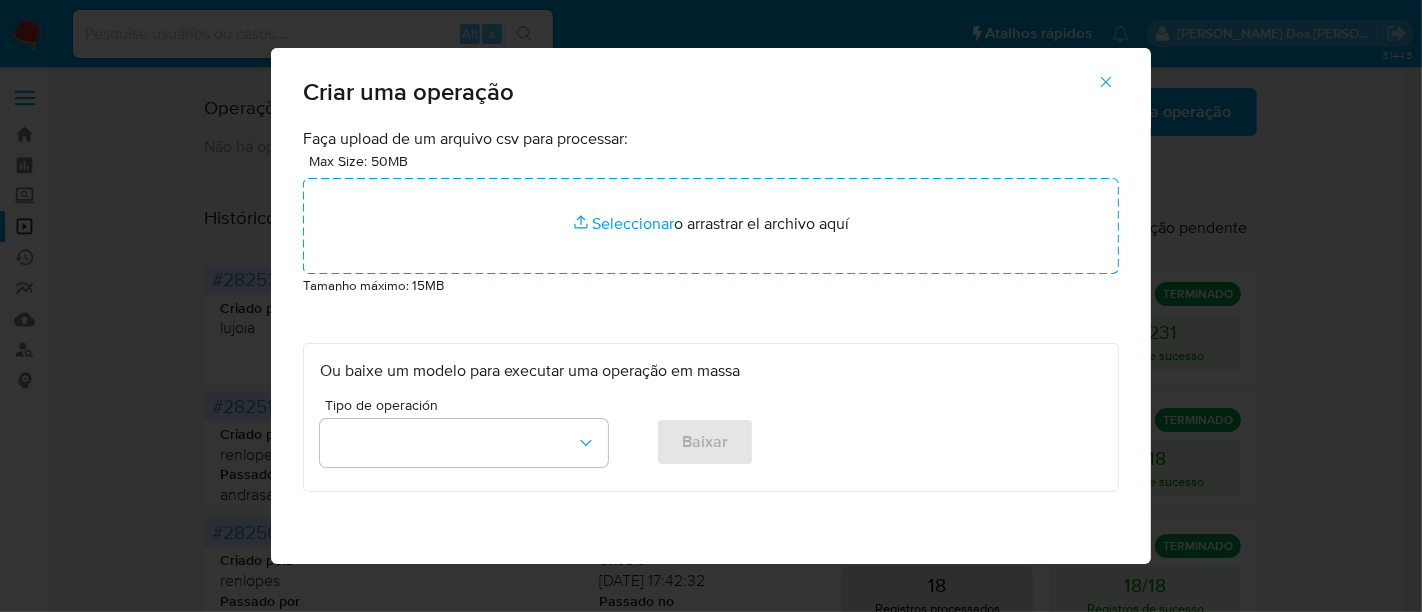 click at bounding box center [1106, 82] 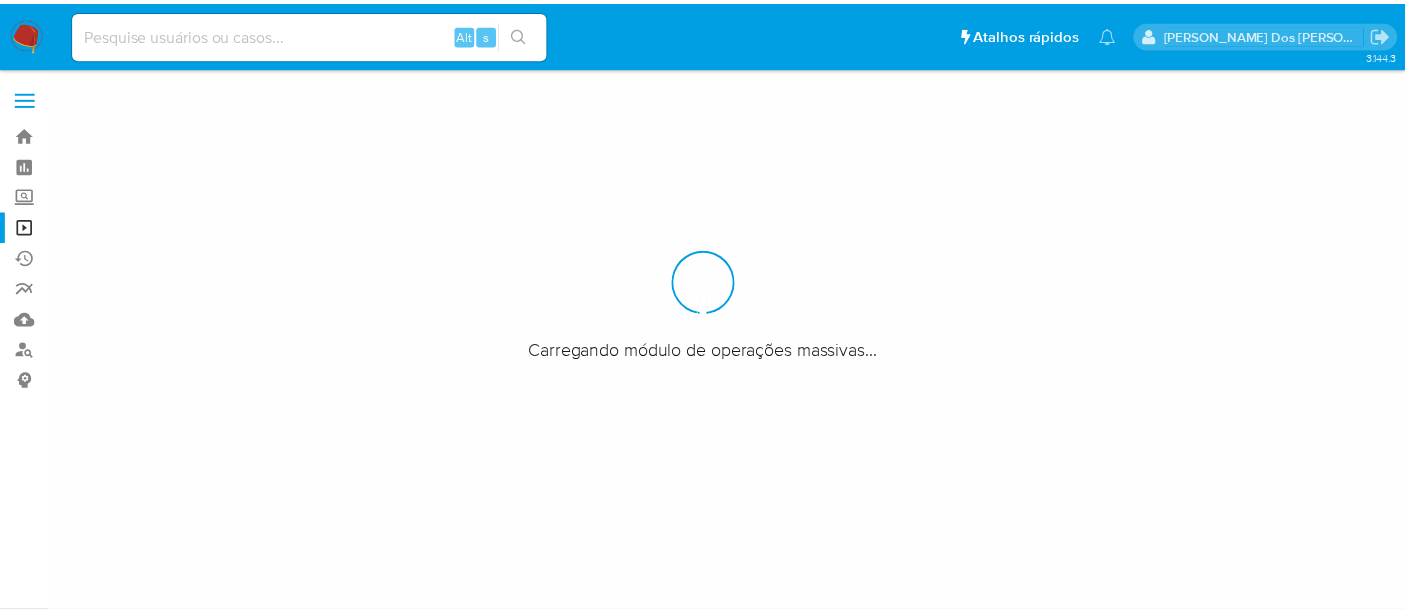 scroll, scrollTop: 0, scrollLeft: 0, axis: both 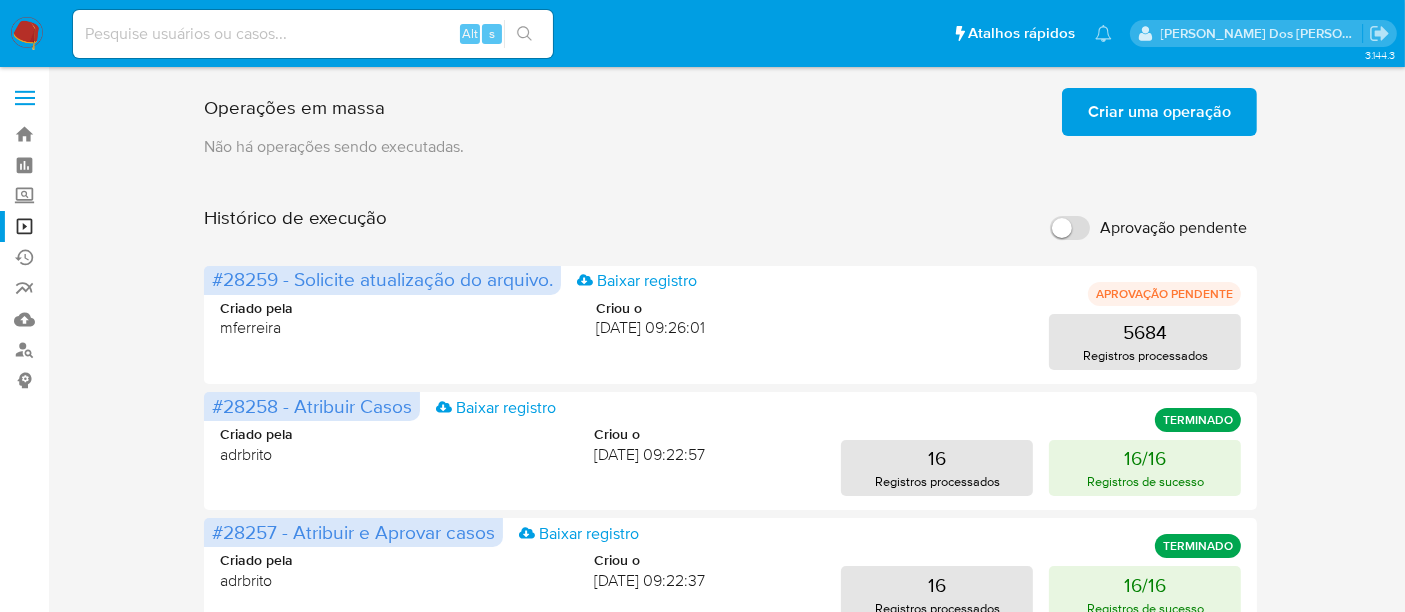click on "Criar uma operação" at bounding box center (1159, 112) 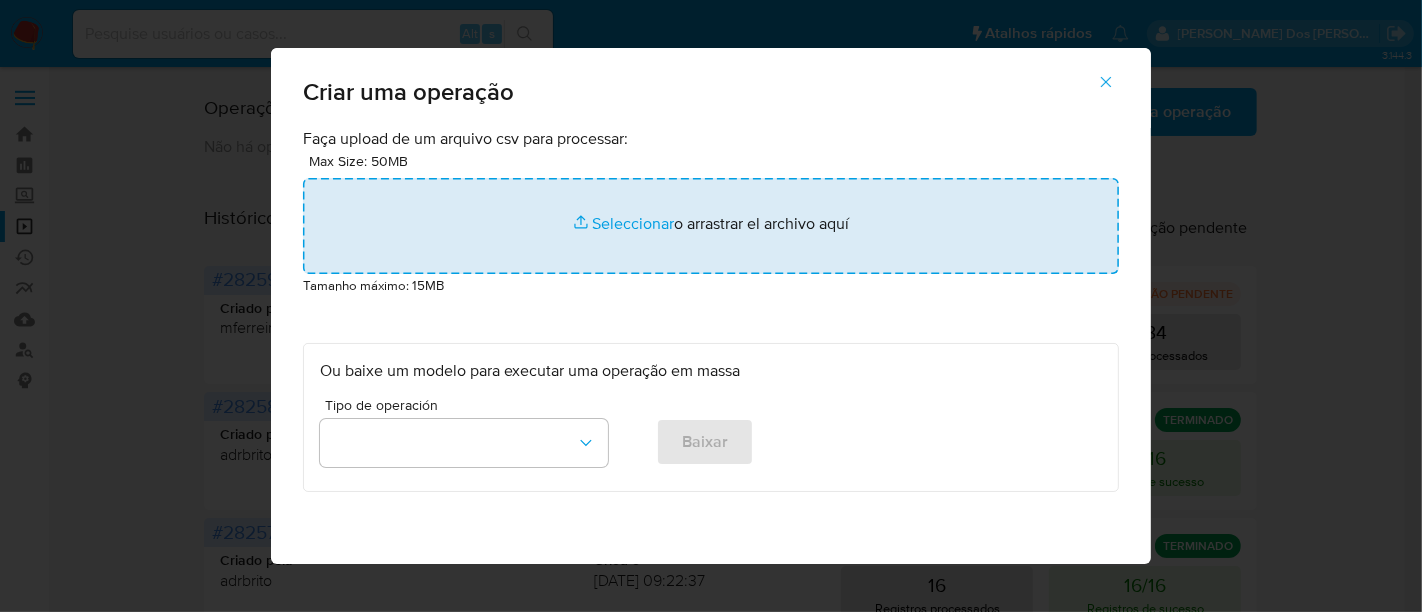click at bounding box center [711, 226] 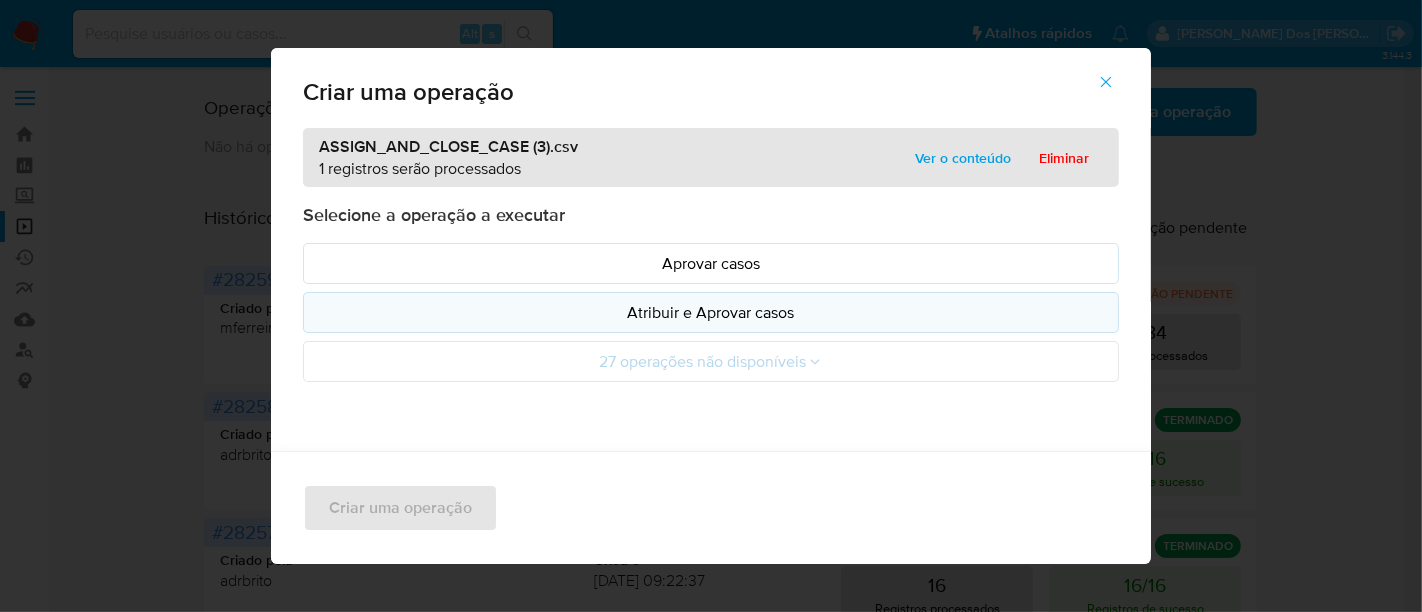 click on "Atribuir e Aprovar casos" at bounding box center [711, 312] 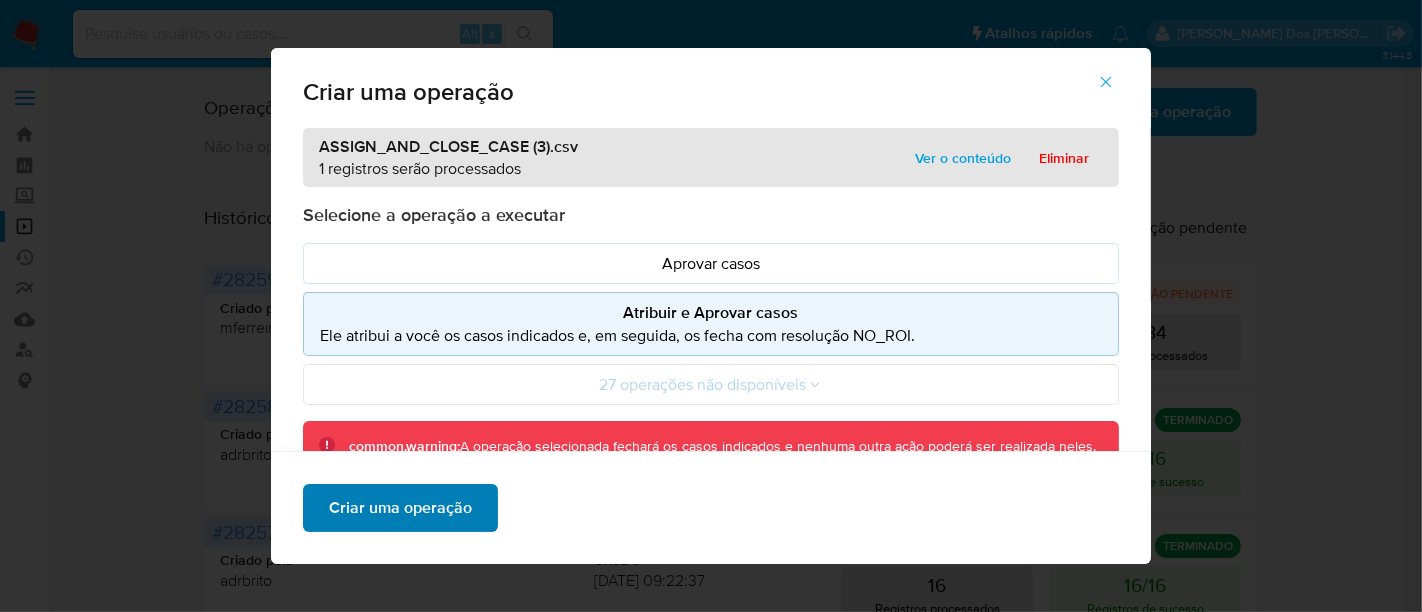 click on "Criar uma operação" at bounding box center (400, 508) 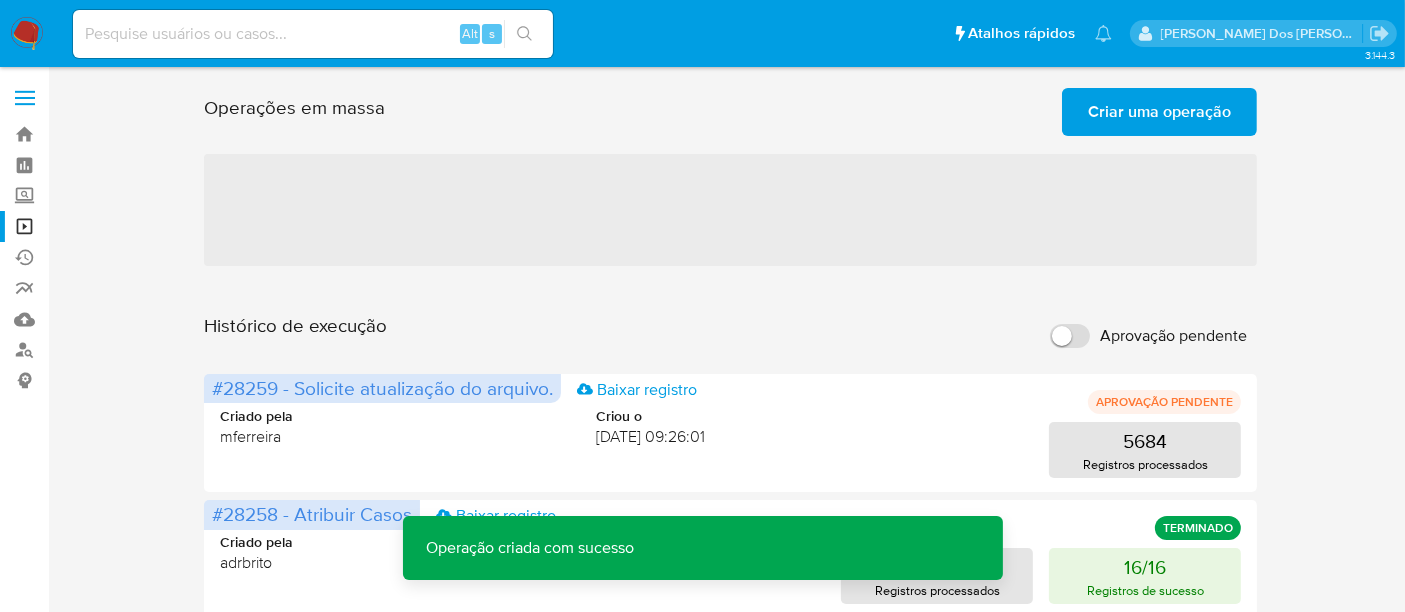 click on "Criar uma operação" at bounding box center (1159, 112) 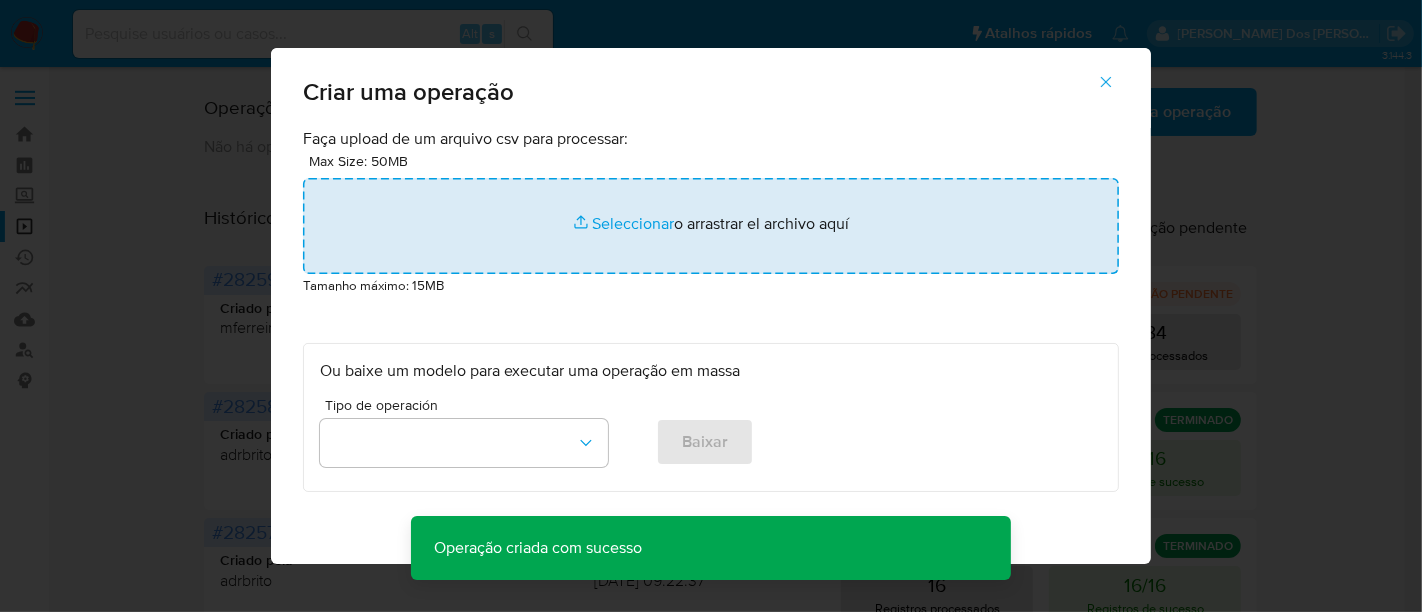 click at bounding box center [711, 226] 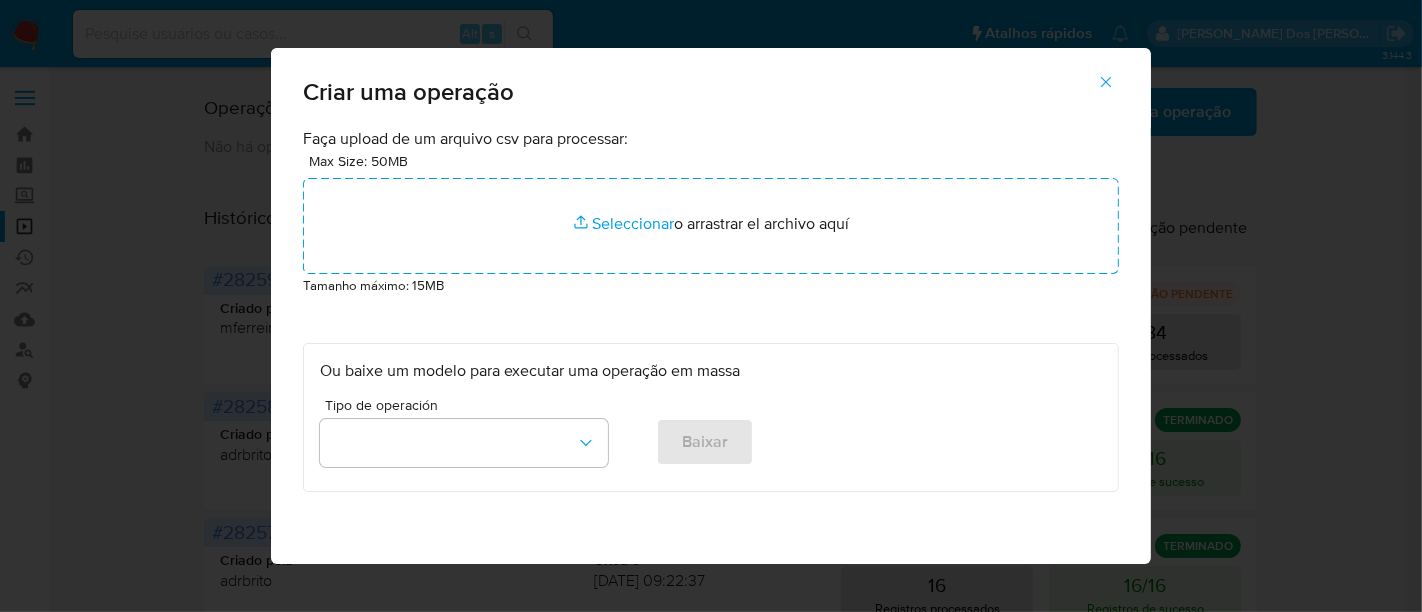 click 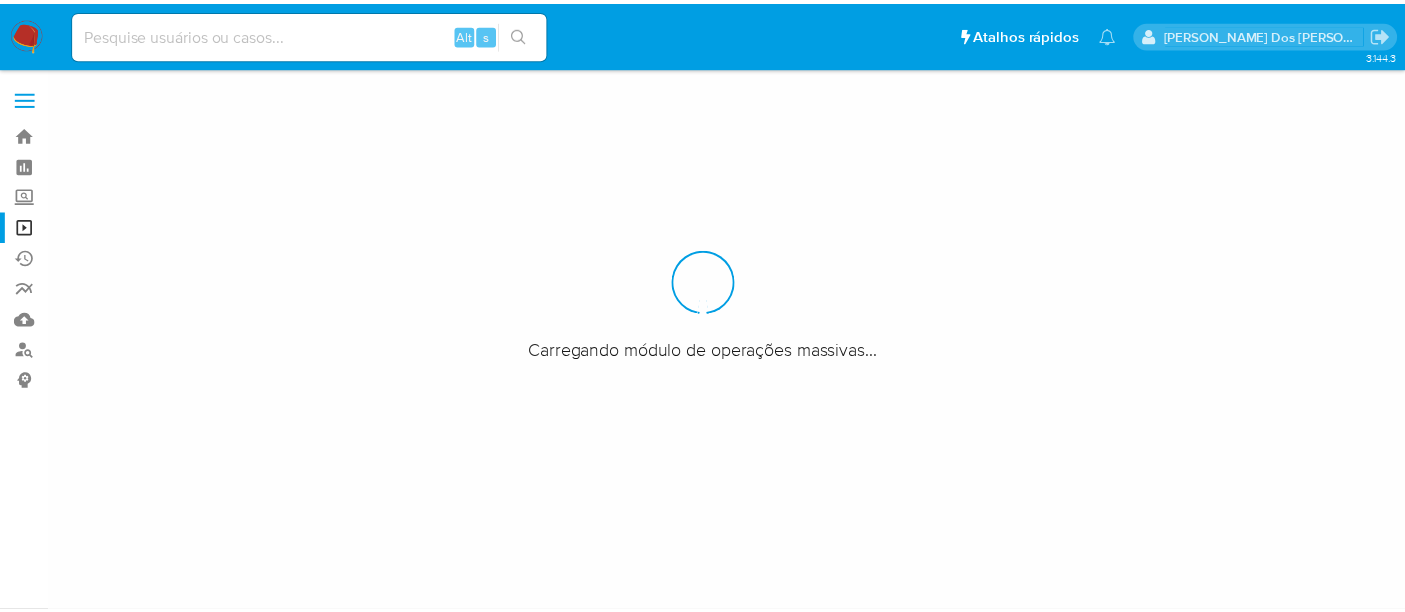 scroll, scrollTop: 0, scrollLeft: 0, axis: both 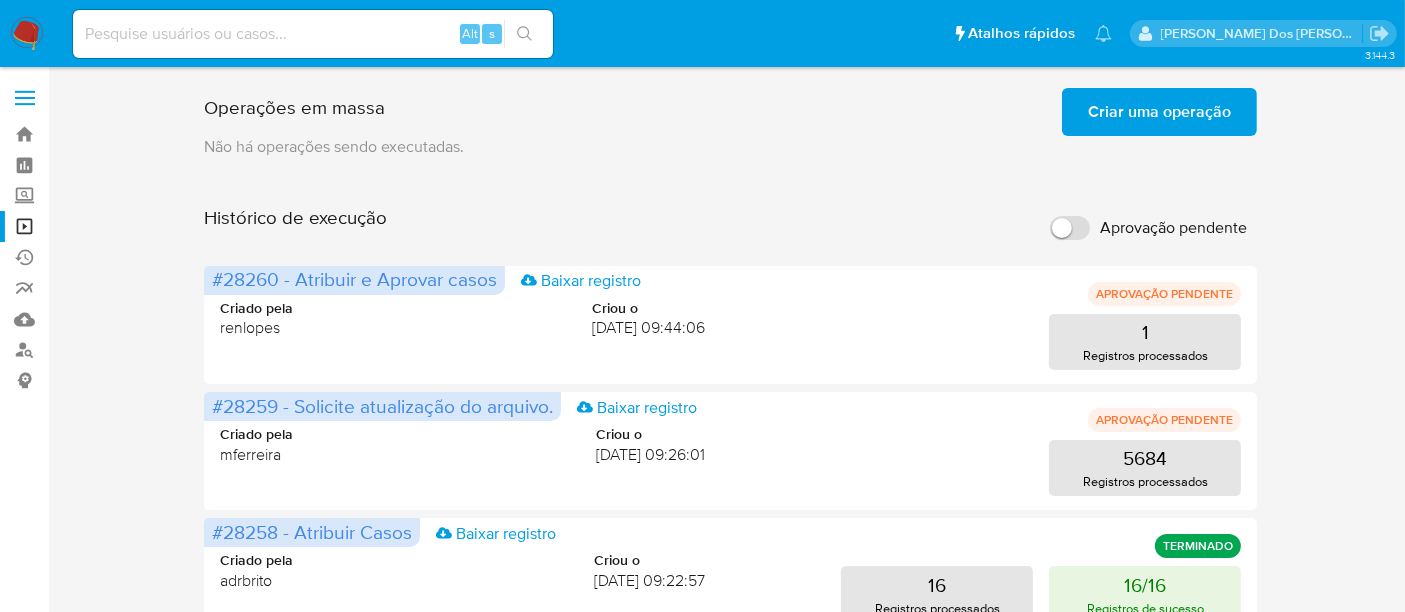 click on "Criar uma operação" at bounding box center (1159, 112) 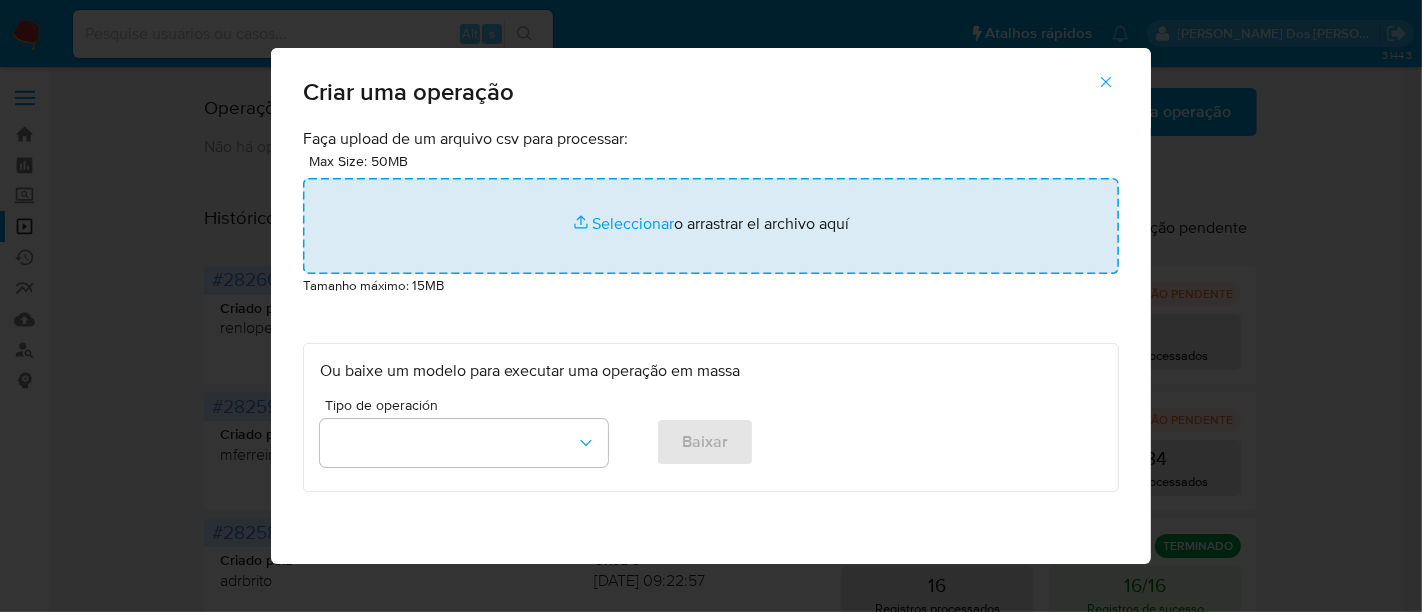 click at bounding box center [711, 226] 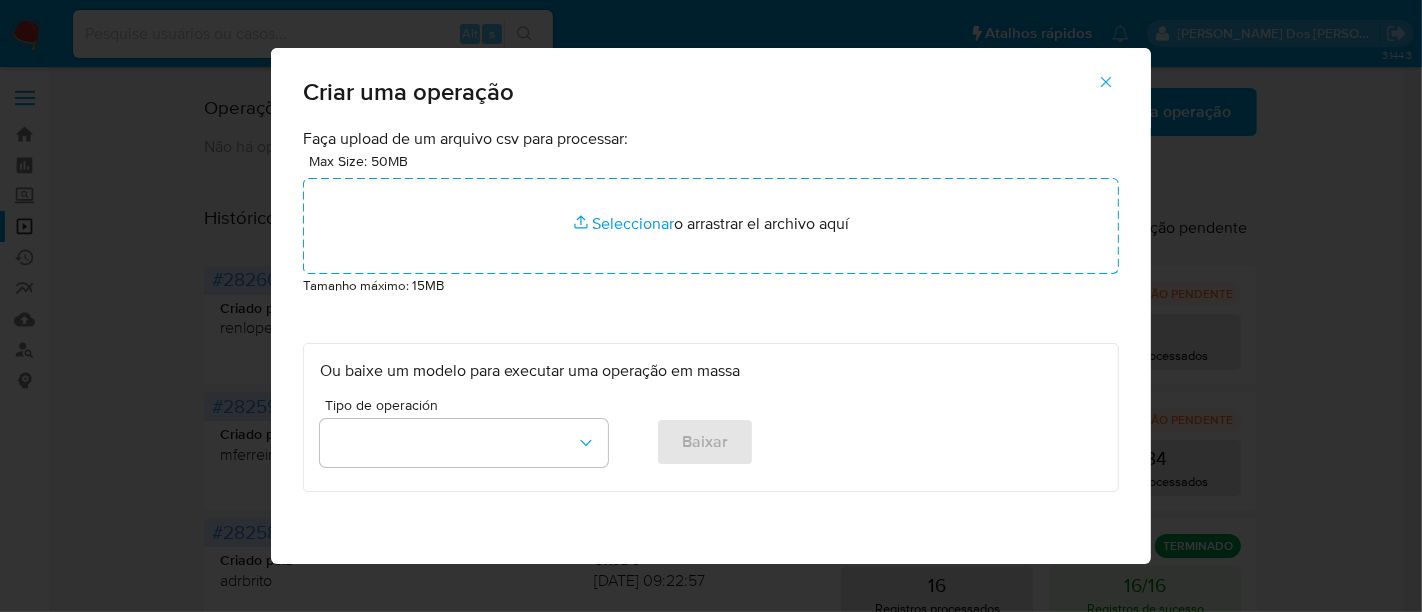 drag, startPoint x: 1108, startPoint y: 70, endPoint x: 1060, endPoint y: 71, distance: 48.010414 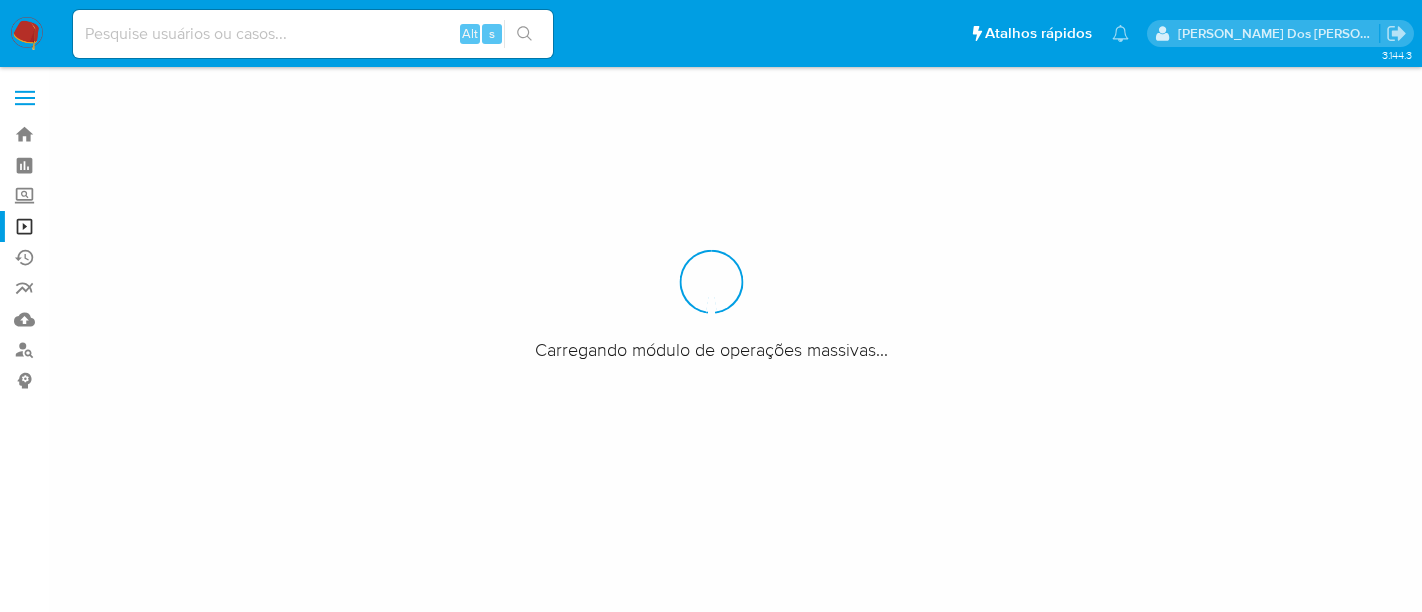 scroll, scrollTop: 0, scrollLeft: 0, axis: both 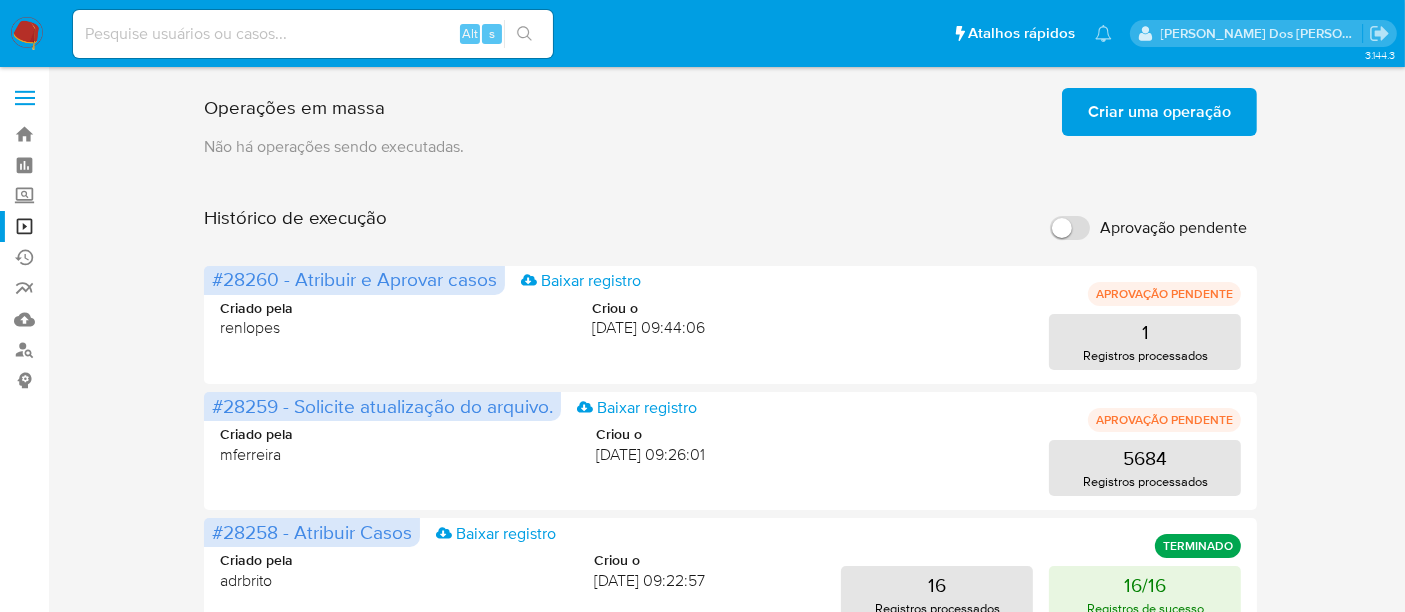 click on "Criar uma operação" at bounding box center [1159, 112] 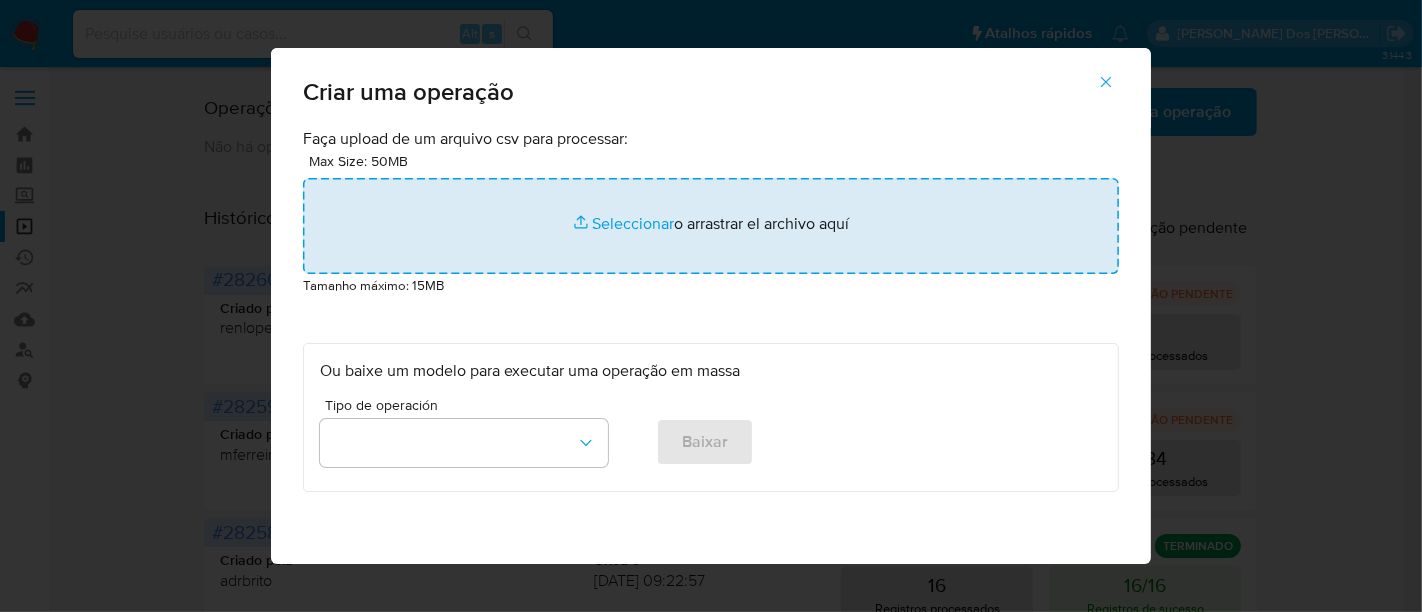 click at bounding box center (711, 226) 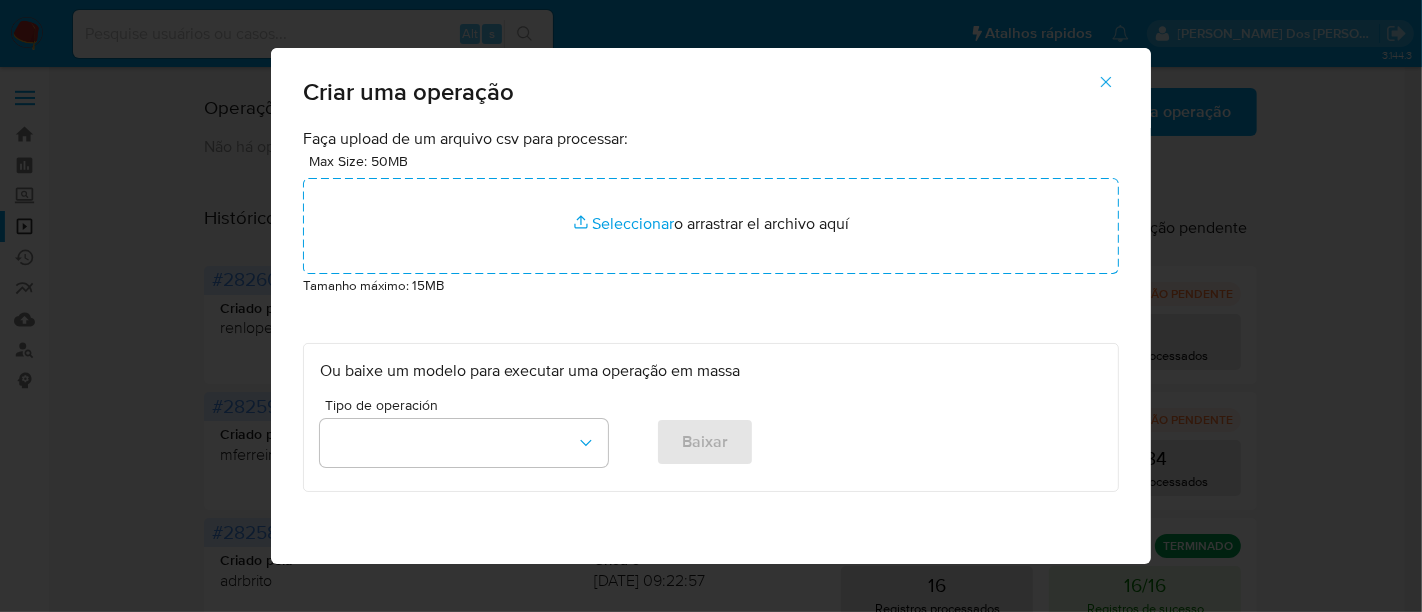 click 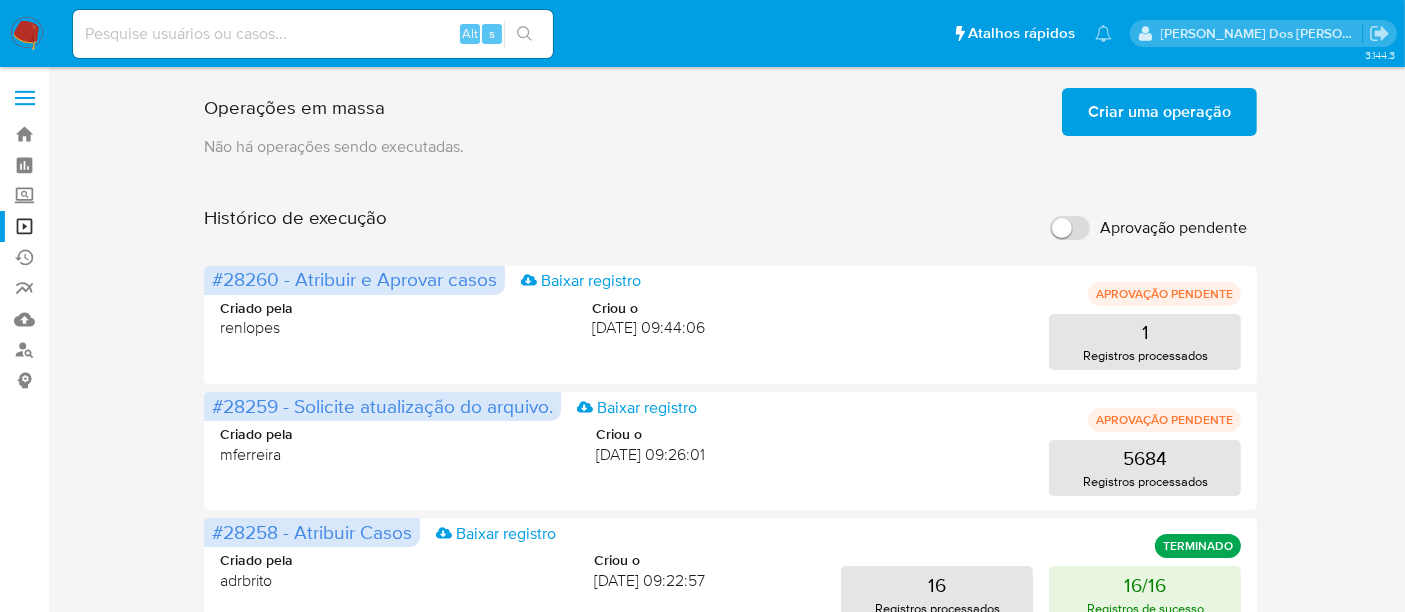click on "Criar uma operação" at bounding box center [1159, 112] 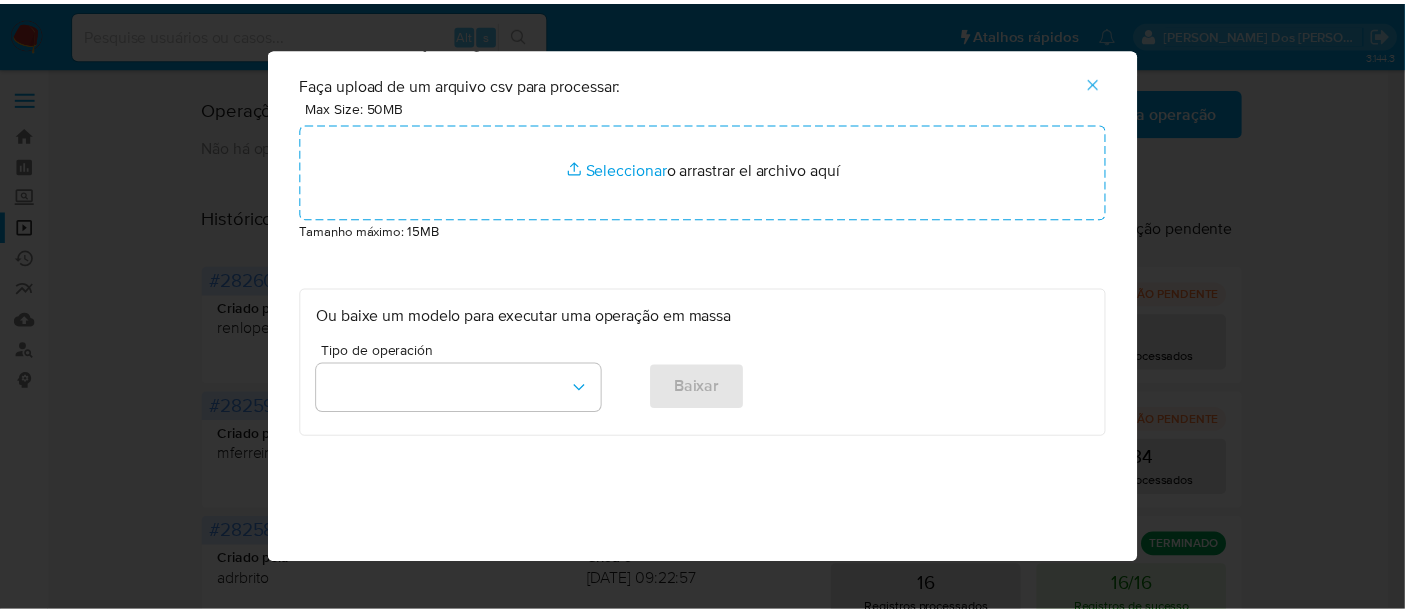 scroll, scrollTop: 0, scrollLeft: 0, axis: both 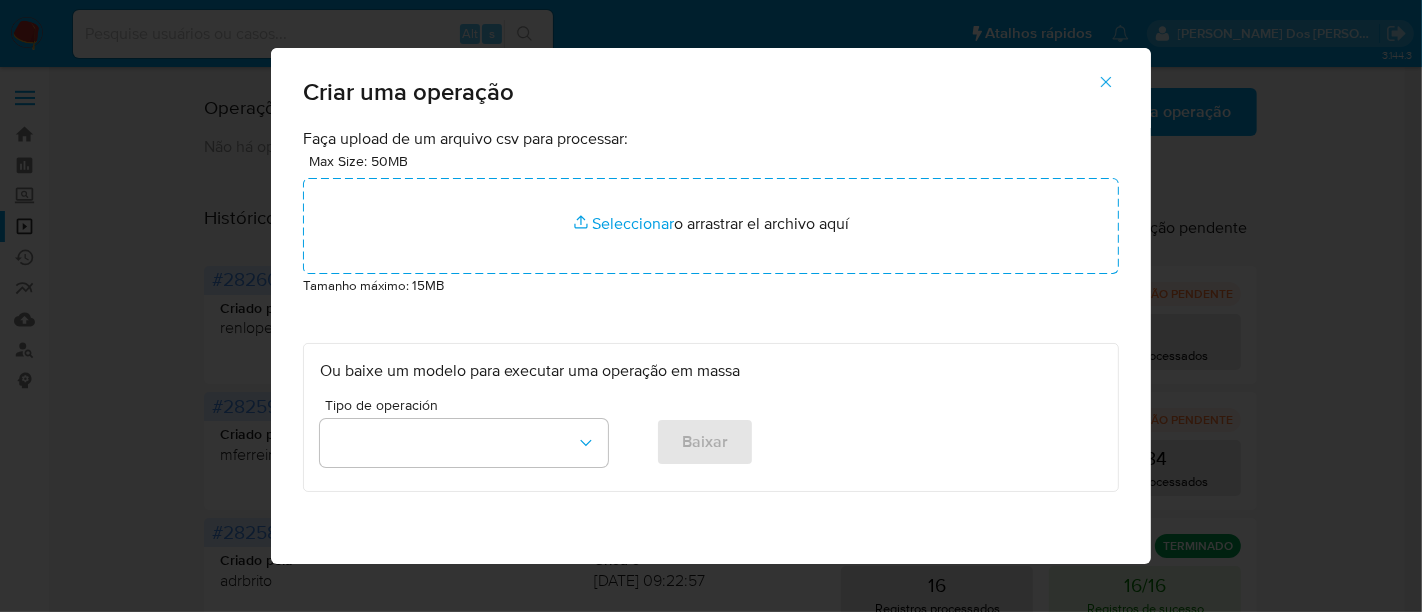 click 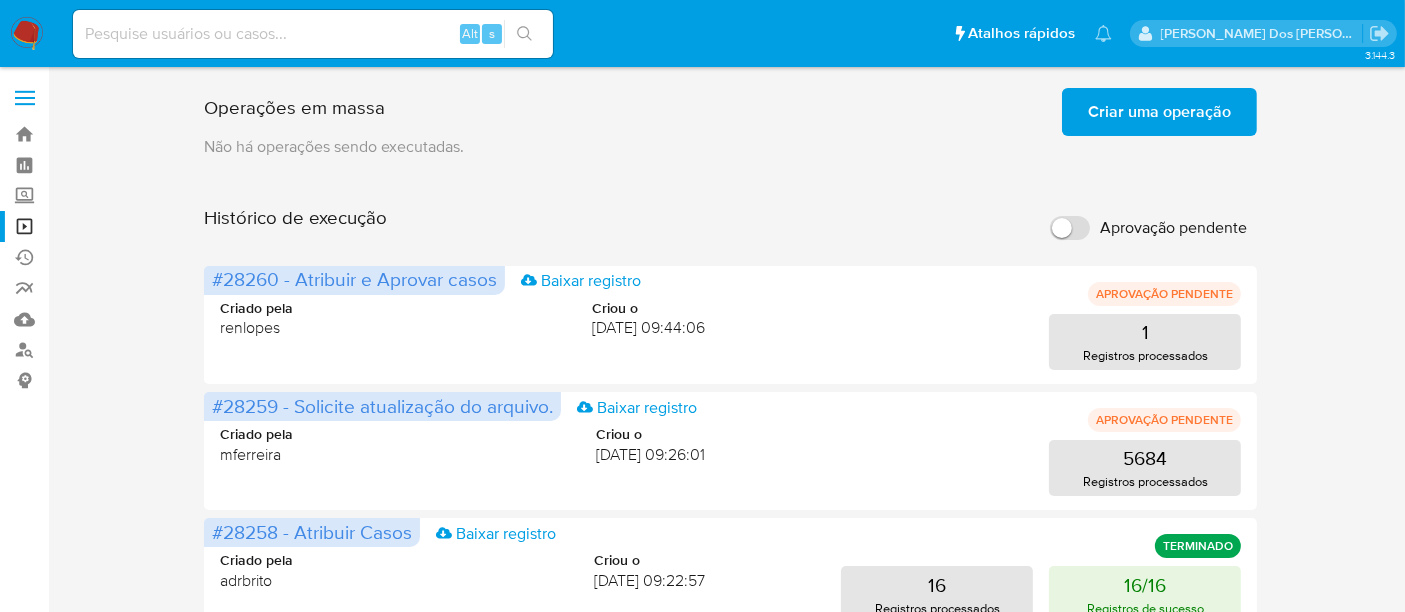click on "Criar uma operação" at bounding box center [1159, 112] 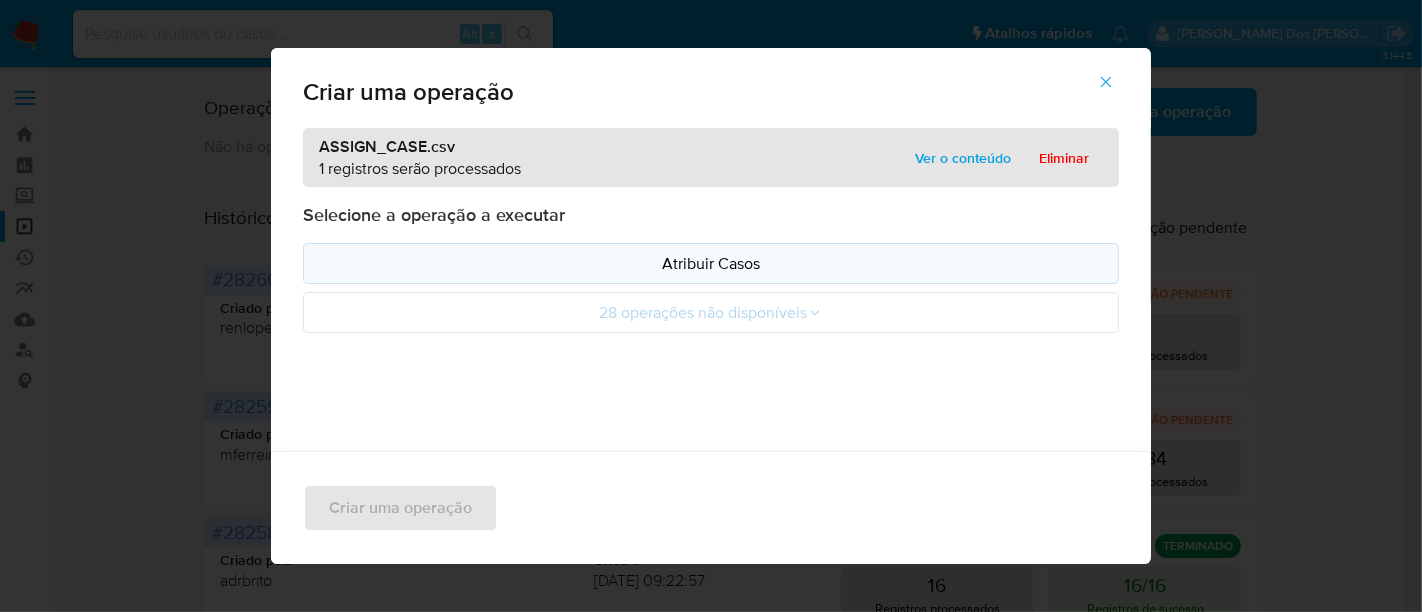 click on "Atribuir Casos" at bounding box center [711, 263] 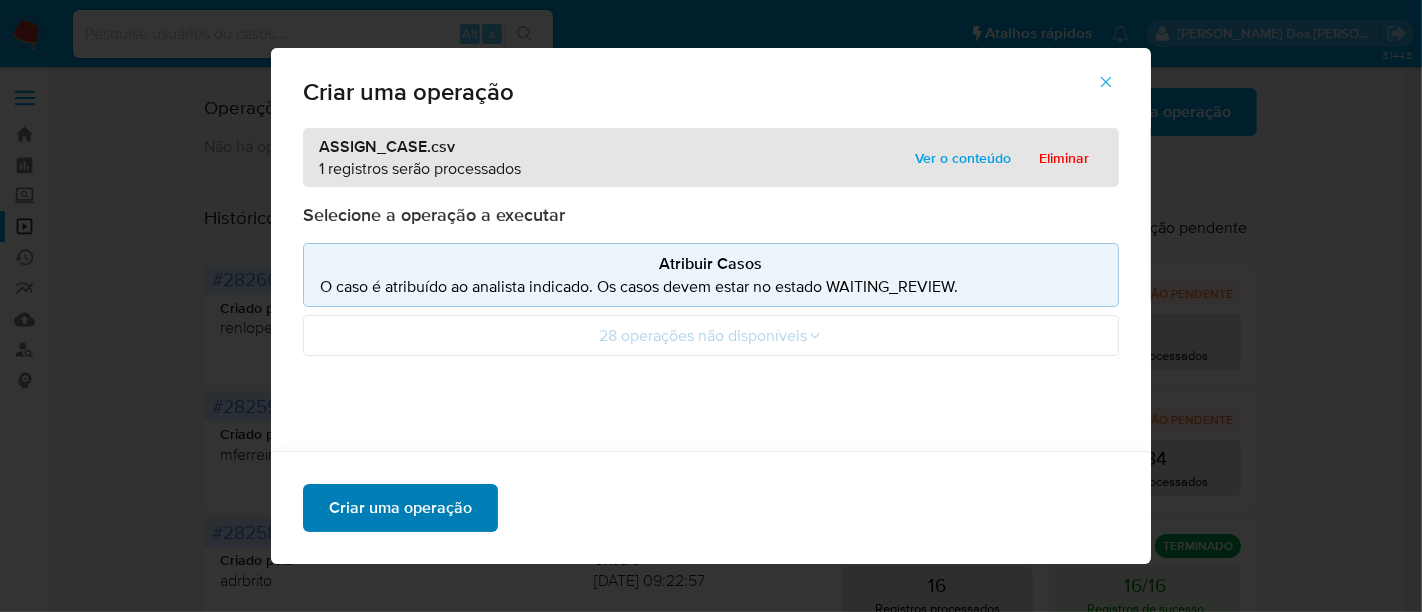 click on "Criar uma operação" at bounding box center (400, 508) 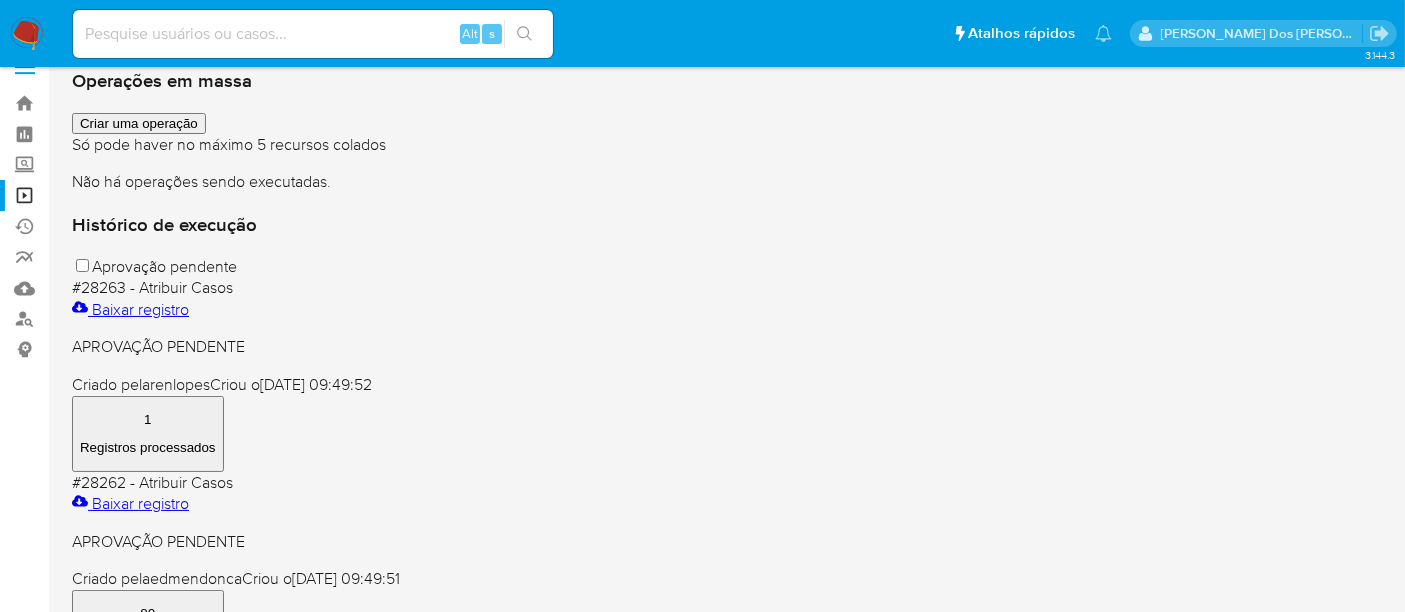 scroll, scrollTop: 0, scrollLeft: 0, axis: both 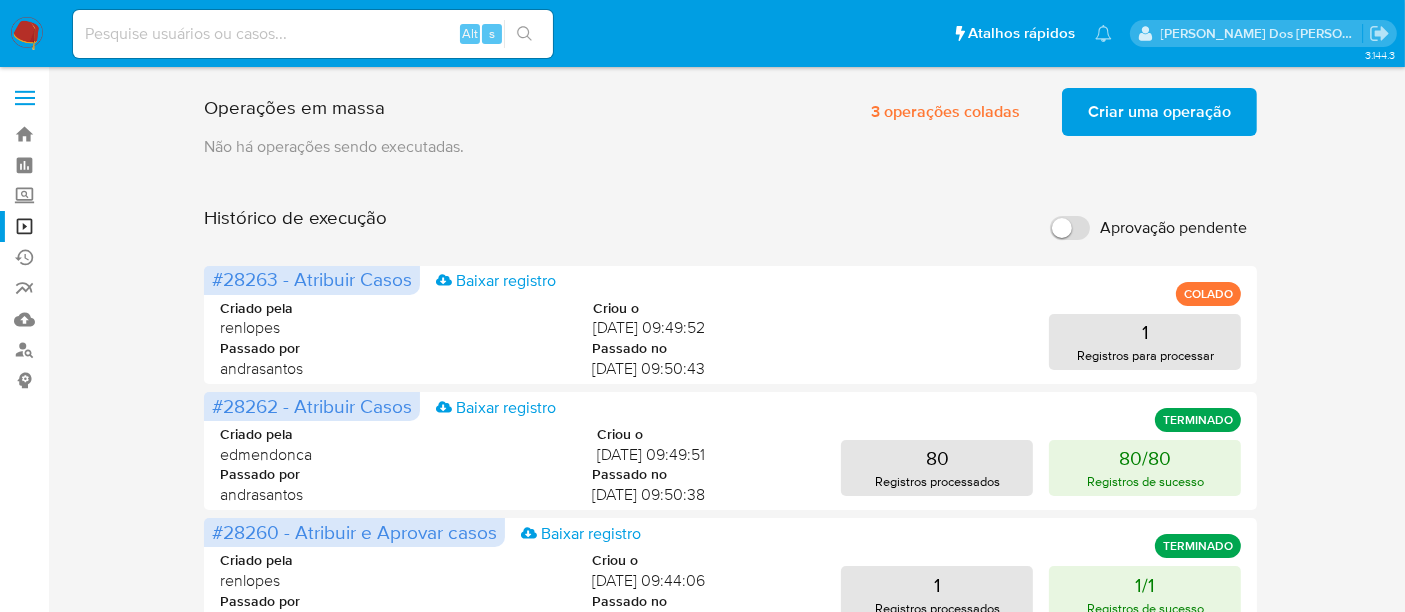 click on "Alt s" at bounding box center [313, 34] 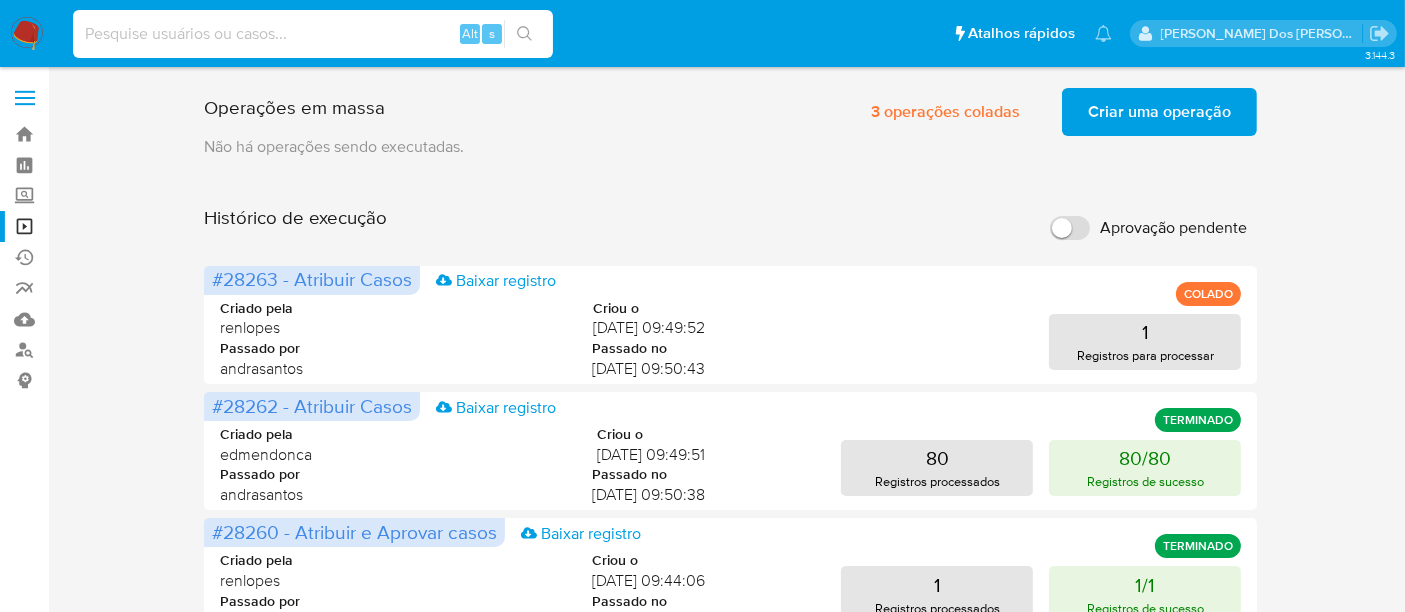 click at bounding box center (313, 34) 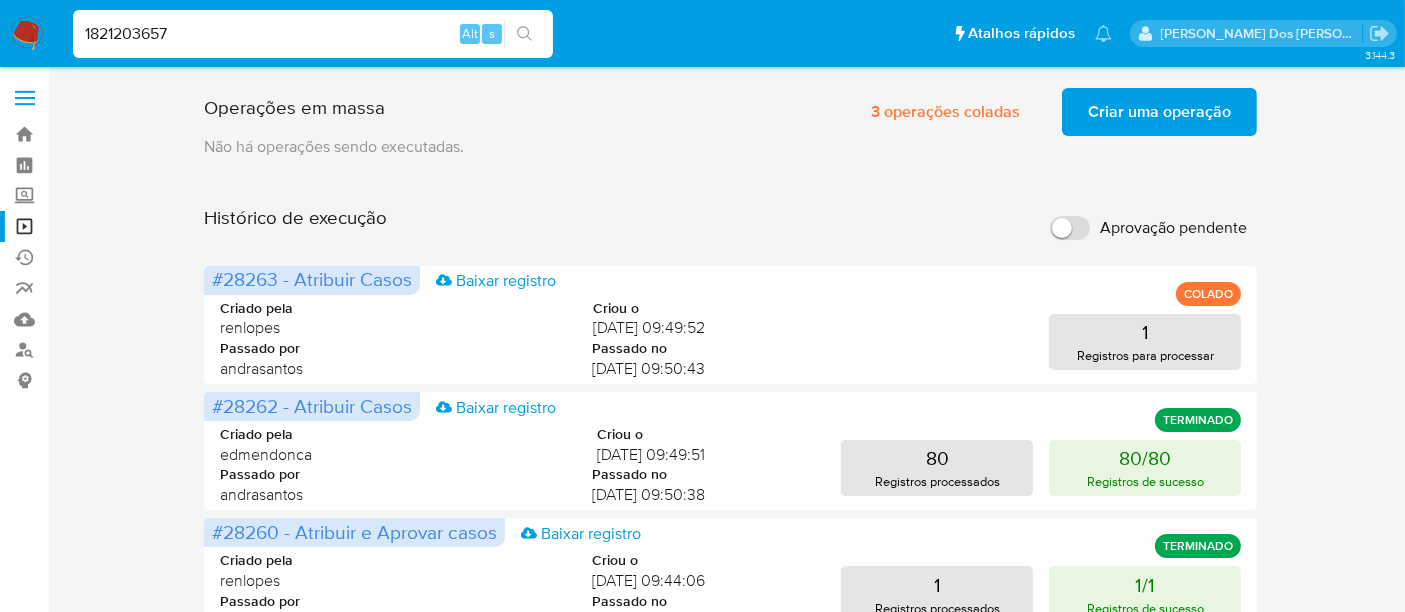 type on "1821203657" 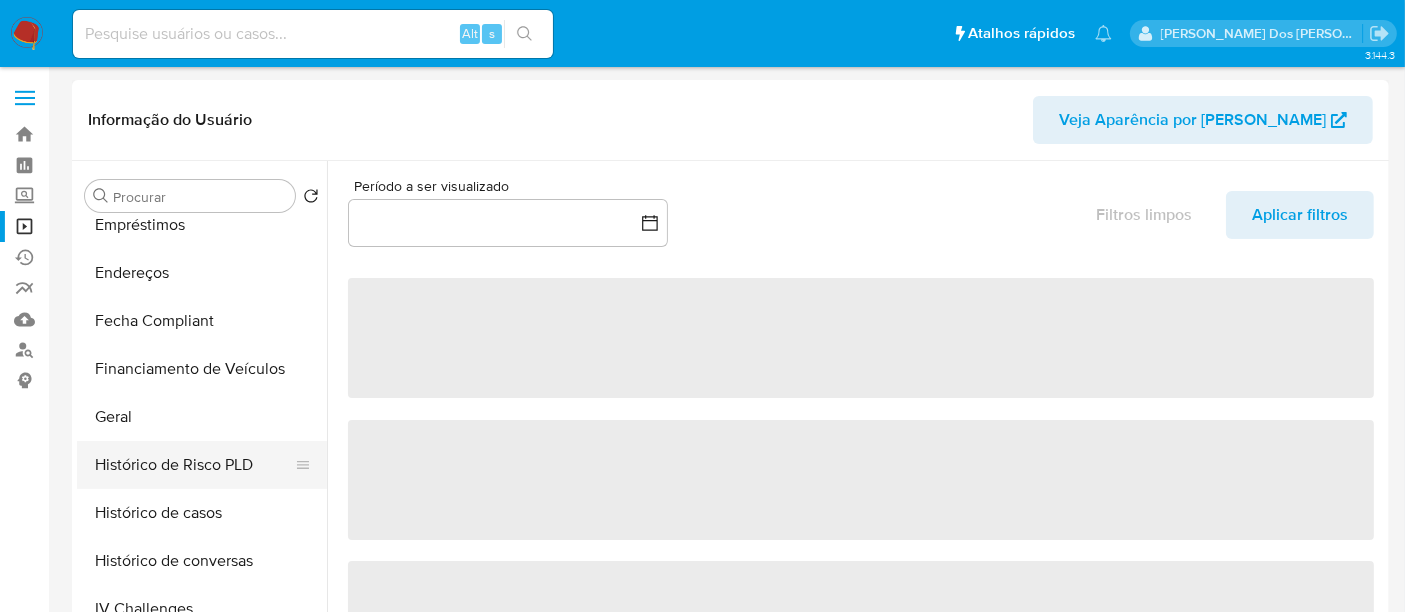 scroll, scrollTop: 555, scrollLeft: 0, axis: vertical 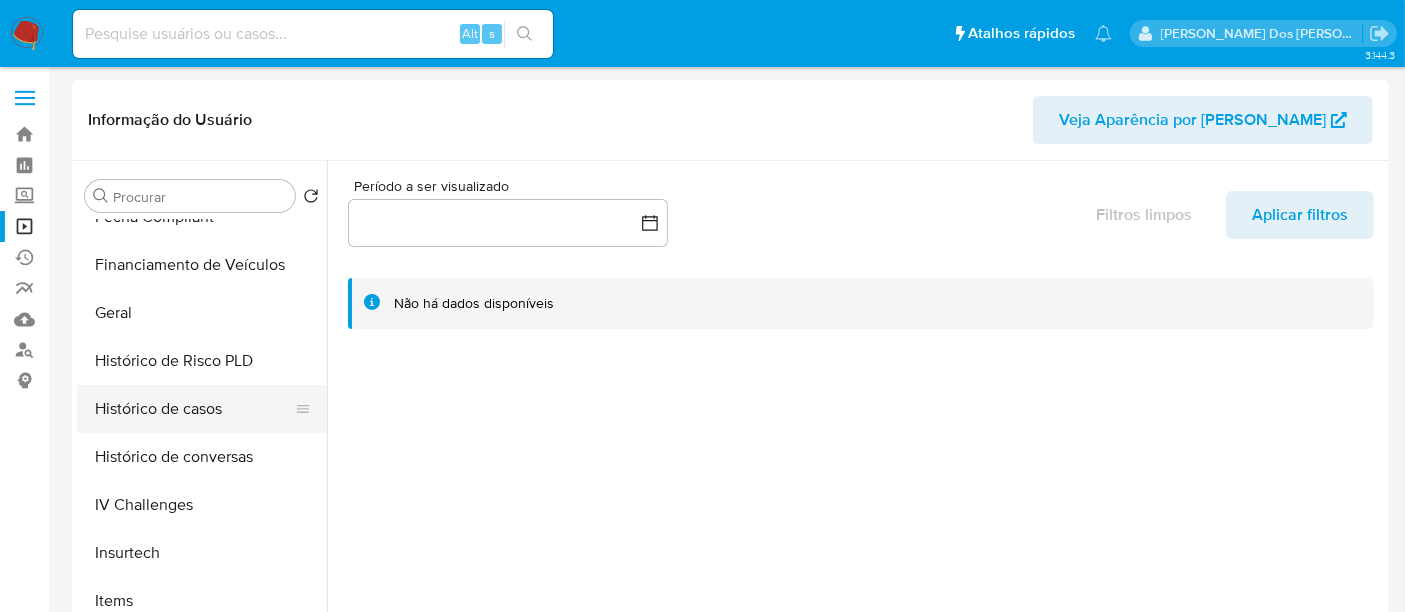 click on "Histórico de casos" at bounding box center [194, 409] 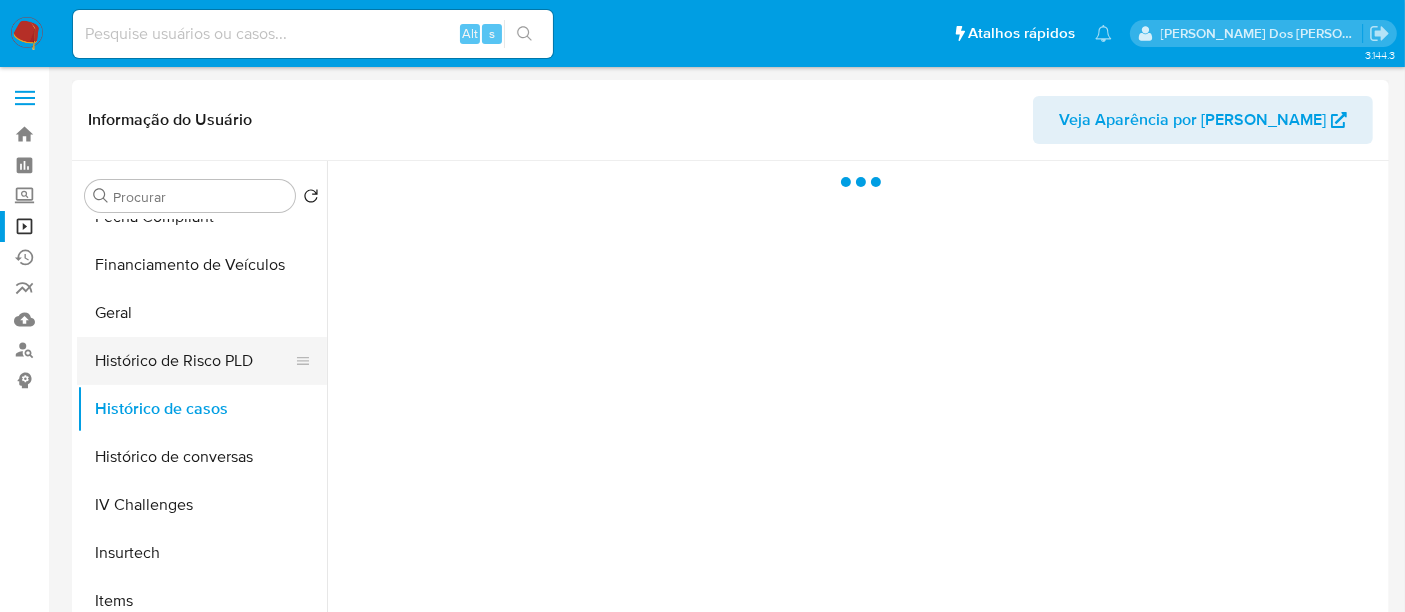 select on "10" 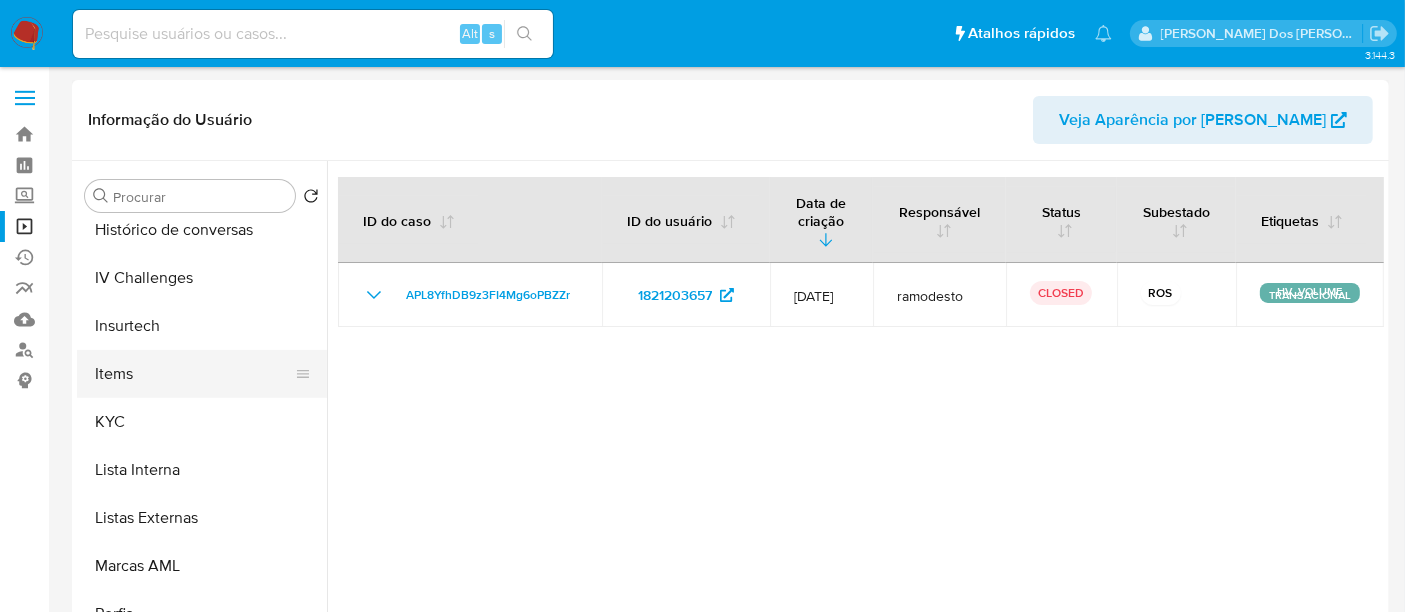 scroll, scrollTop: 844, scrollLeft: 0, axis: vertical 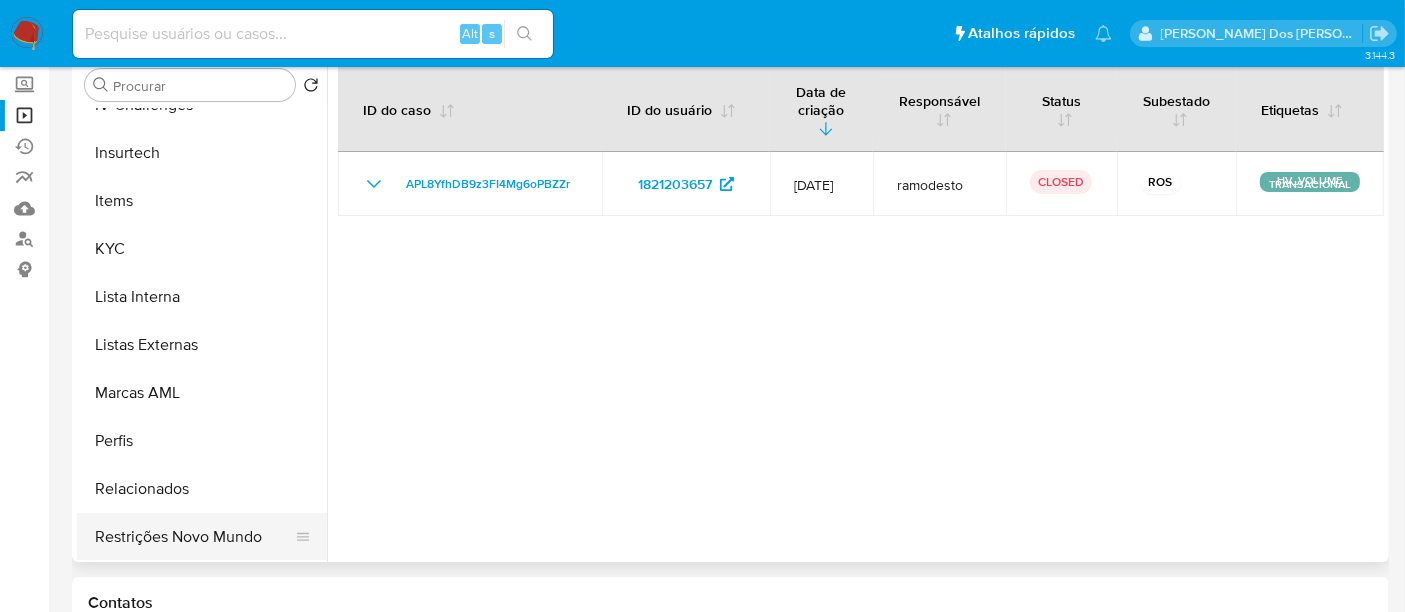 click on "Restrições Novo Mundo" at bounding box center (194, 537) 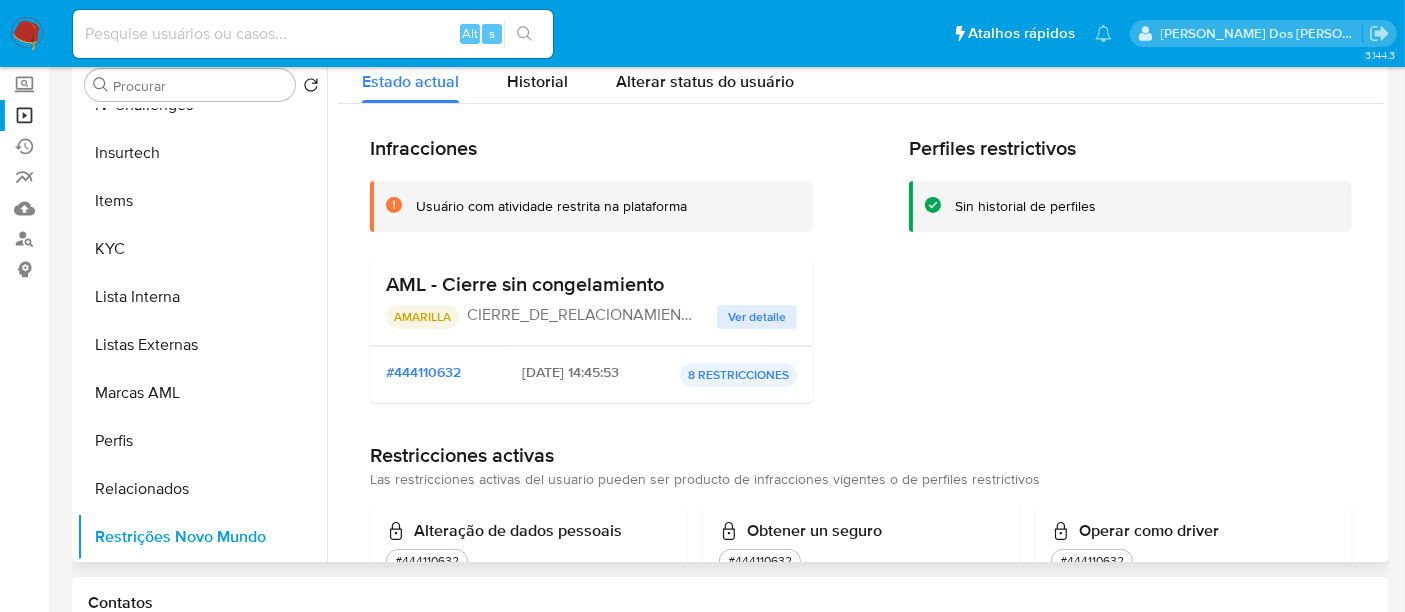 type 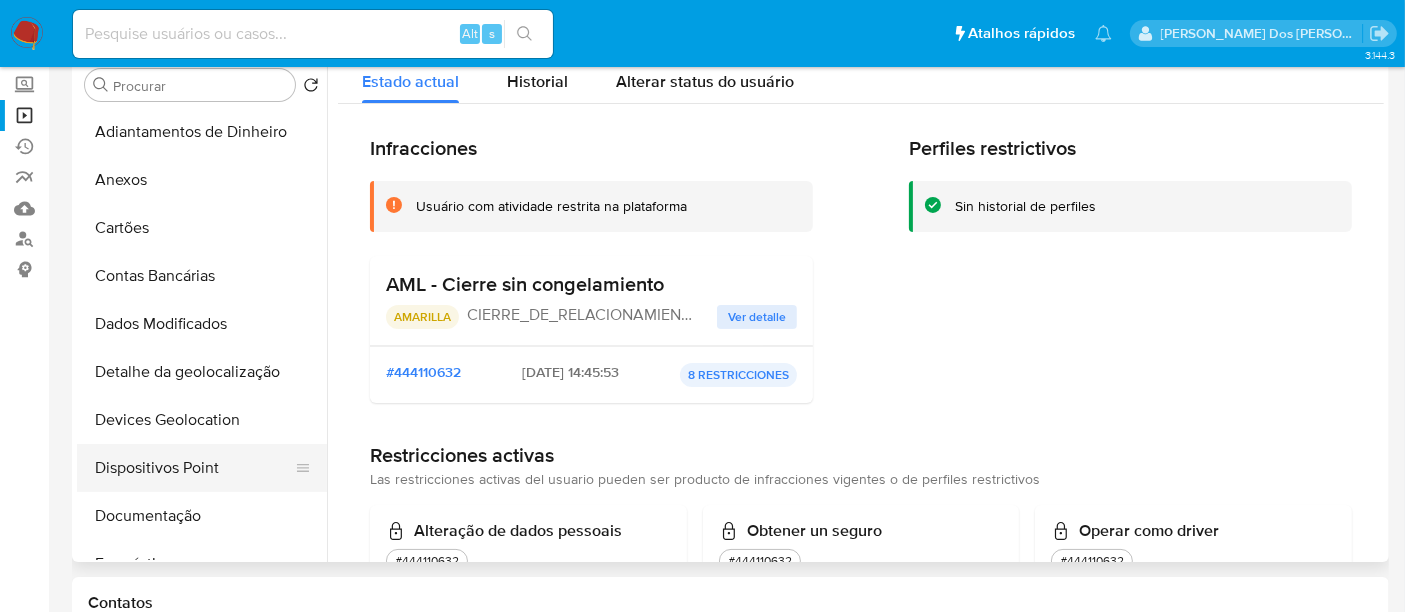 scroll, scrollTop: 0, scrollLeft: 0, axis: both 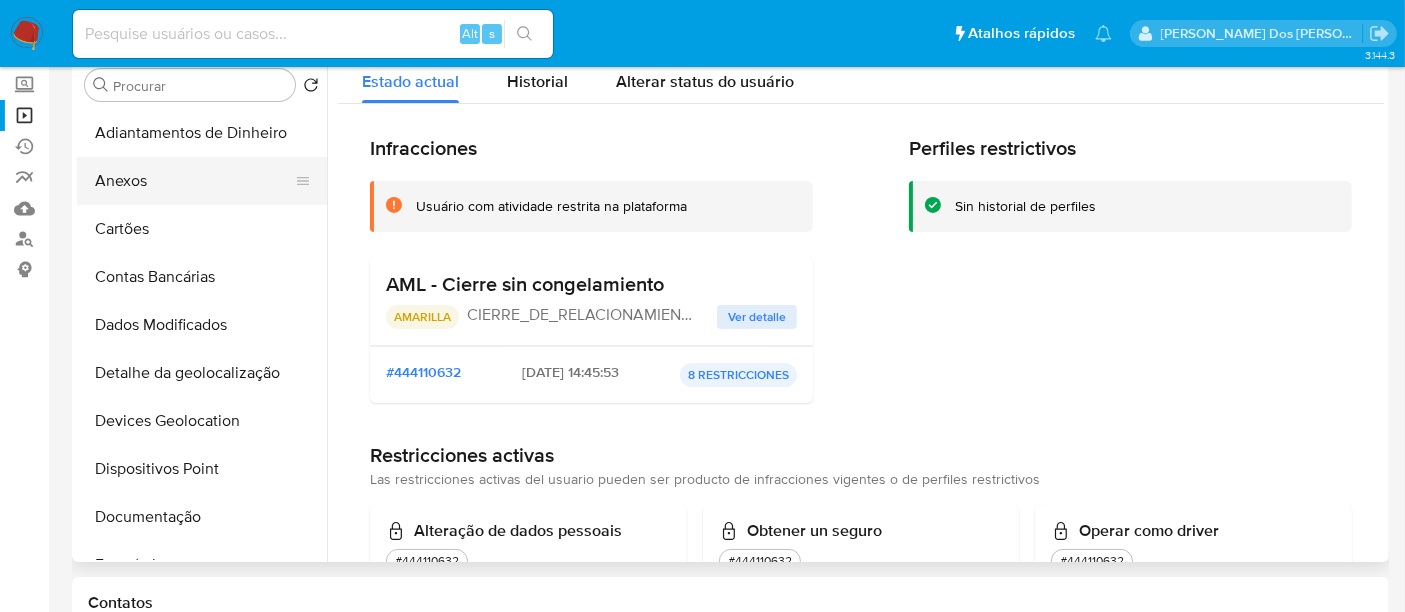 click on "Anexos" at bounding box center (194, 181) 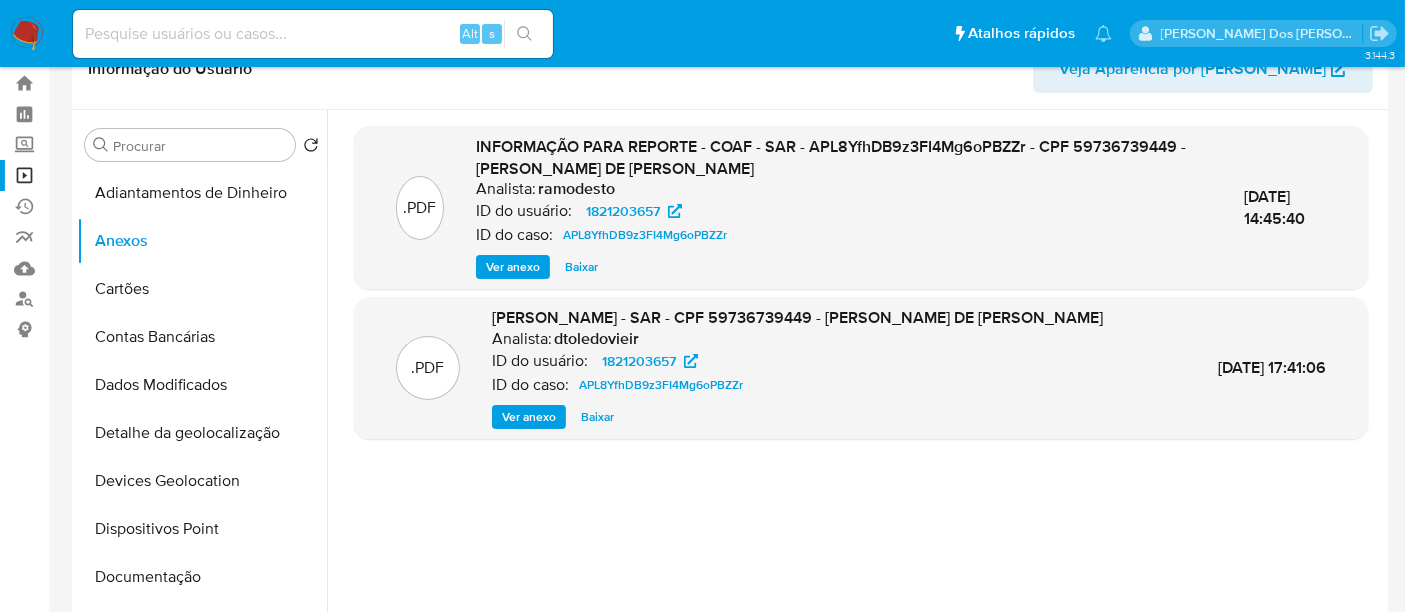 scroll, scrollTop: 0, scrollLeft: 0, axis: both 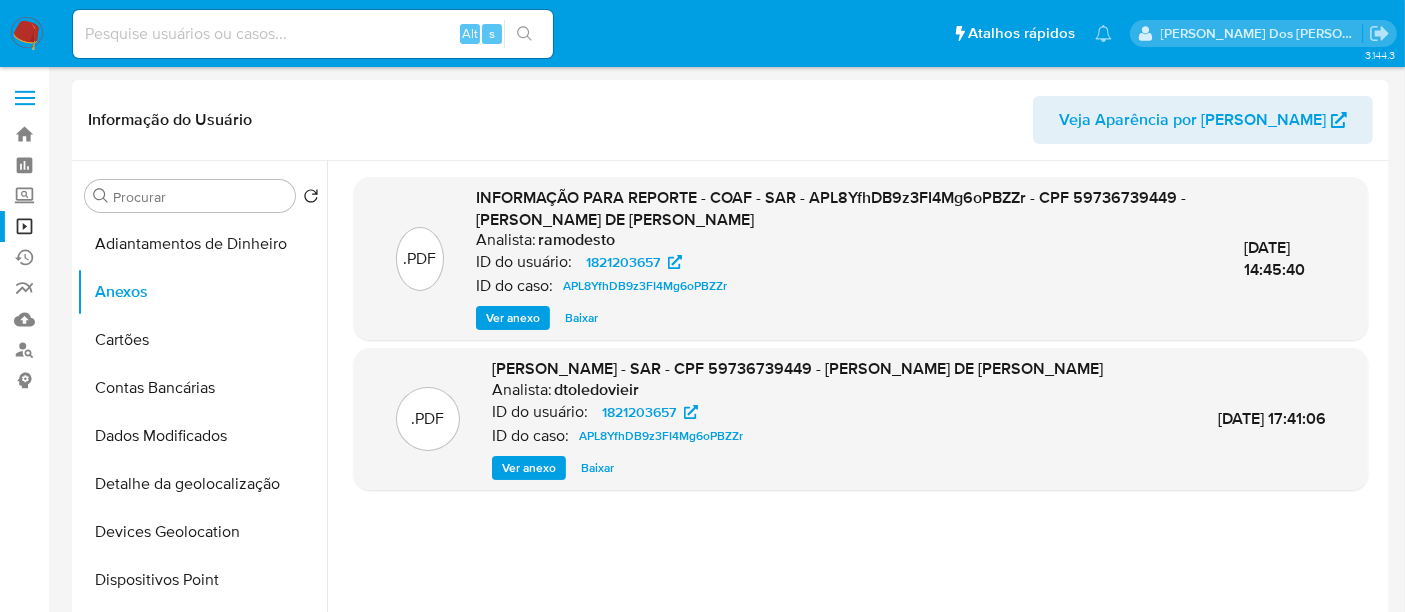click on "Ver anexo" at bounding box center (513, 318) 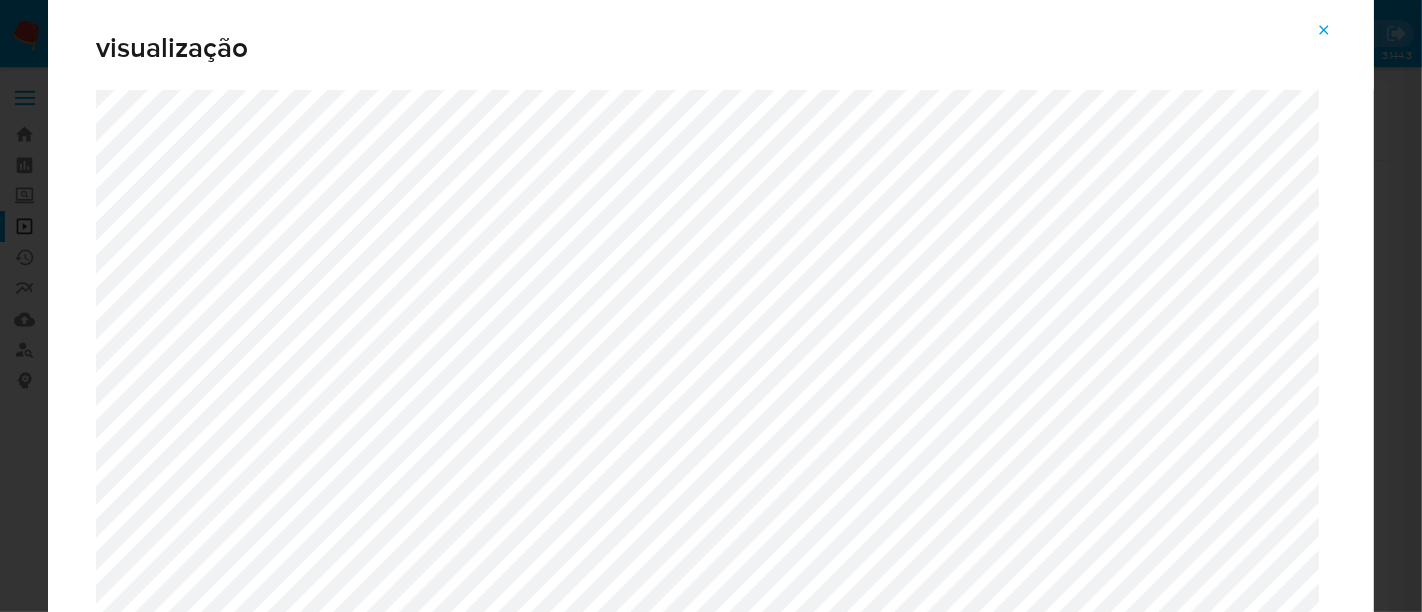 click 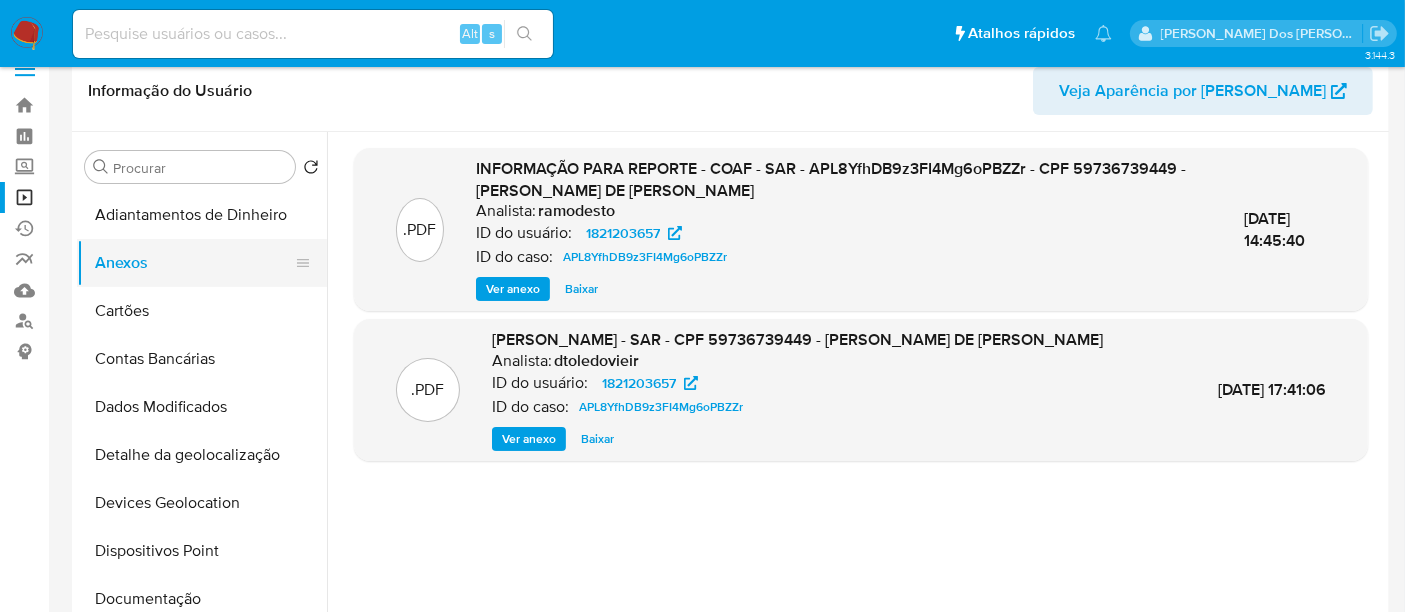 scroll, scrollTop: 0, scrollLeft: 0, axis: both 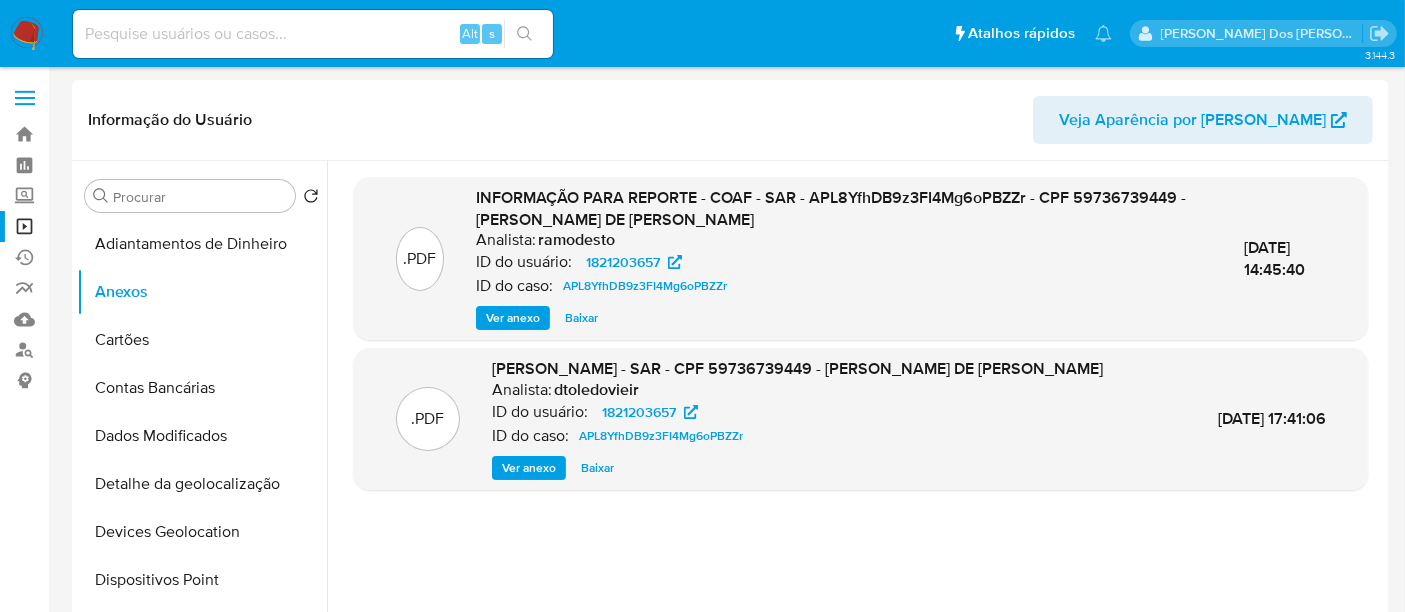 click on "Operações em massa" at bounding box center [119, 226] 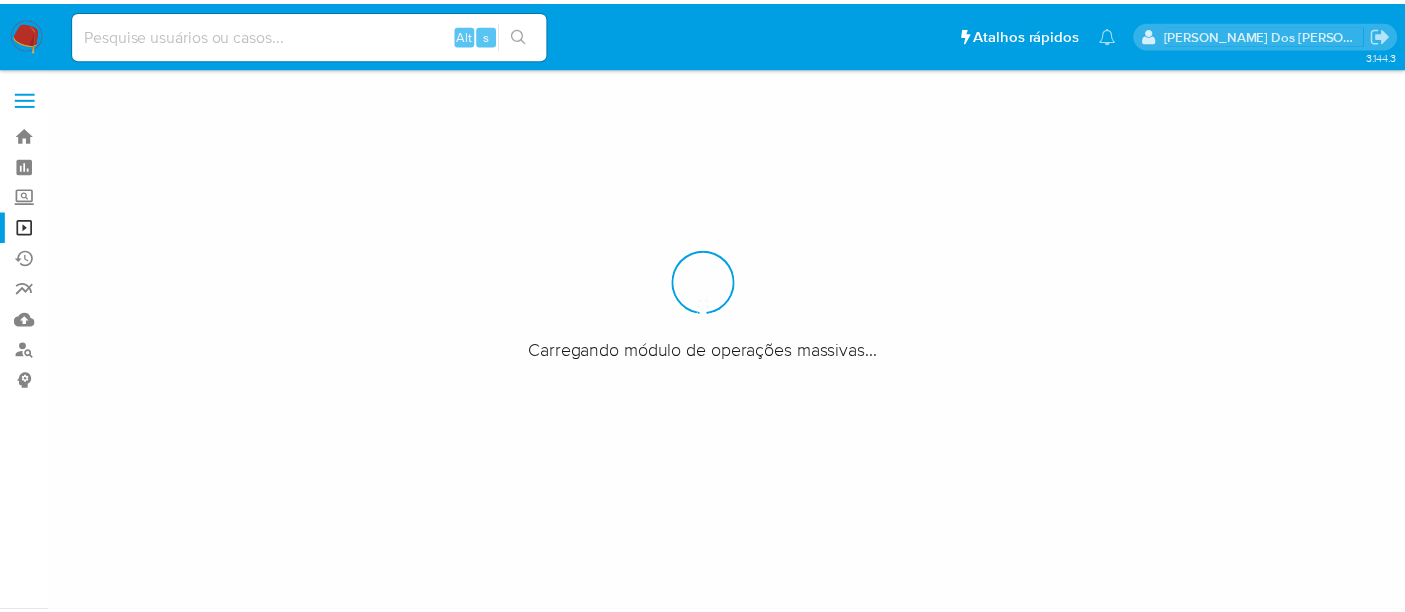 scroll, scrollTop: 0, scrollLeft: 0, axis: both 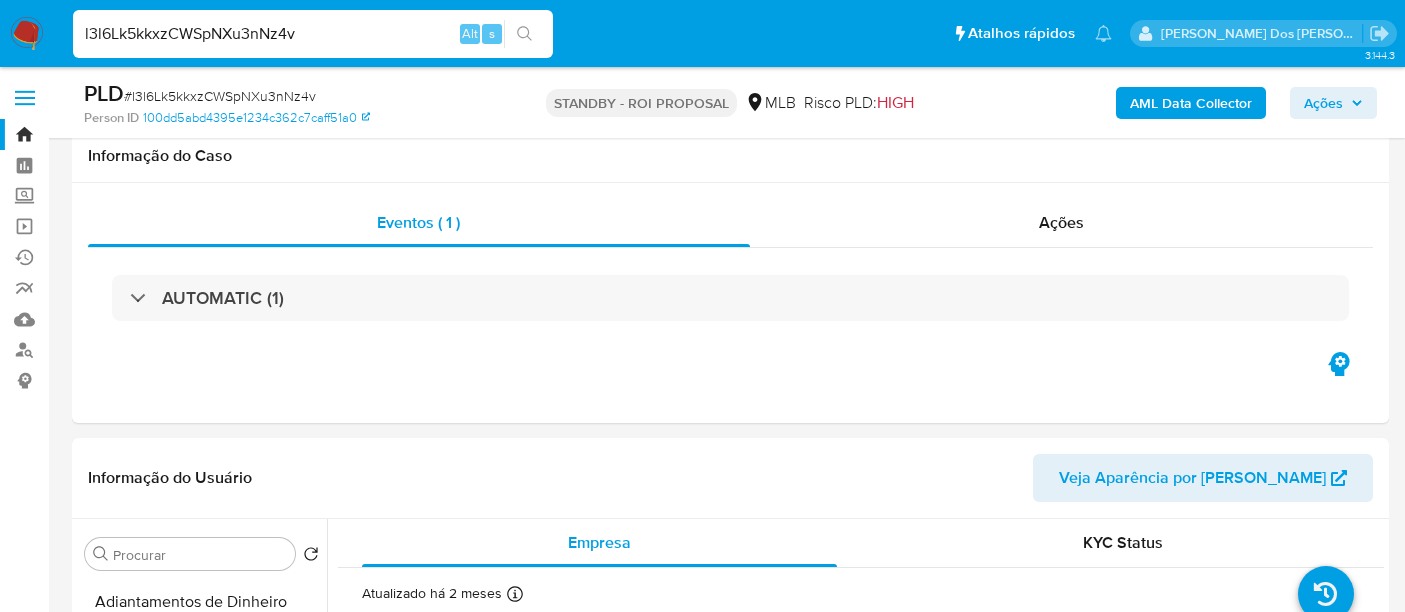select on "10" 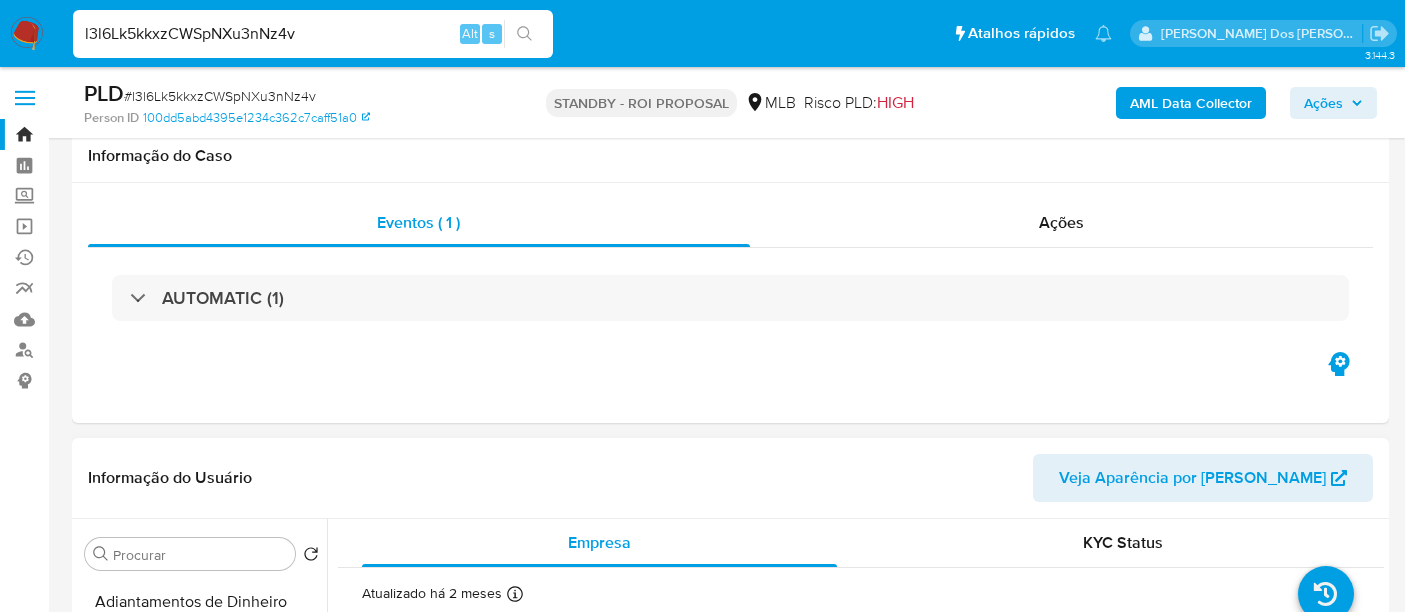 scroll, scrollTop: 444, scrollLeft: 0, axis: vertical 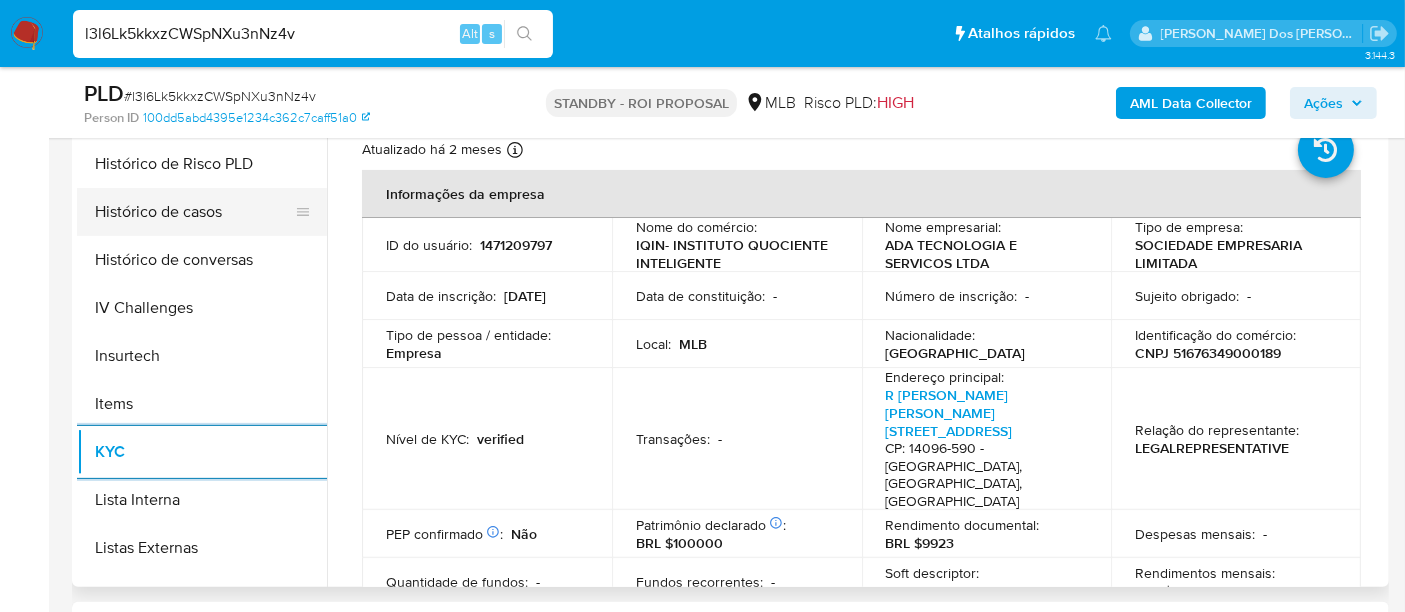 click on "Histórico de casos" at bounding box center (194, 212) 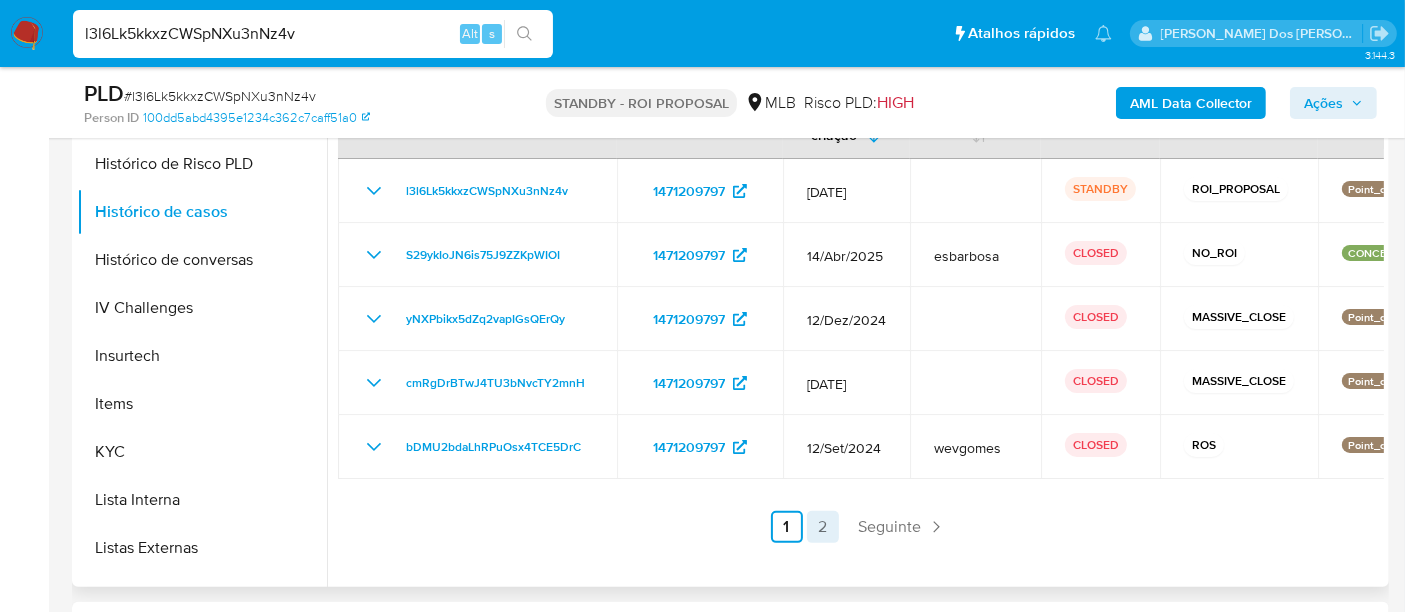 click on "2" at bounding box center (823, 527) 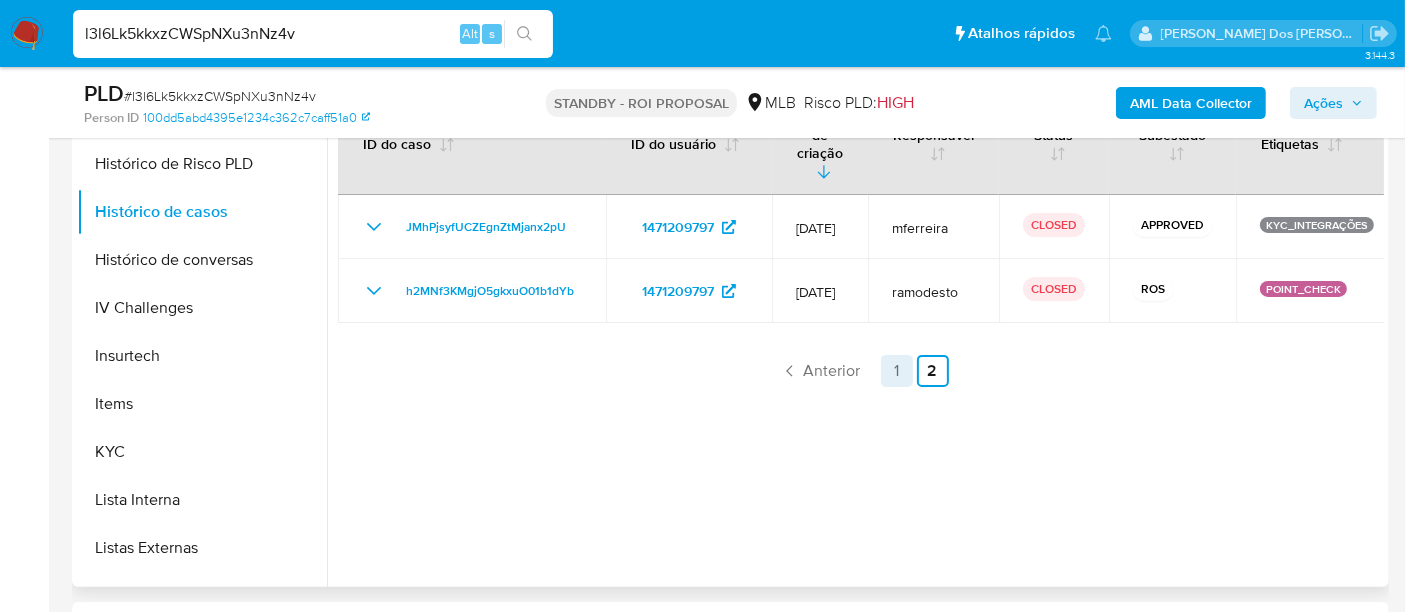click on "1" at bounding box center [897, 371] 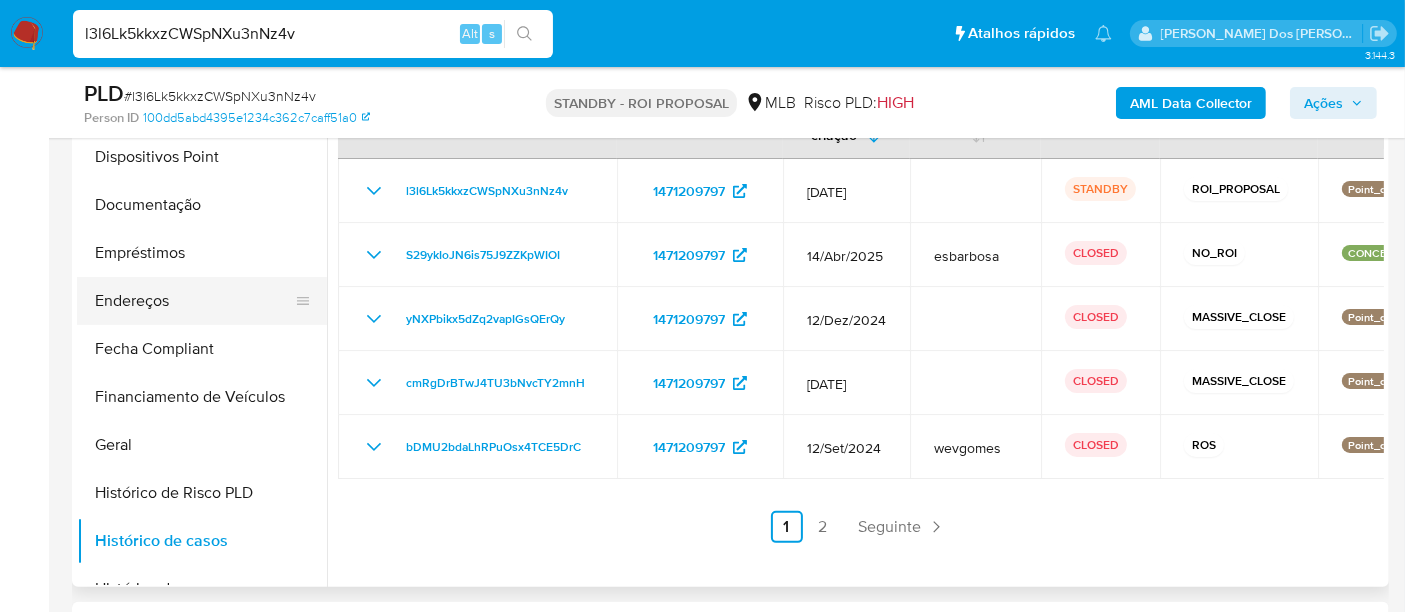 scroll, scrollTop: 288, scrollLeft: 0, axis: vertical 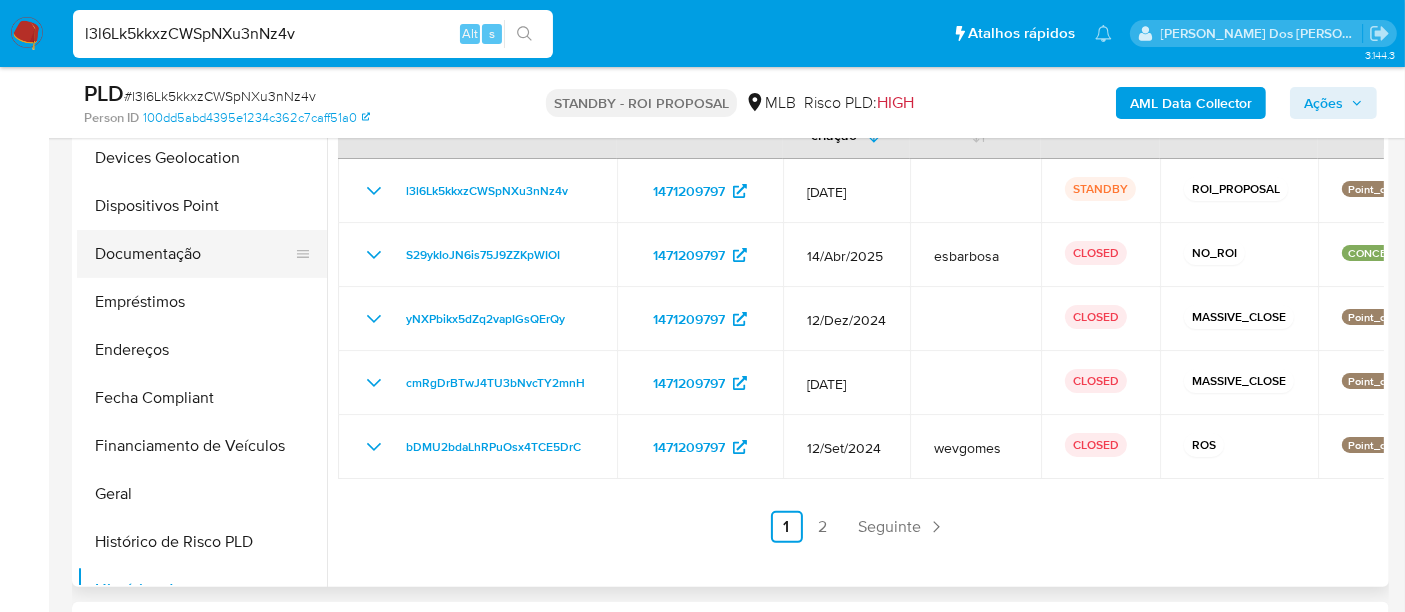 click on "Documentação" at bounding box center [194, 254] 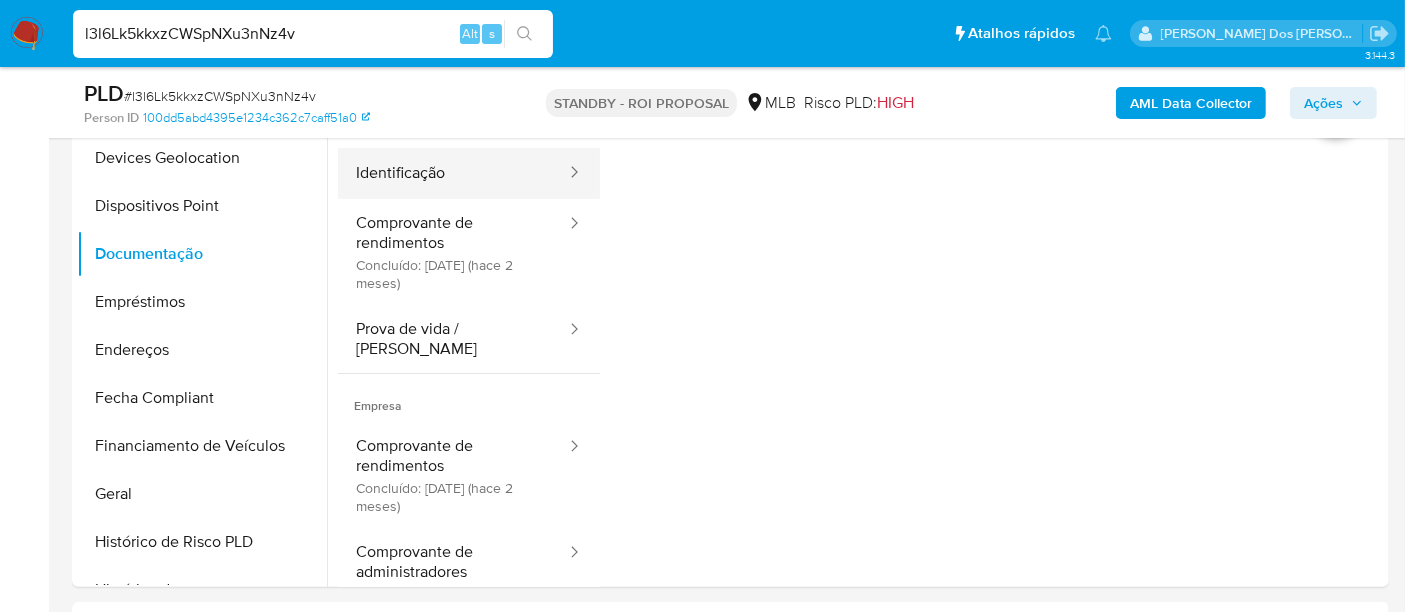 click on "Identificação" at bounding box center [453, 173] 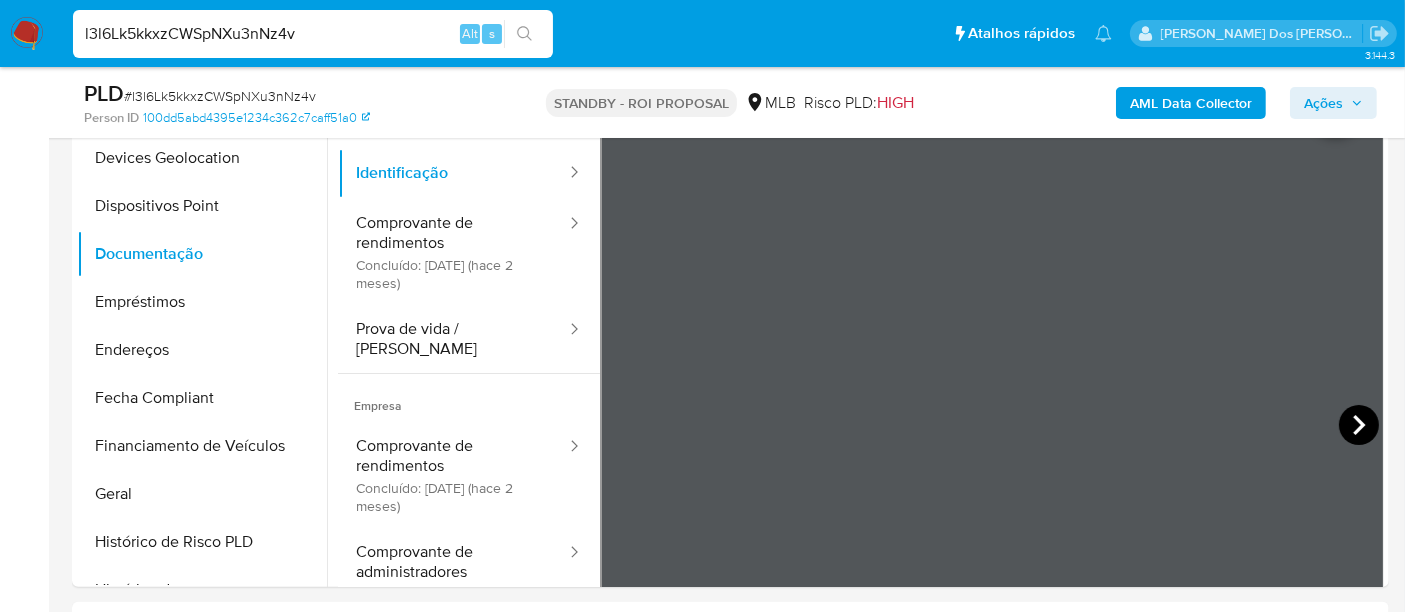 type 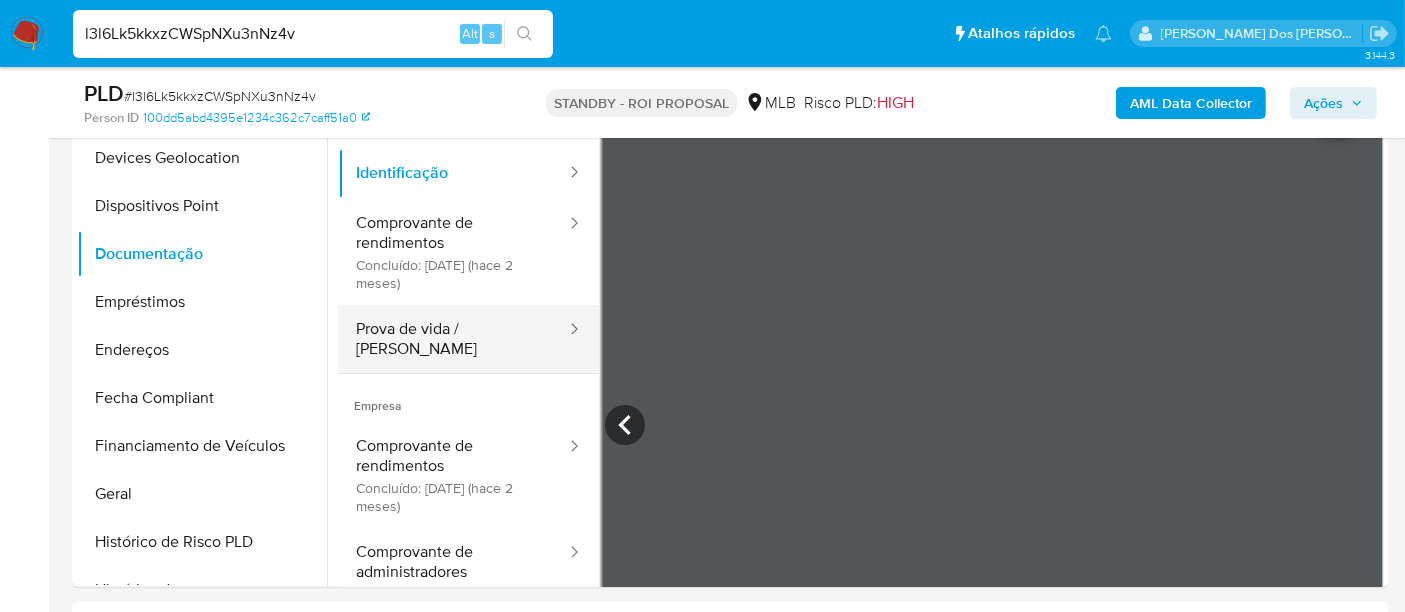 click on "Prova de vida / Selfie" at bounding box center [453, 339] 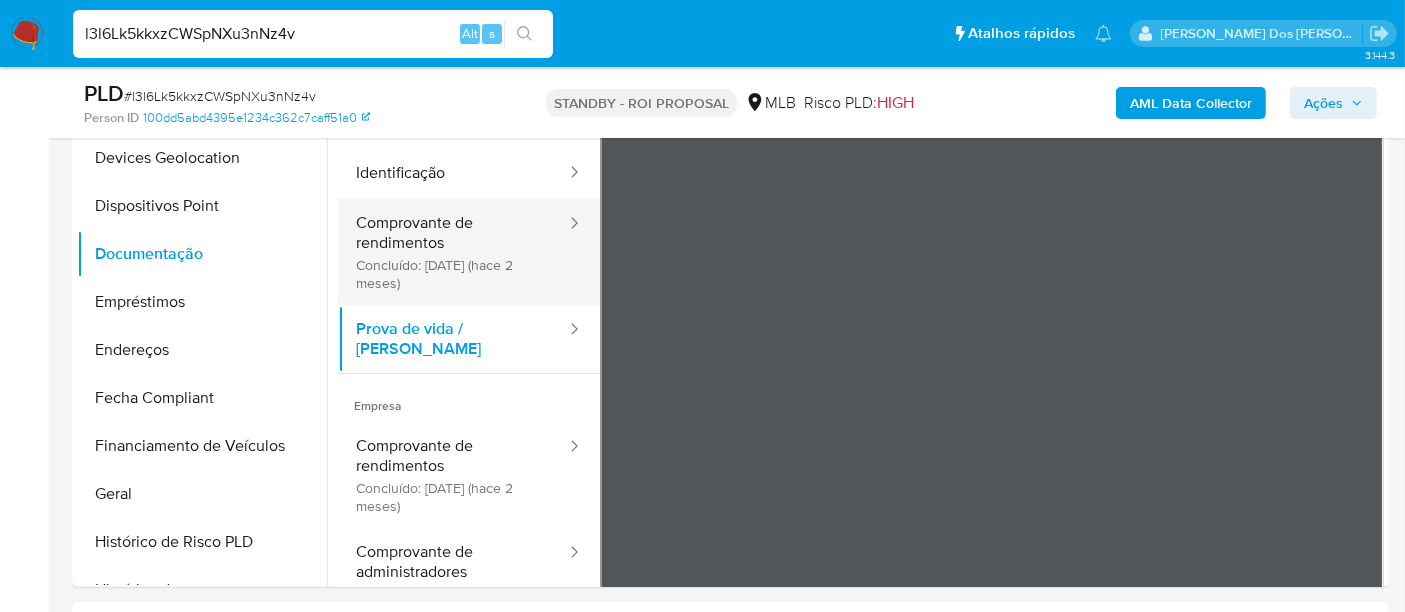 click on "Comprovante de rendimentos Concluído: 20/05/2025 (hace 2 meses)" at bounding box center [453, 252] 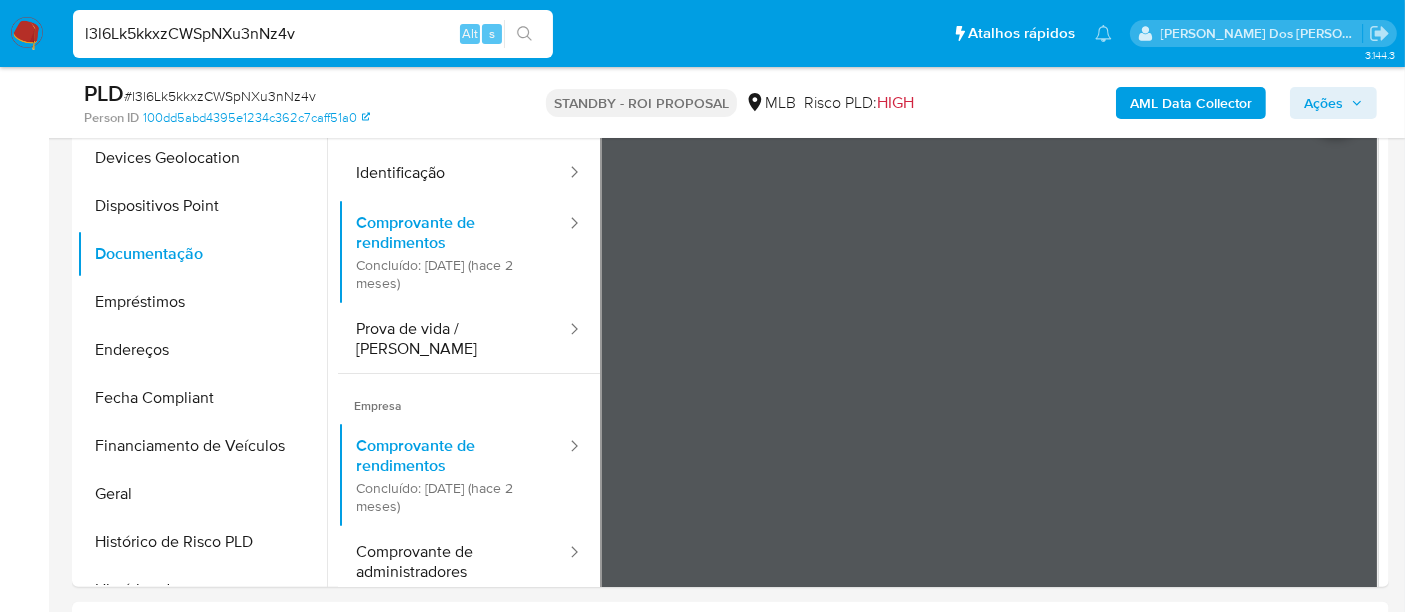 type 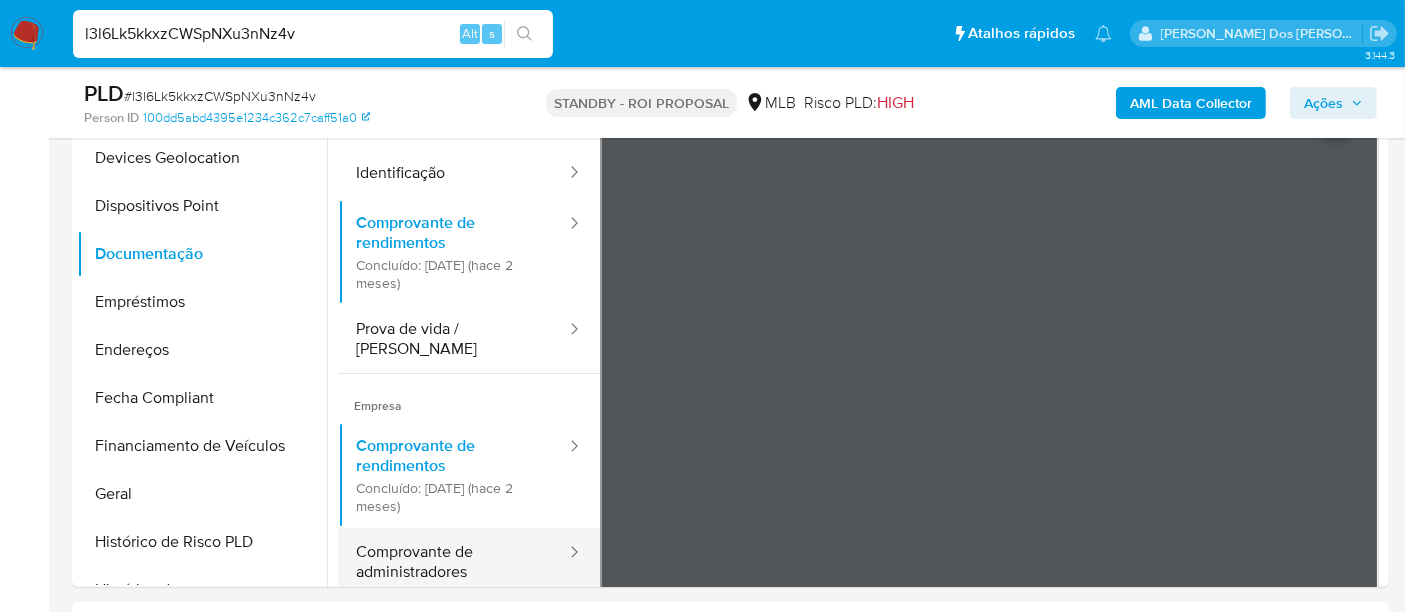 click on "Comprovante de administradores" at bounding box center (453, 562) 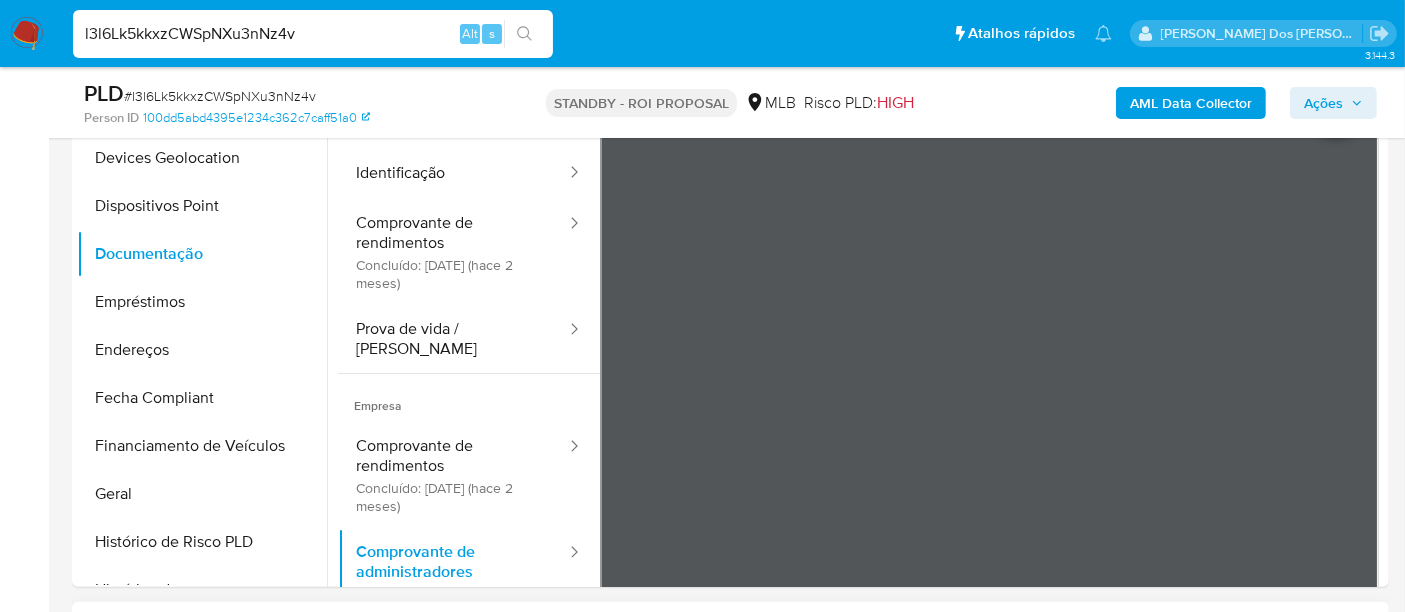type 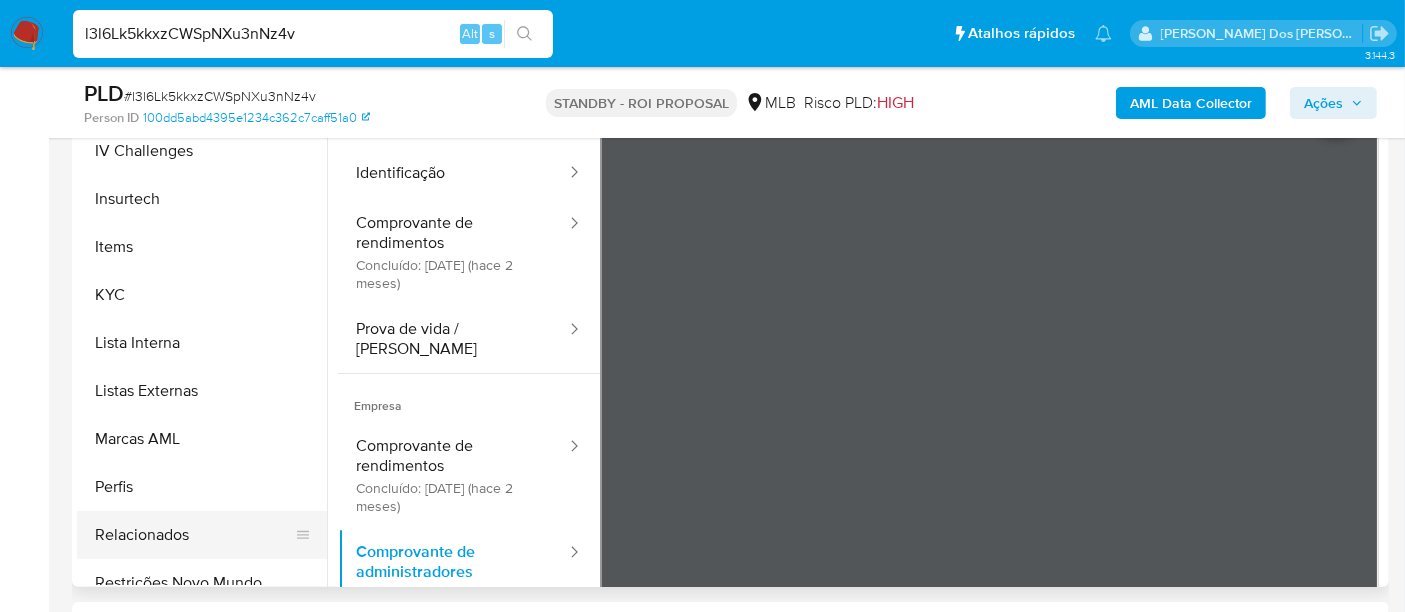 scroll, scrollTop: 844, scrollLeft: 0, axis: vertical 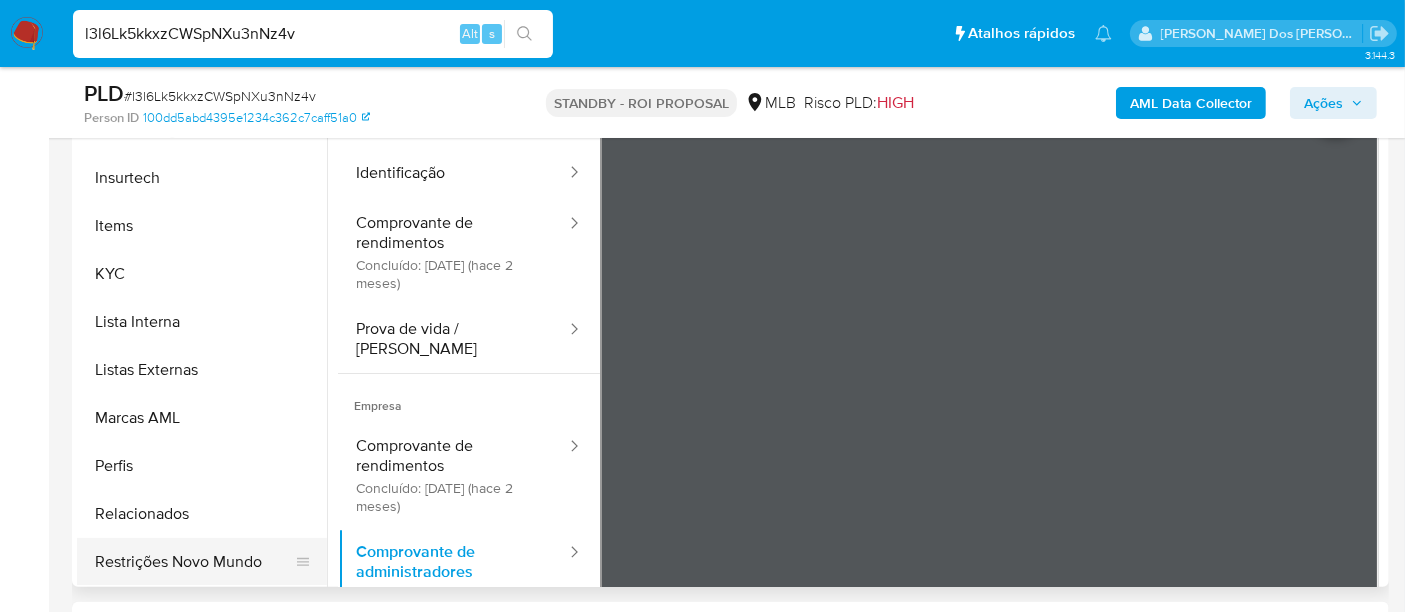 click on "Restrições Novo Mundo" at bounding box center (194, 562) 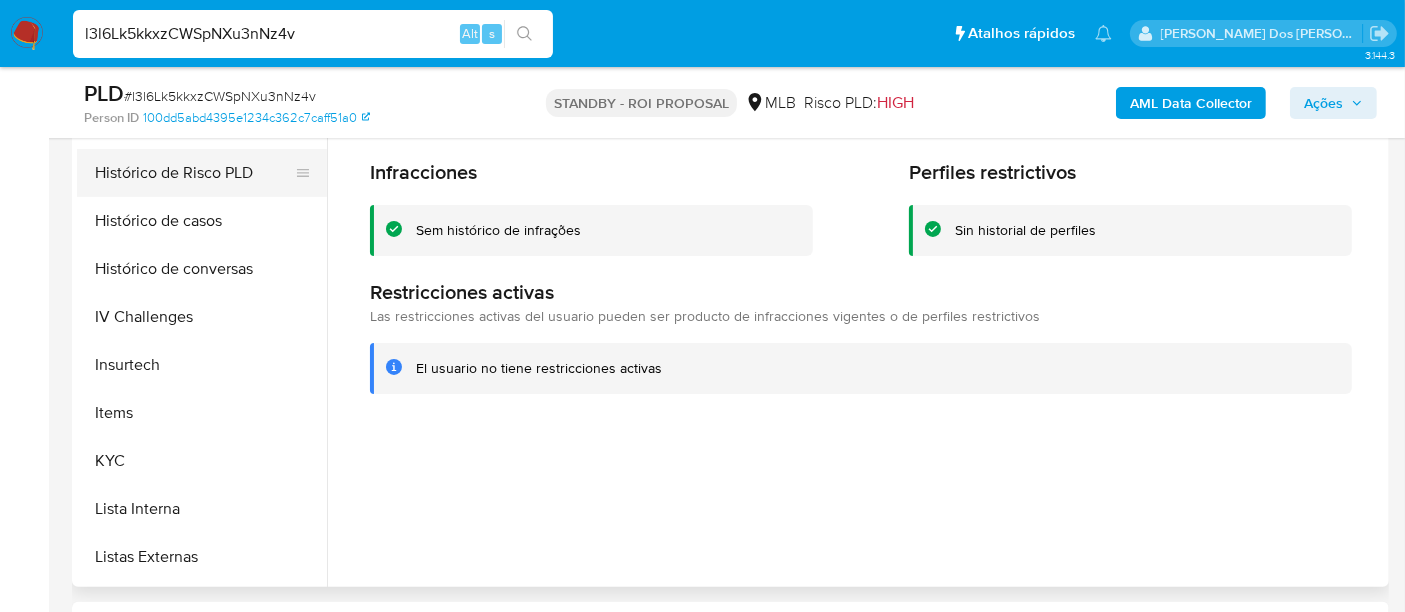 scroll, scrollTop: 400, scrollLeft: 0, axis: vertical 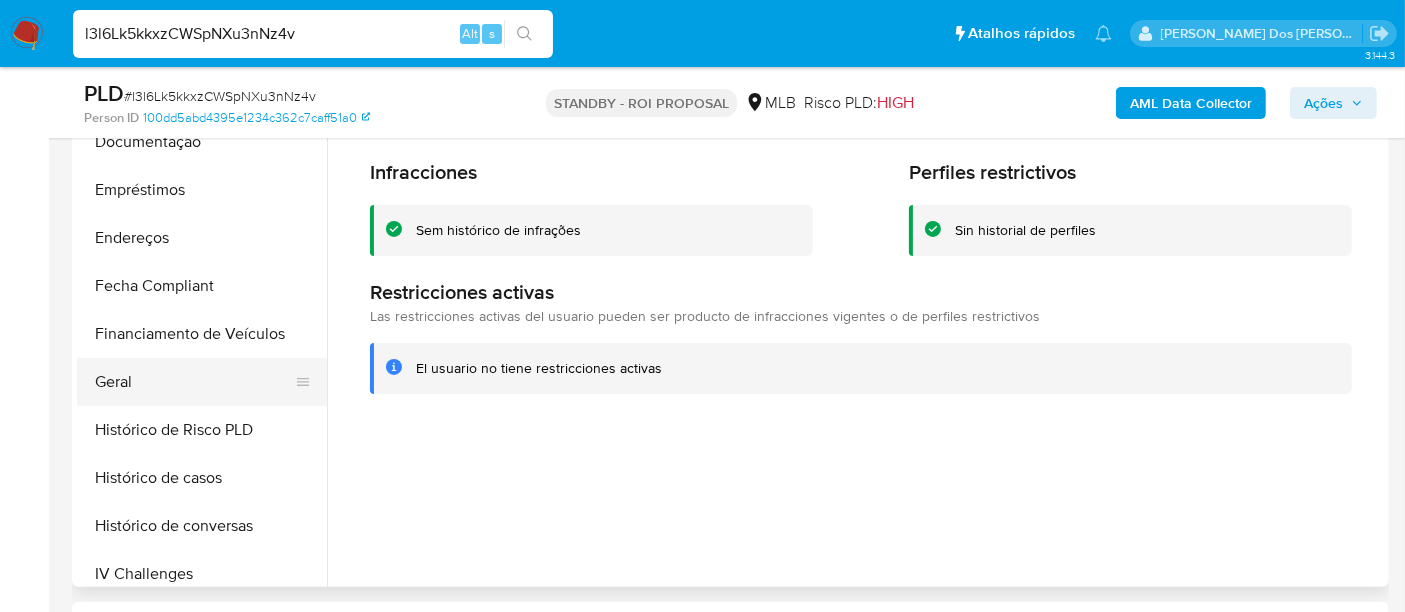 click on "Geral" at bounding box center [194, 382] 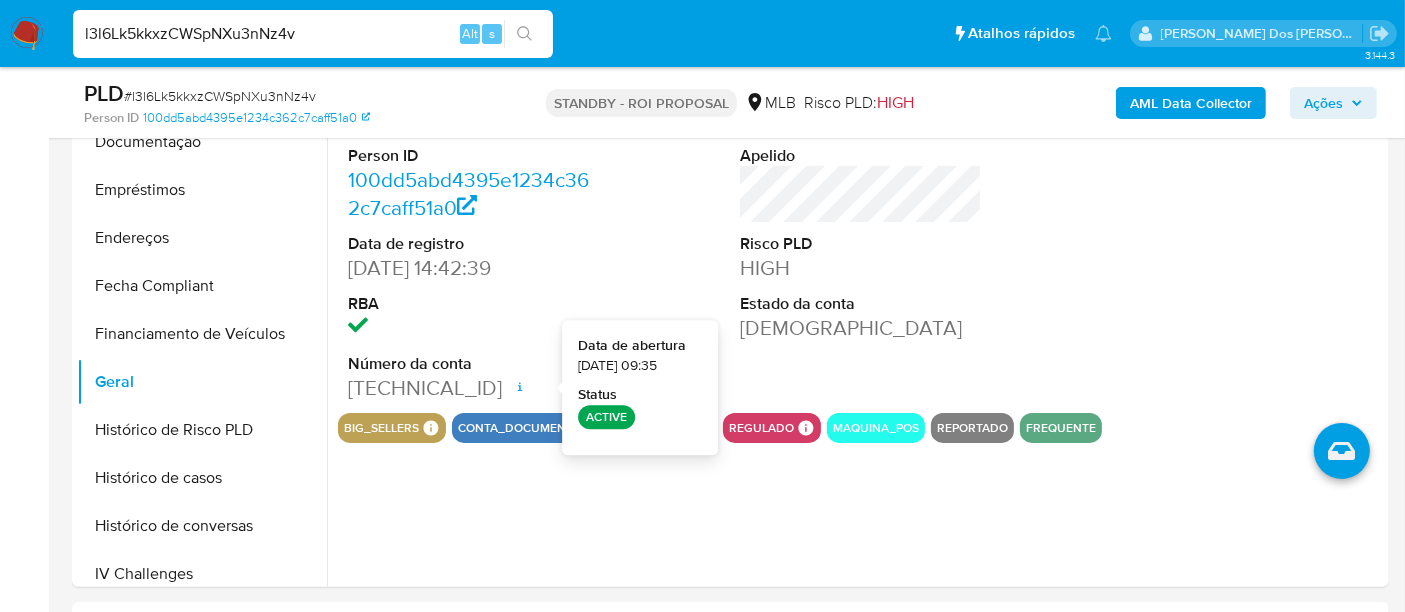 type 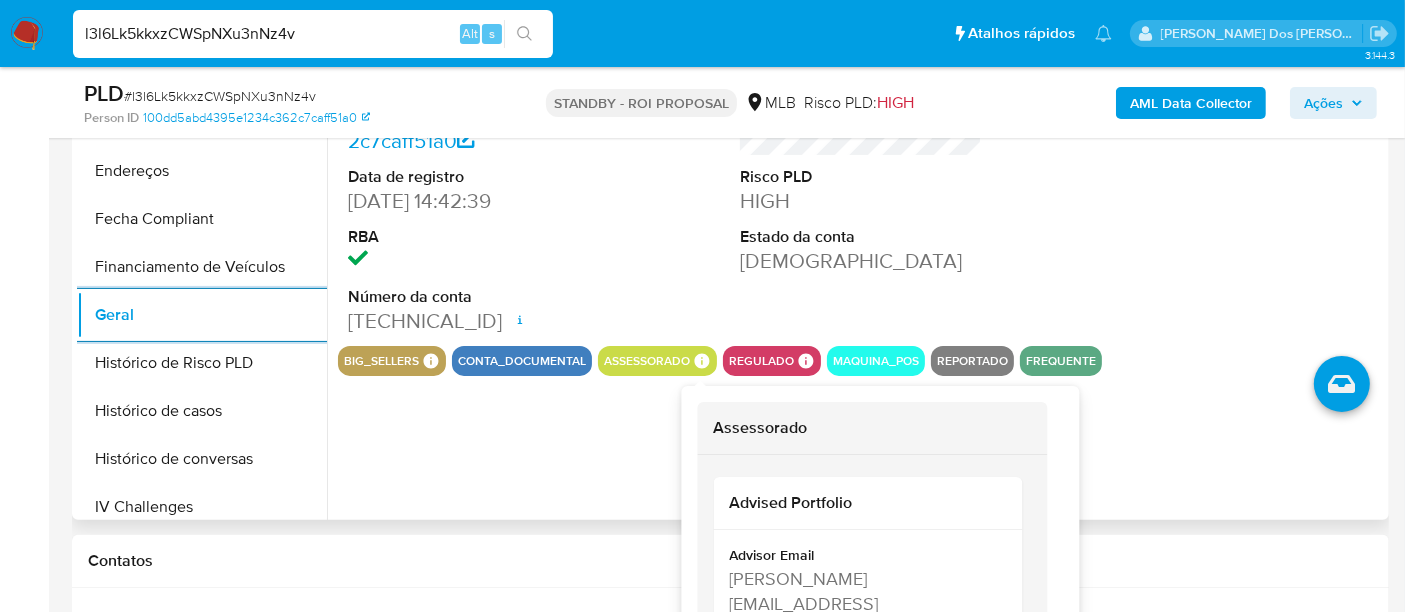 scroll, scrollTop: 555, scrollLeft: 0, axis: vertical 